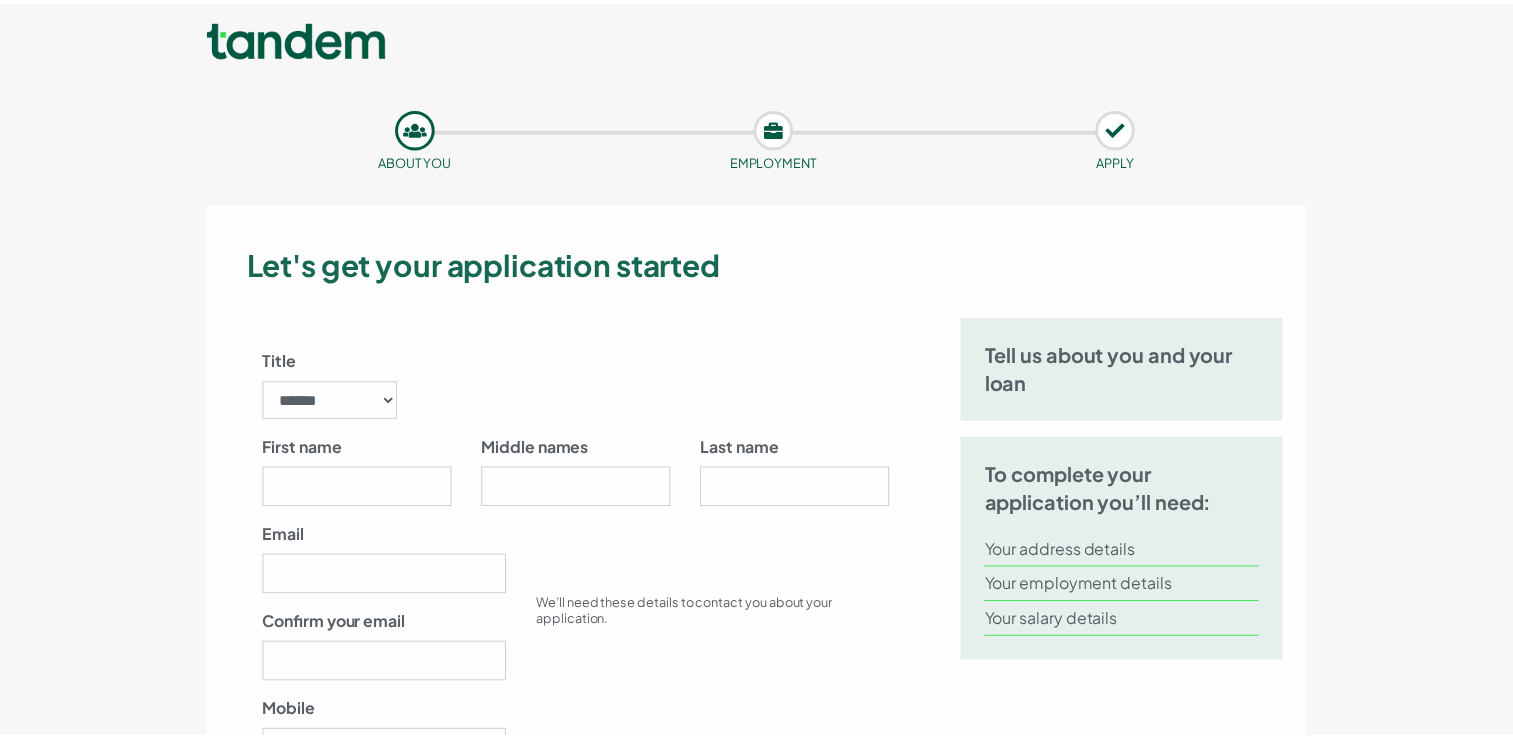 scroll, scrollTop: 0, scrollLeft: 0, axis: both 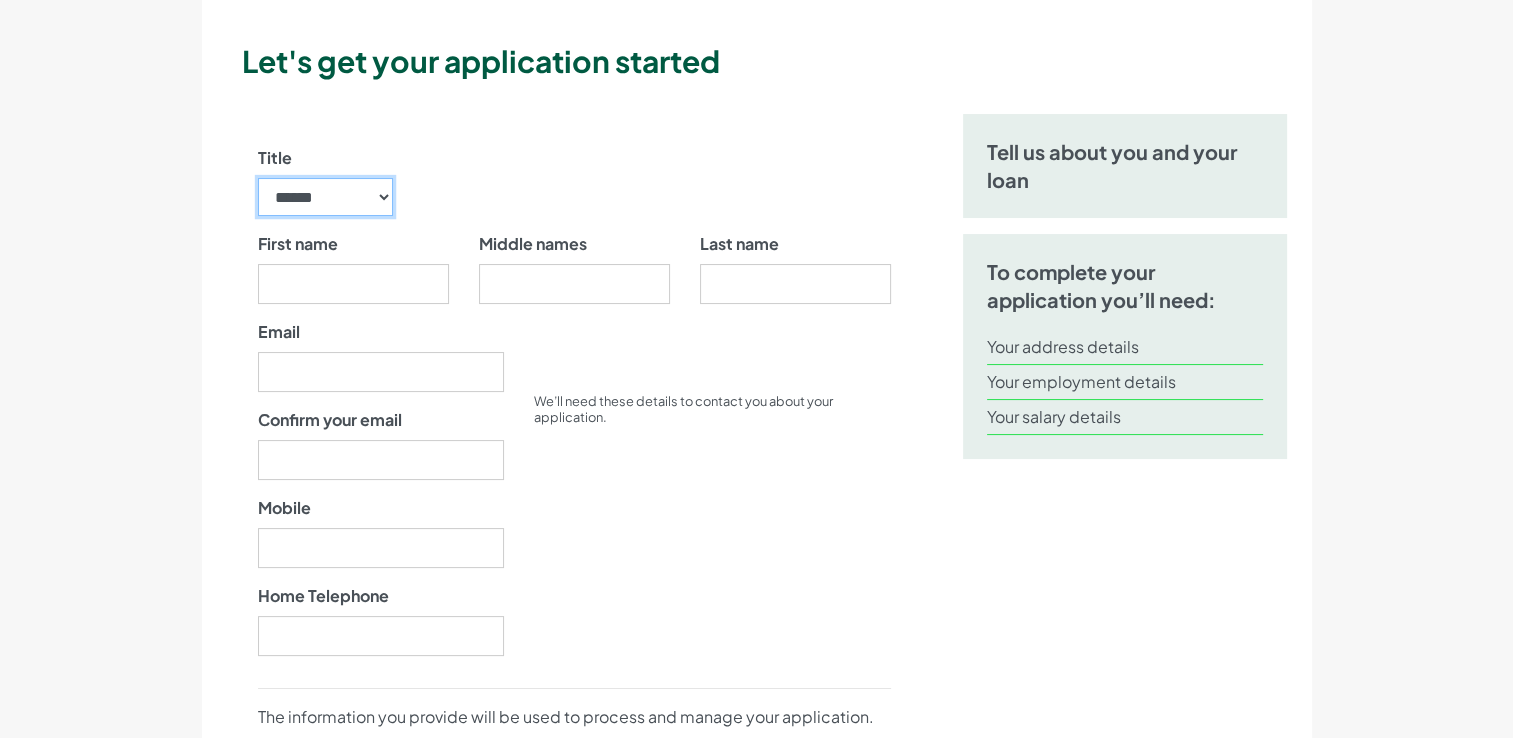 click on "******
**
***
****
**
**
****" at bounding box center (326, 197) 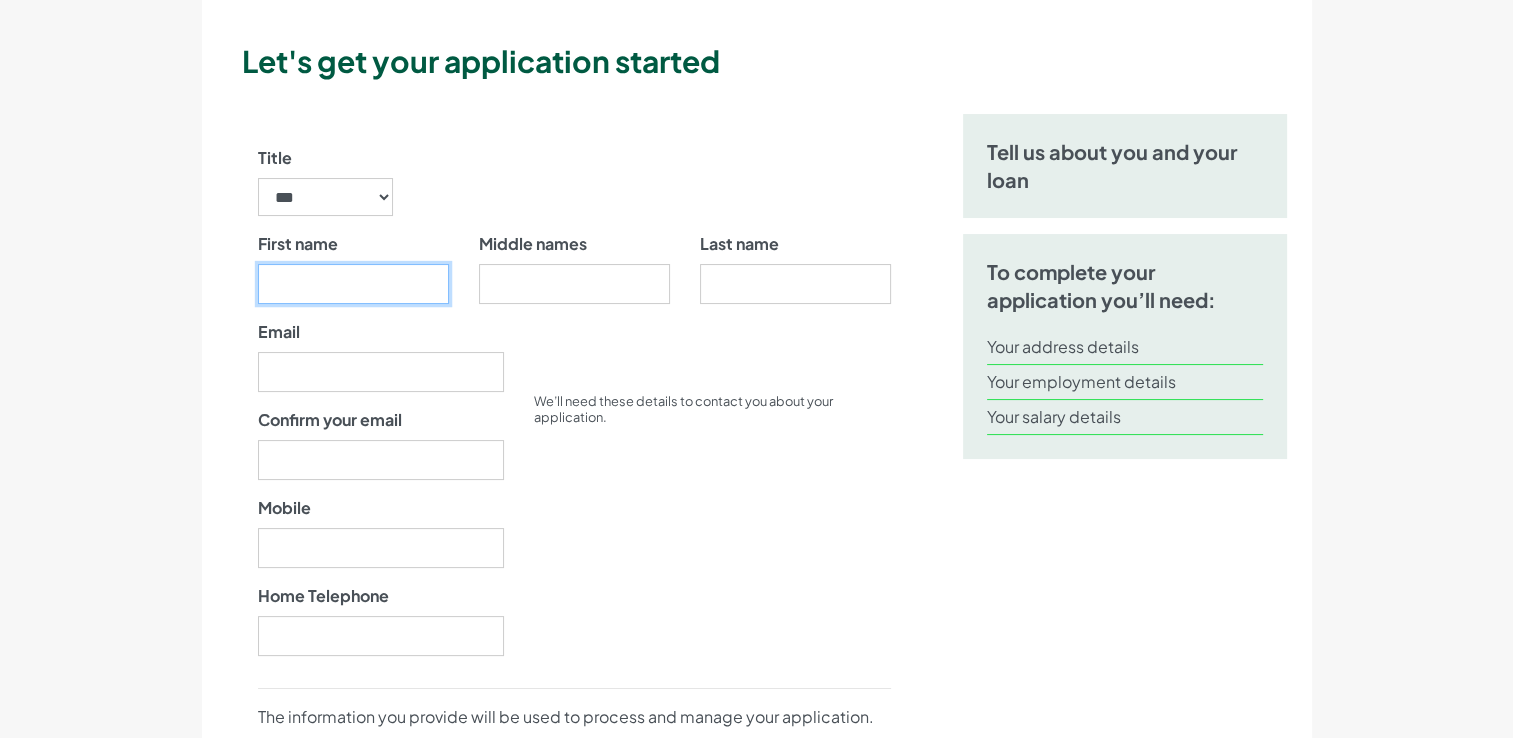 click on "First name" at bounding box center [353, 284] 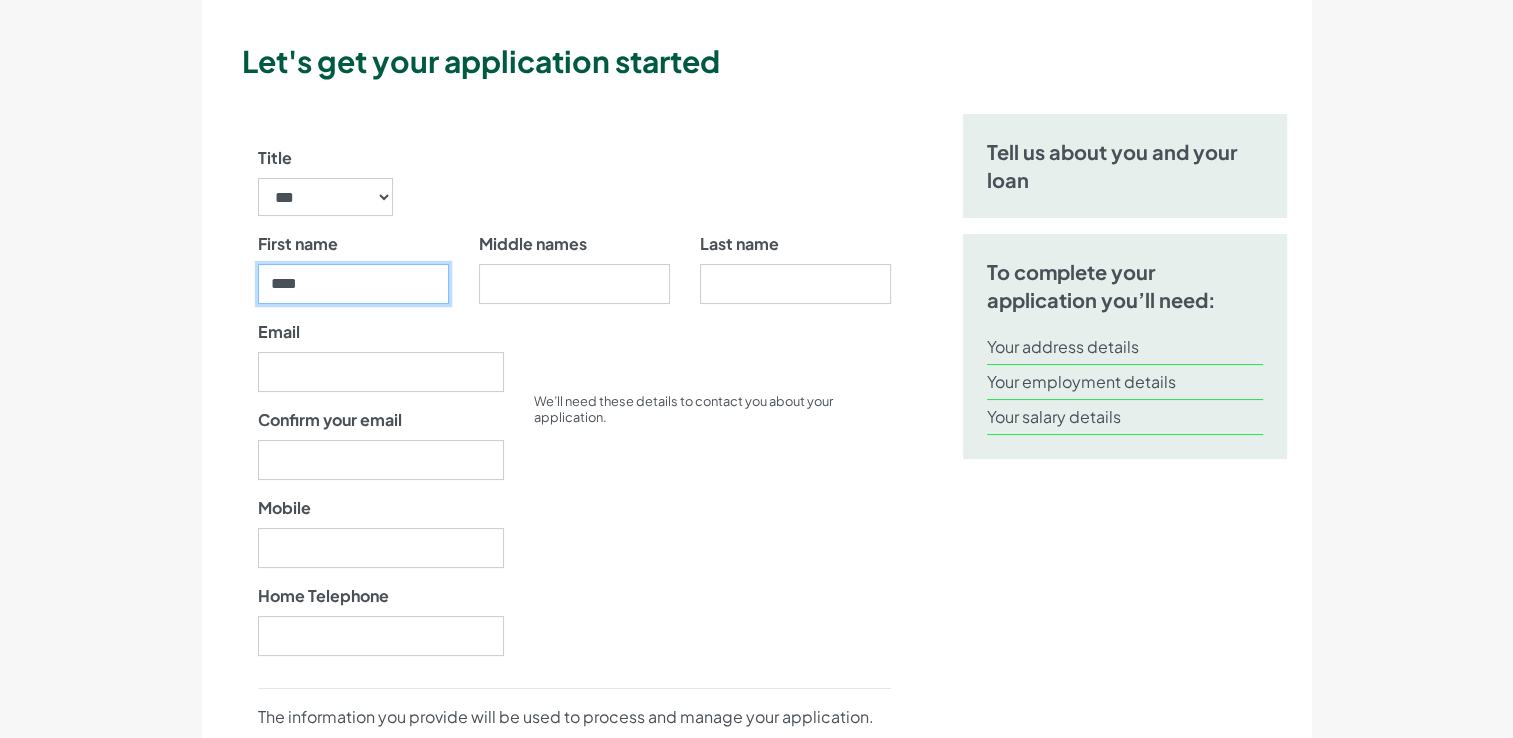 type on "****" 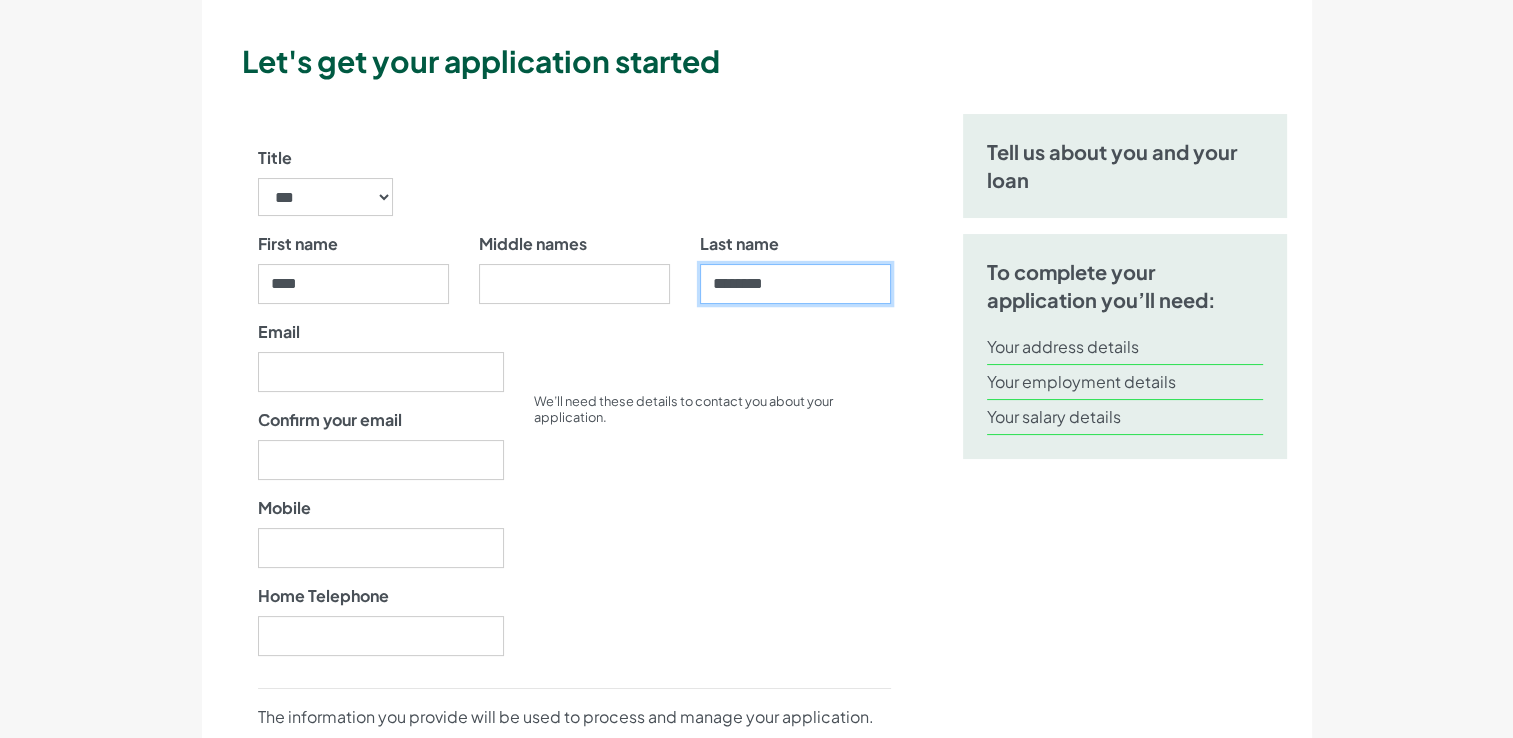 type on "********" 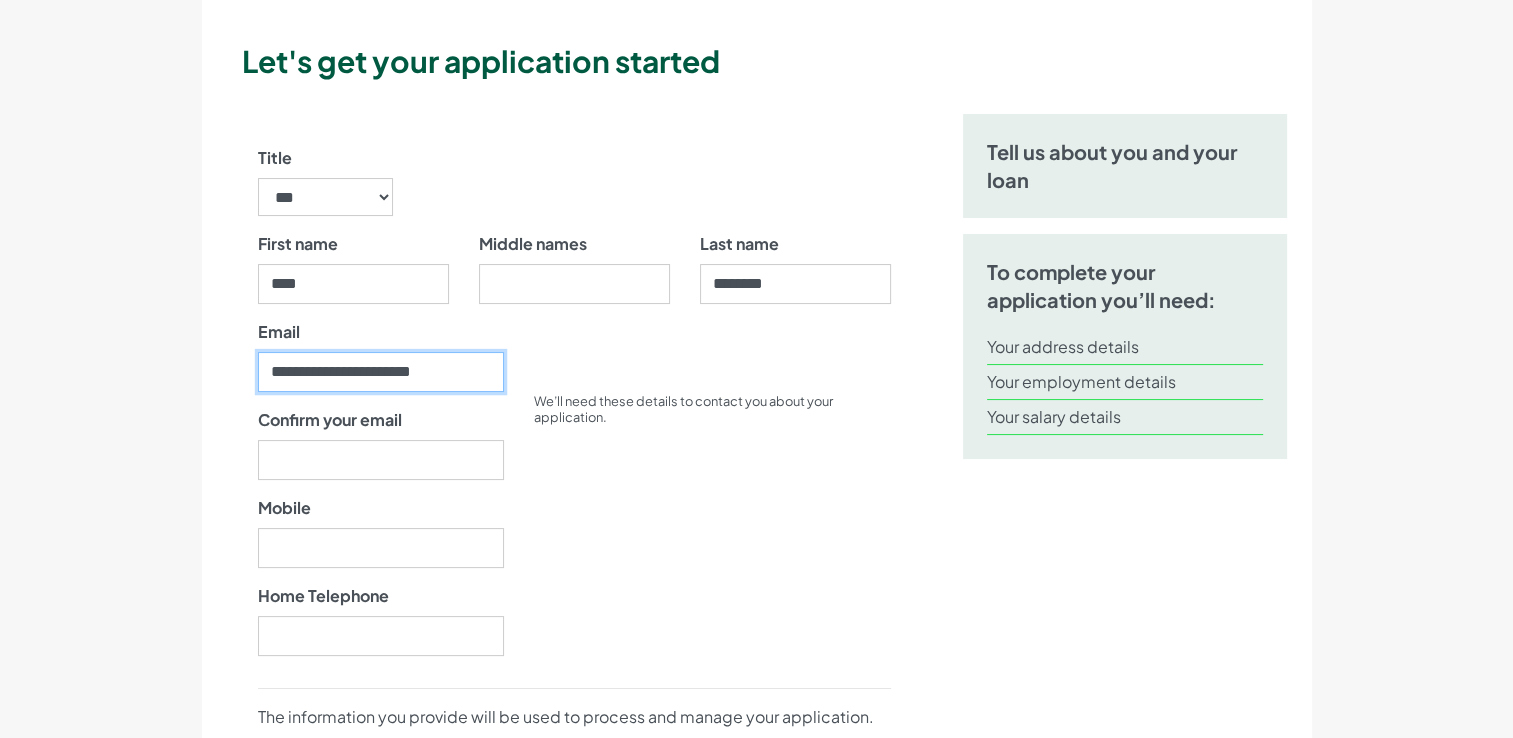 type on "**********" 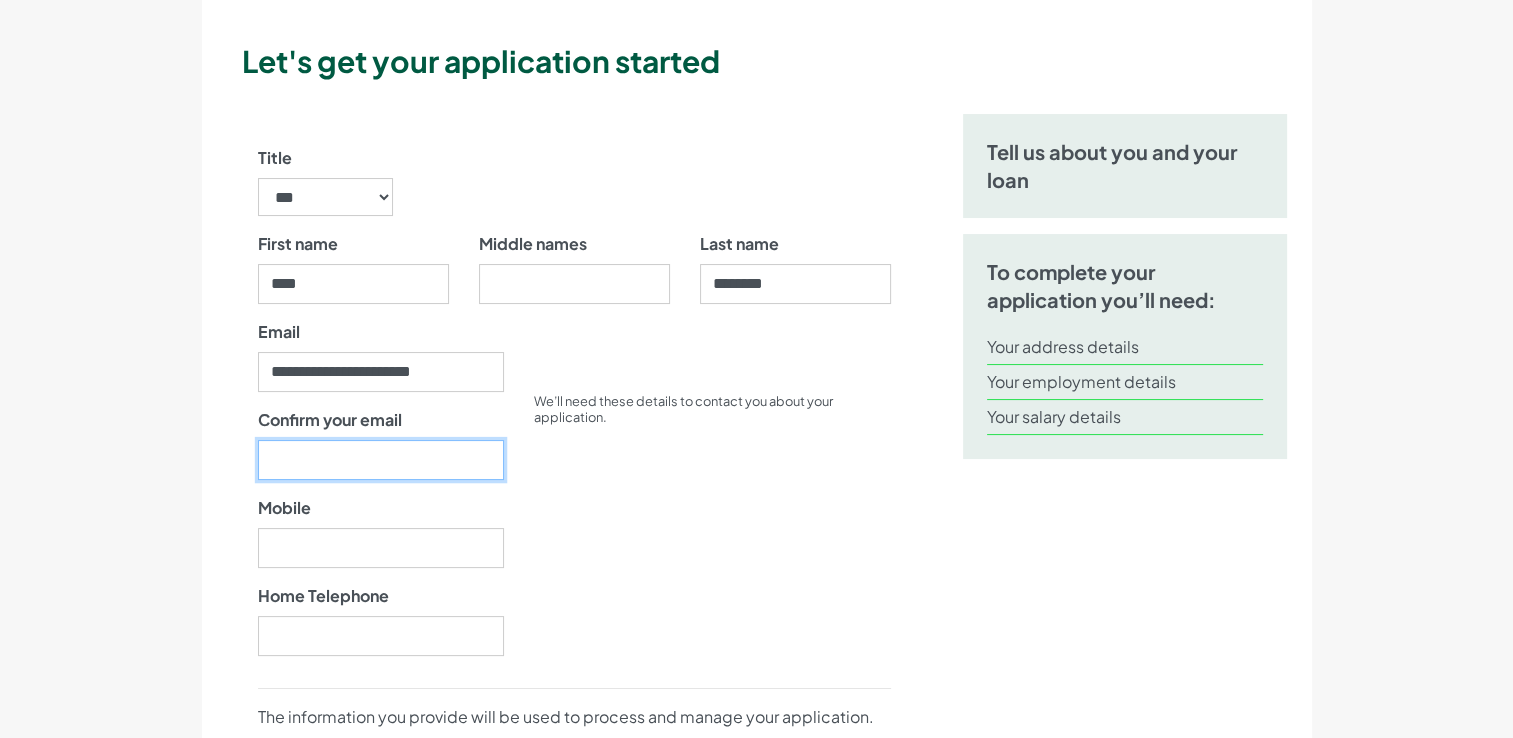 type on "*" 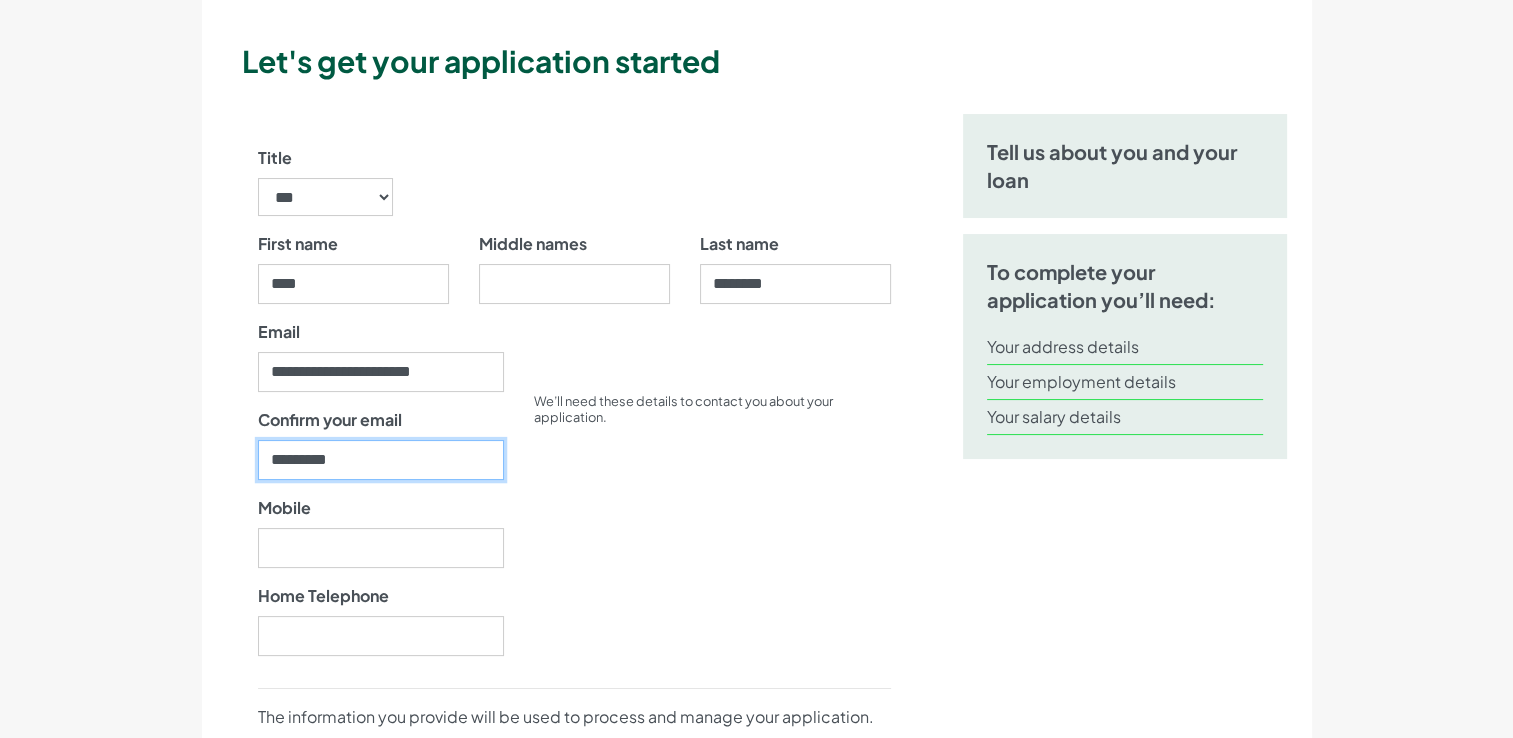 type on "**********" 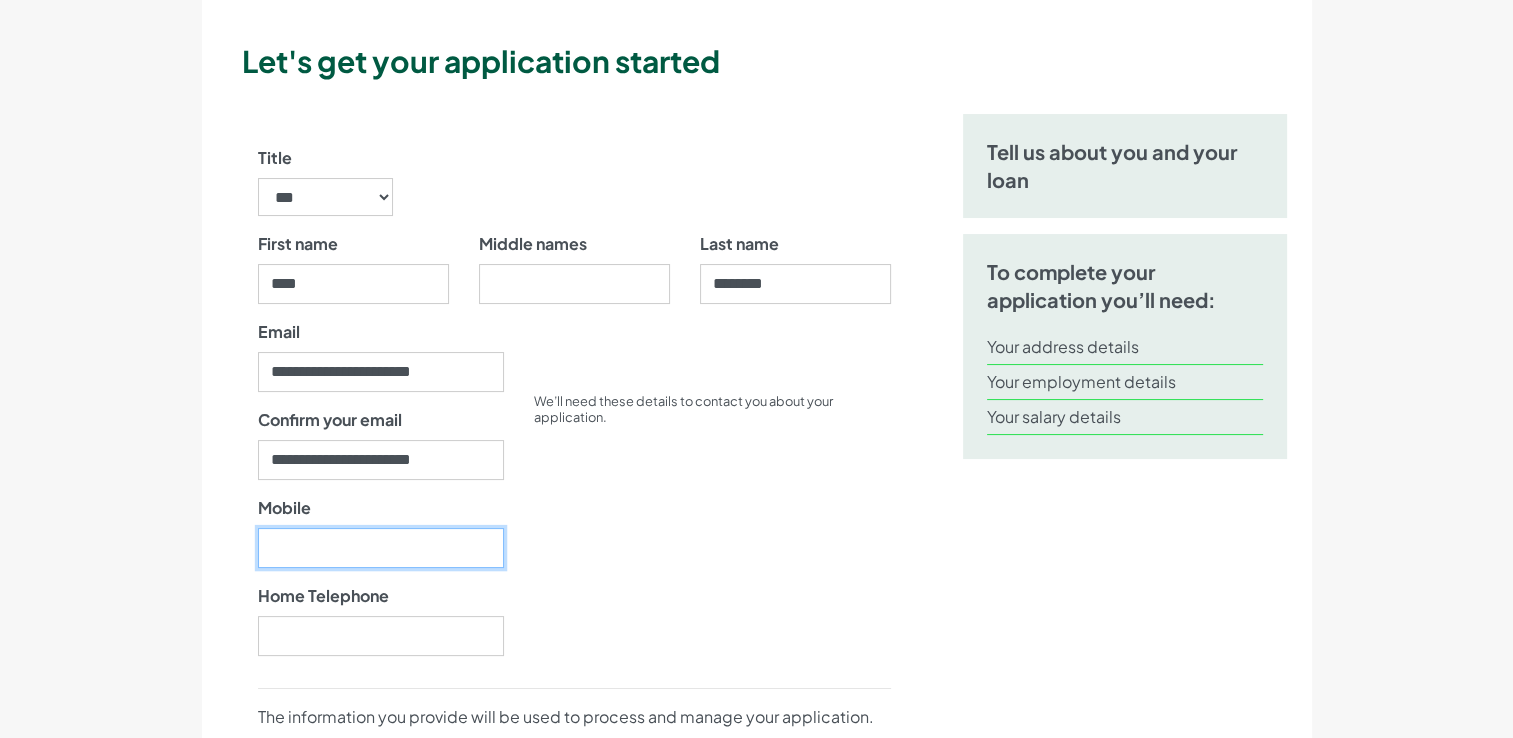 type on "[PHONE]" 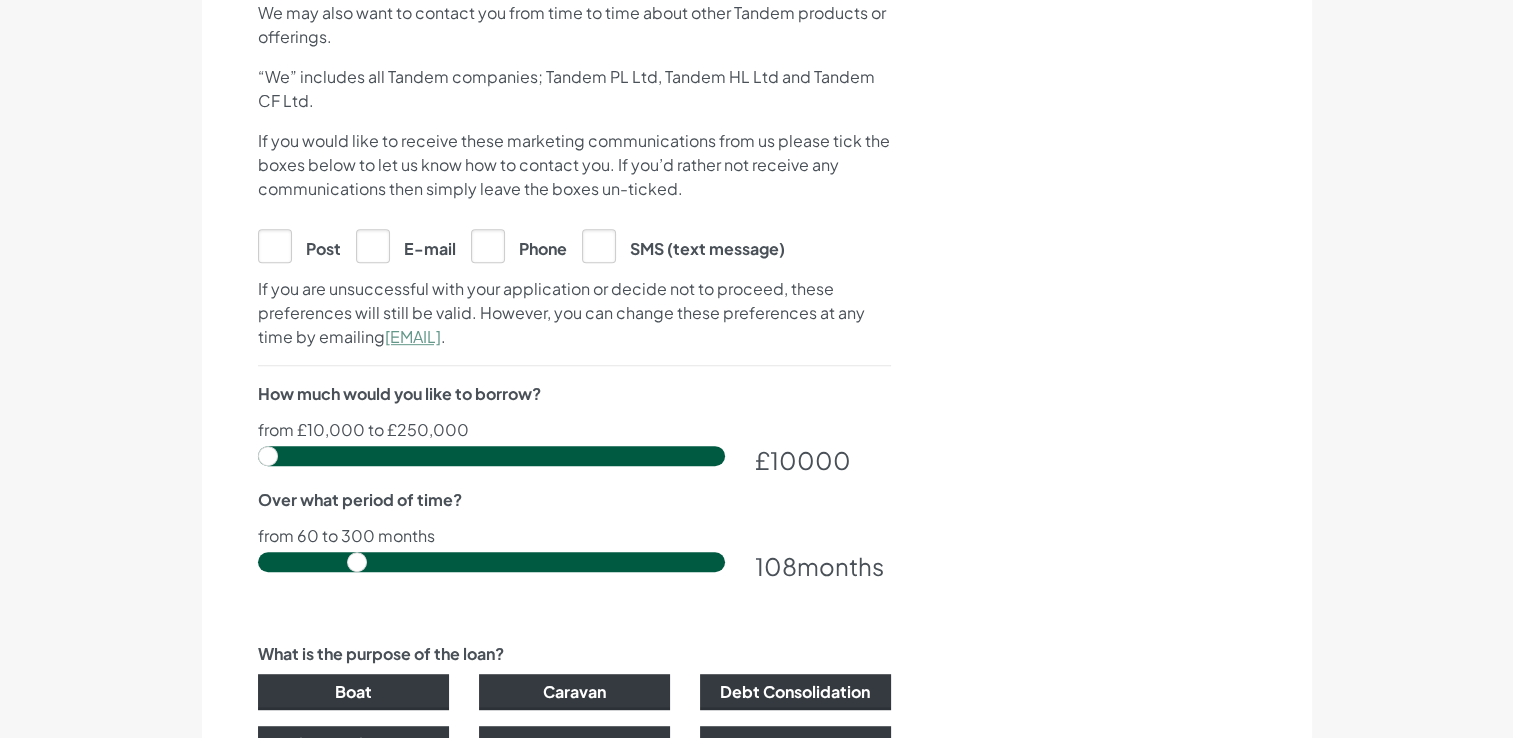 scroll, scrollTop: 982, scrollLeft: 0, axis: vertical 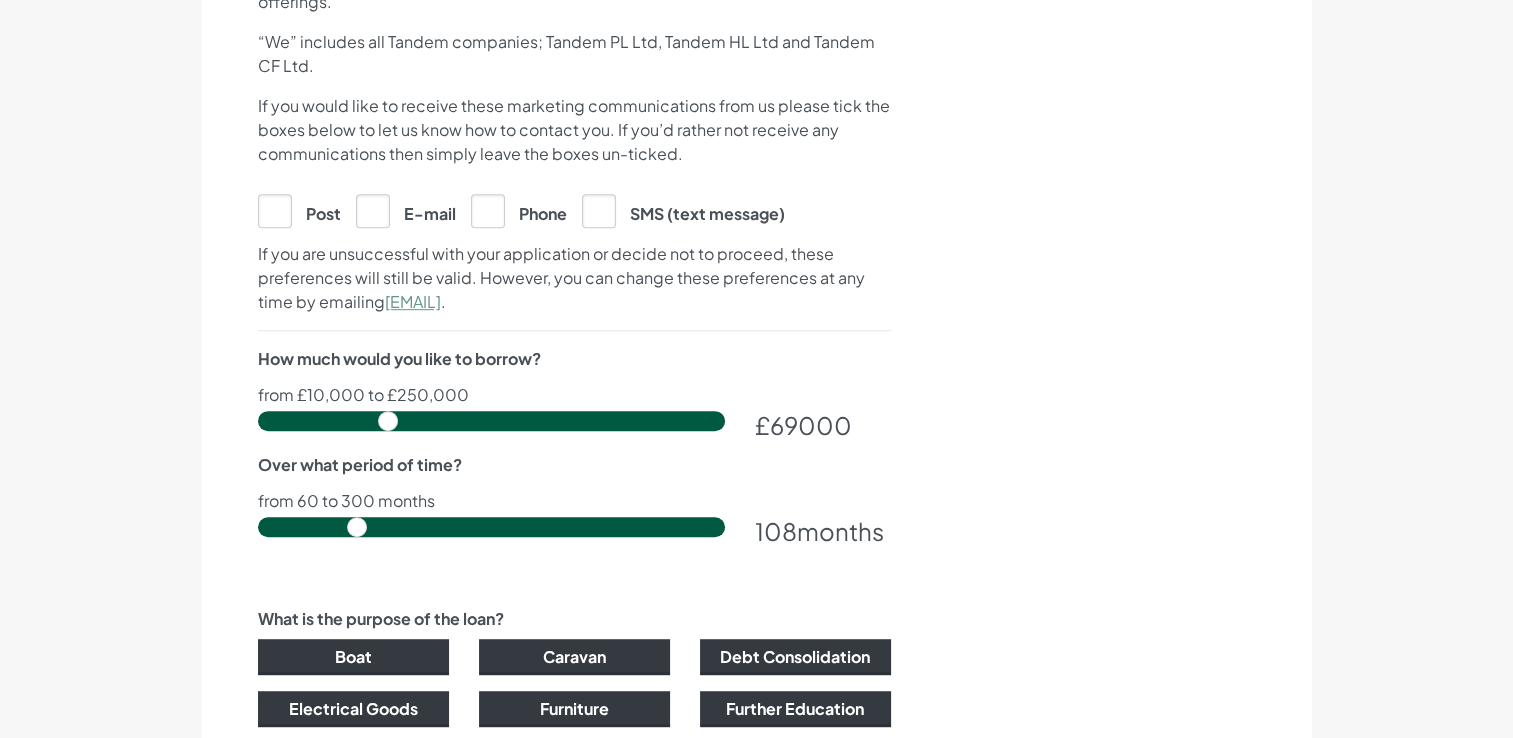 drag, startPoint x: 269, startPoint y: 420, endPoint x: 387, endPoint y: 411, distance: 118.34272 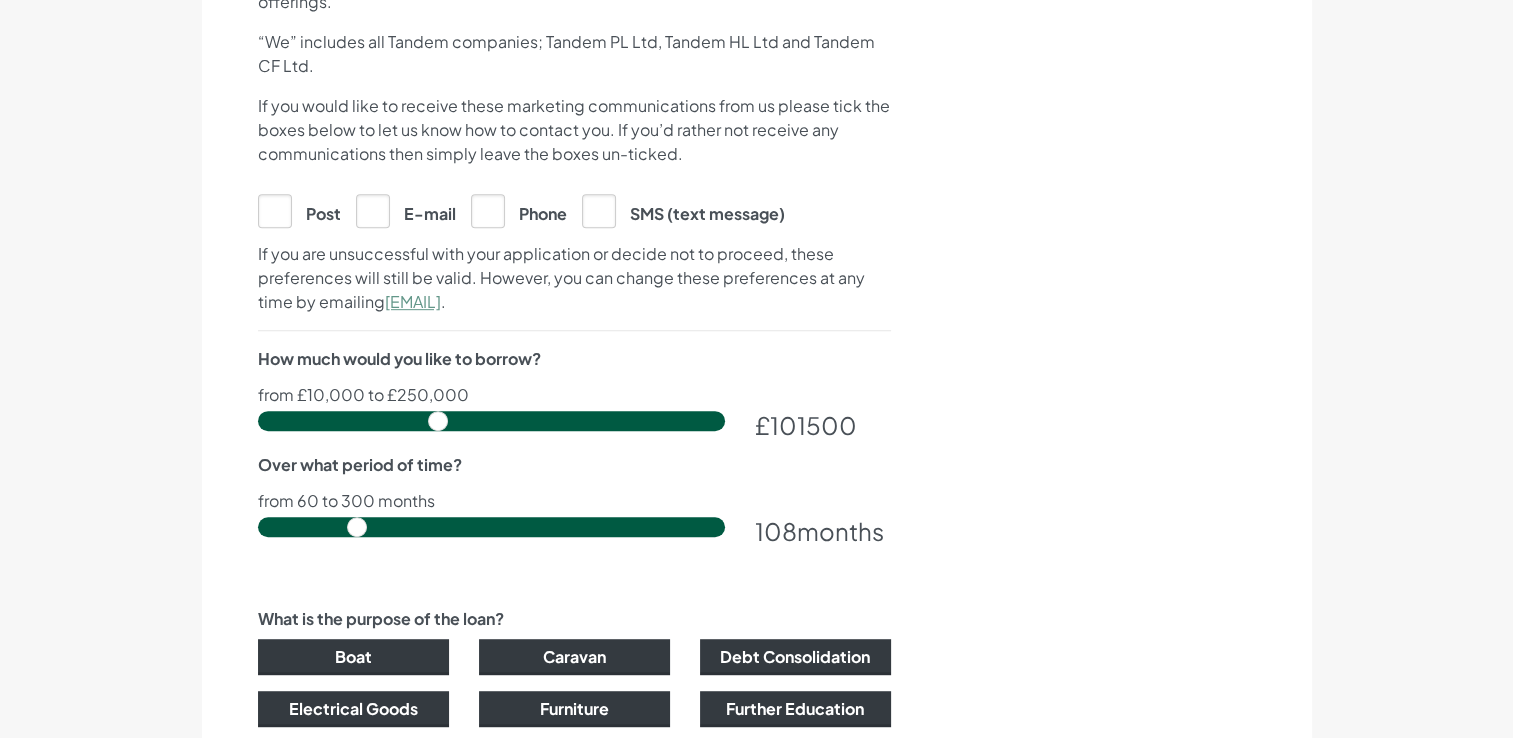 drag, startPoint x: 387, startPoint y: 411, endPoint x: 438, endPoint y: 403, distance: 51.62364 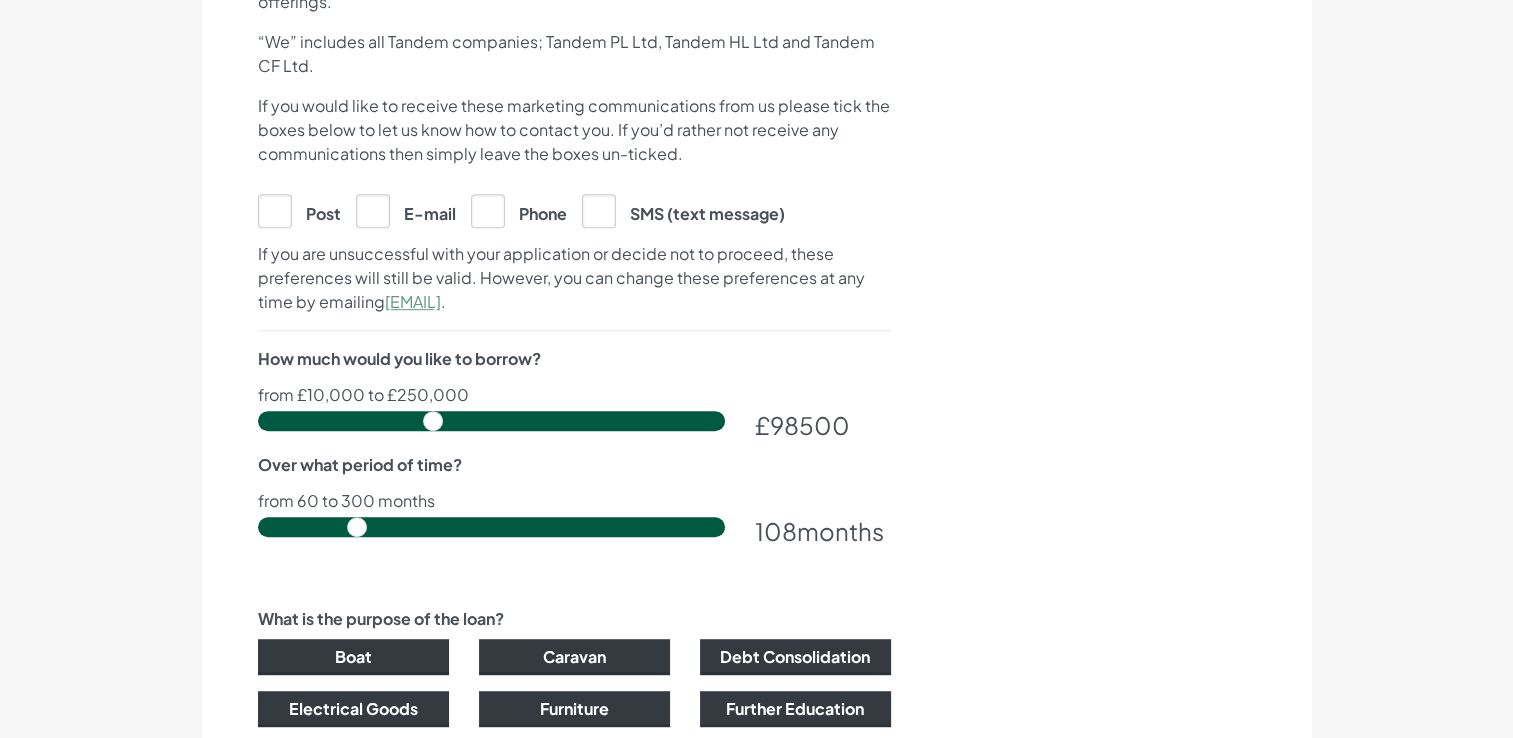click at bounding box center (491, 421) 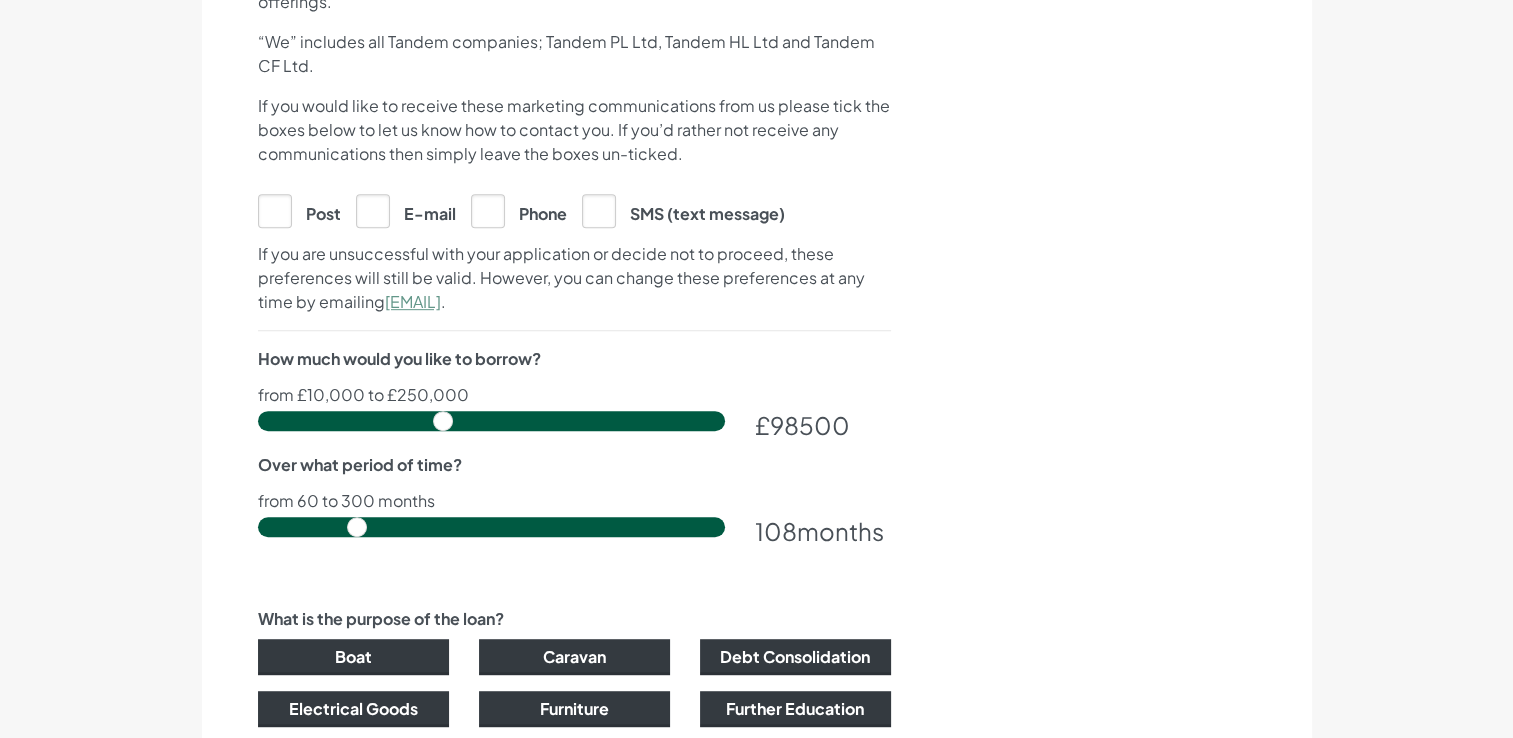 click at bounding box center (491, 421) 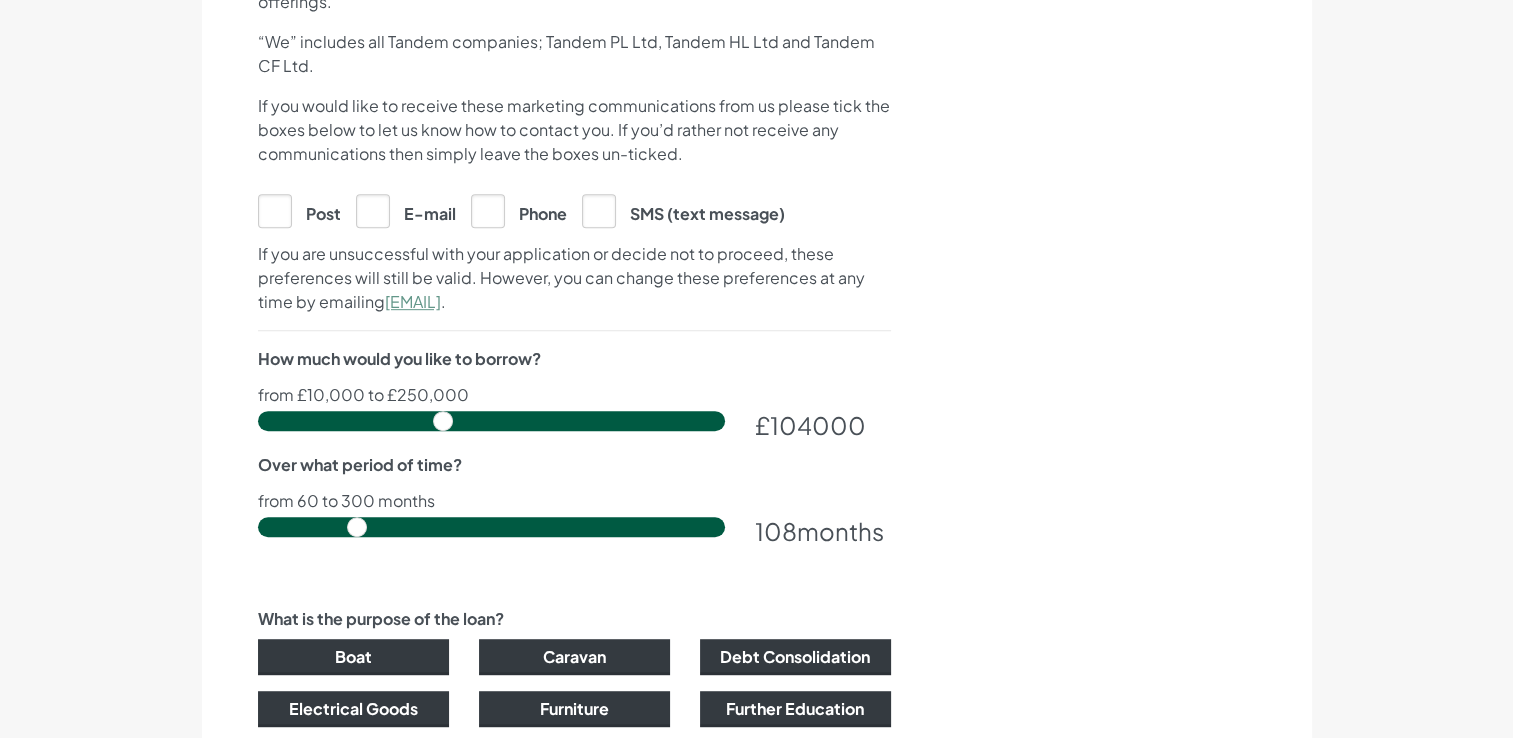click at bounding box center [491, 421] 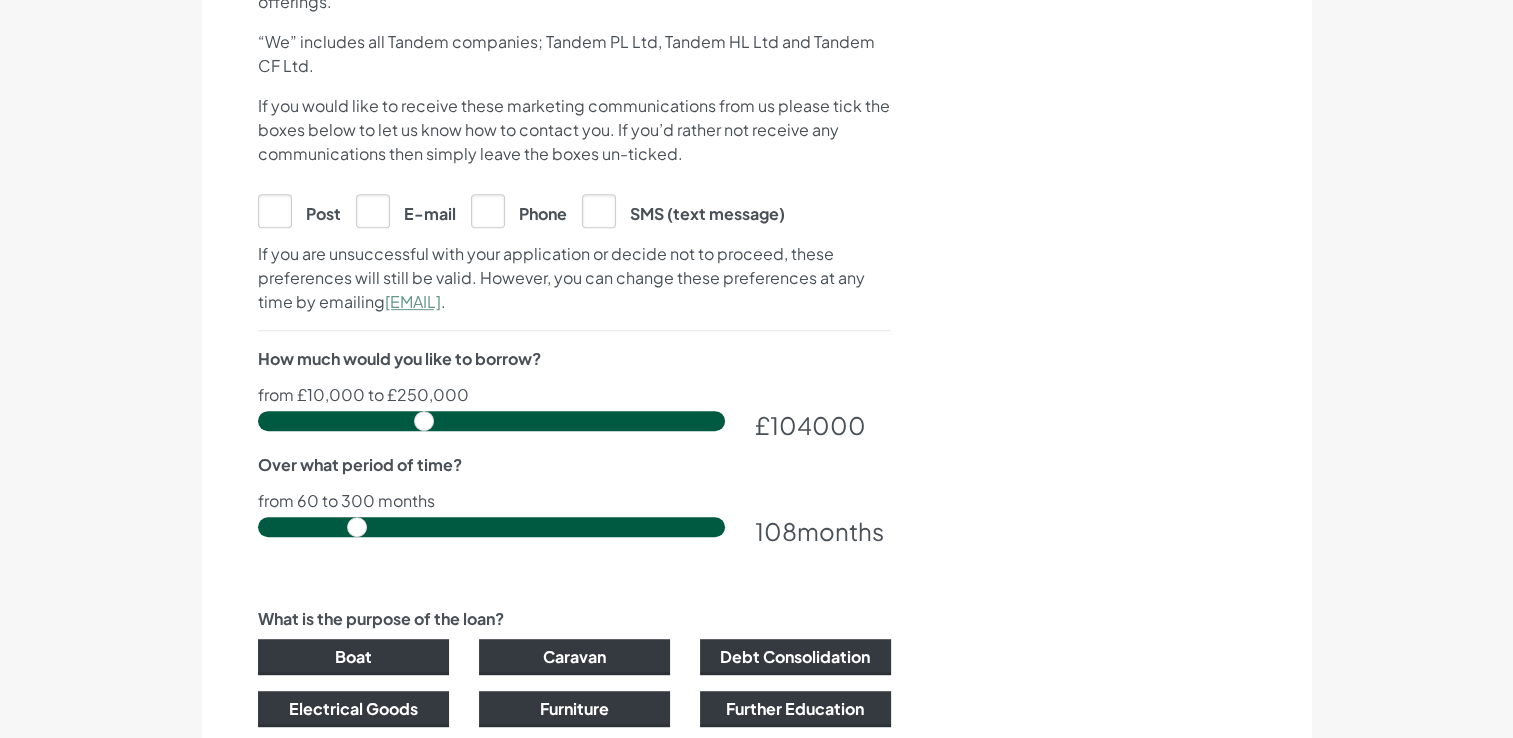 click at bounding box center (491, 421) 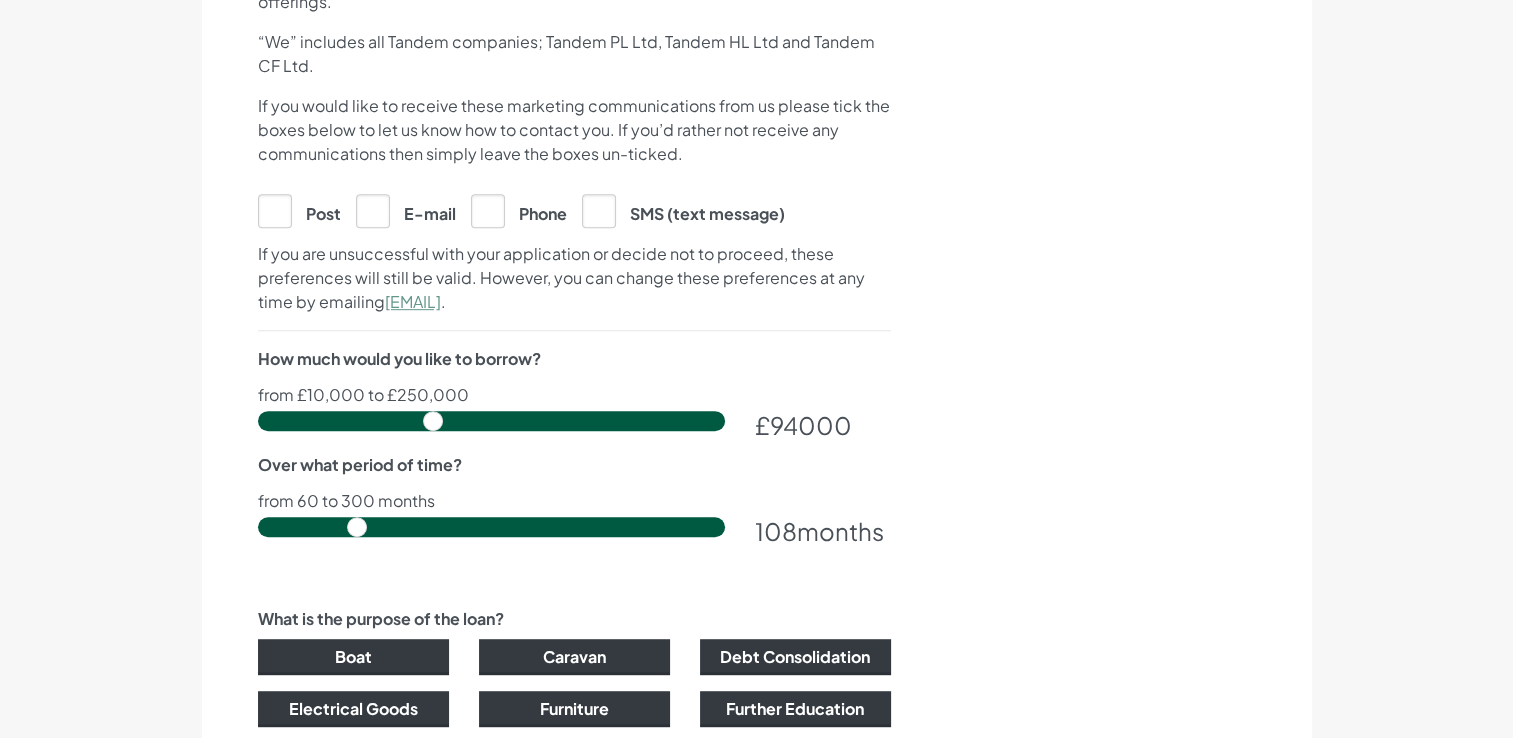 click at bounding box center [491, 421] 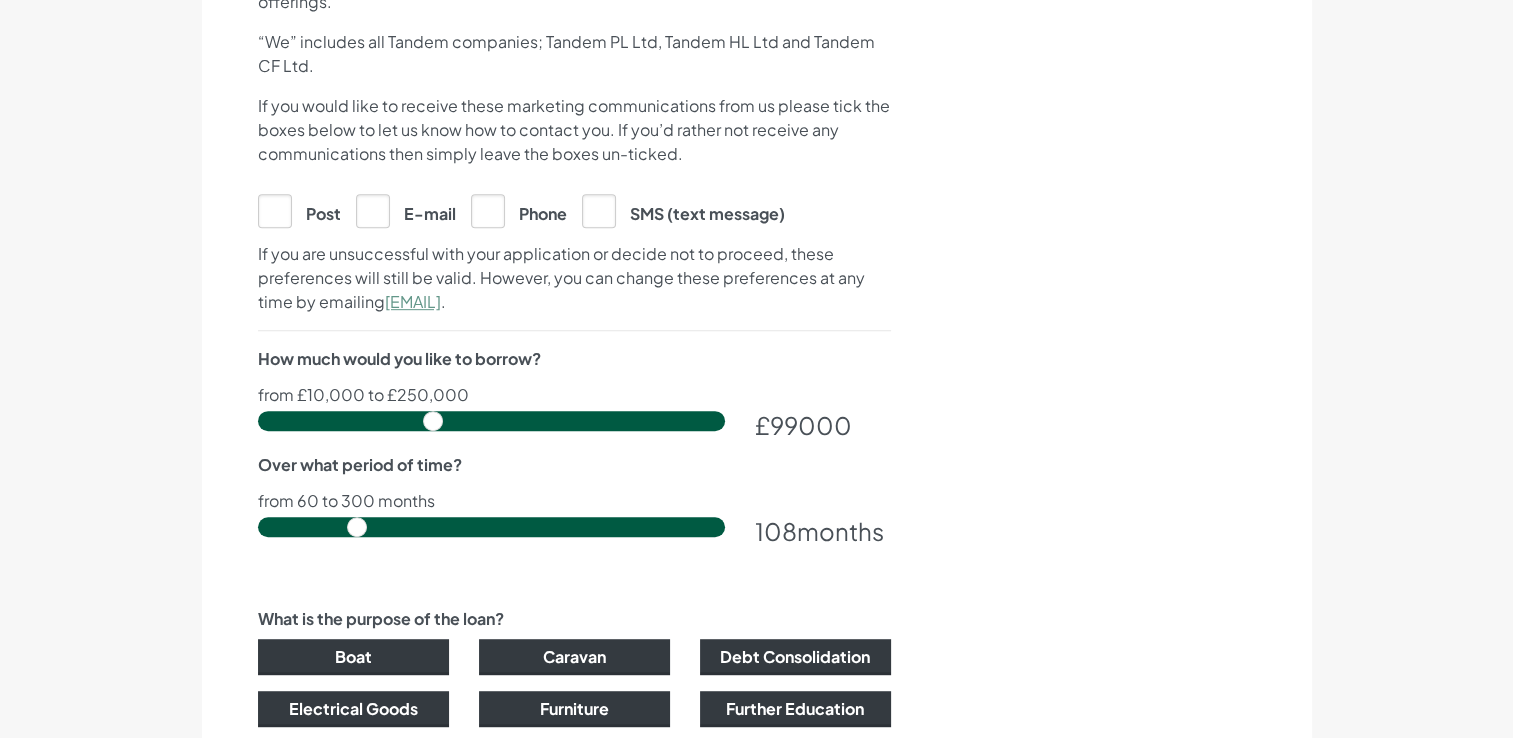 click at bounding box center [491, 421] 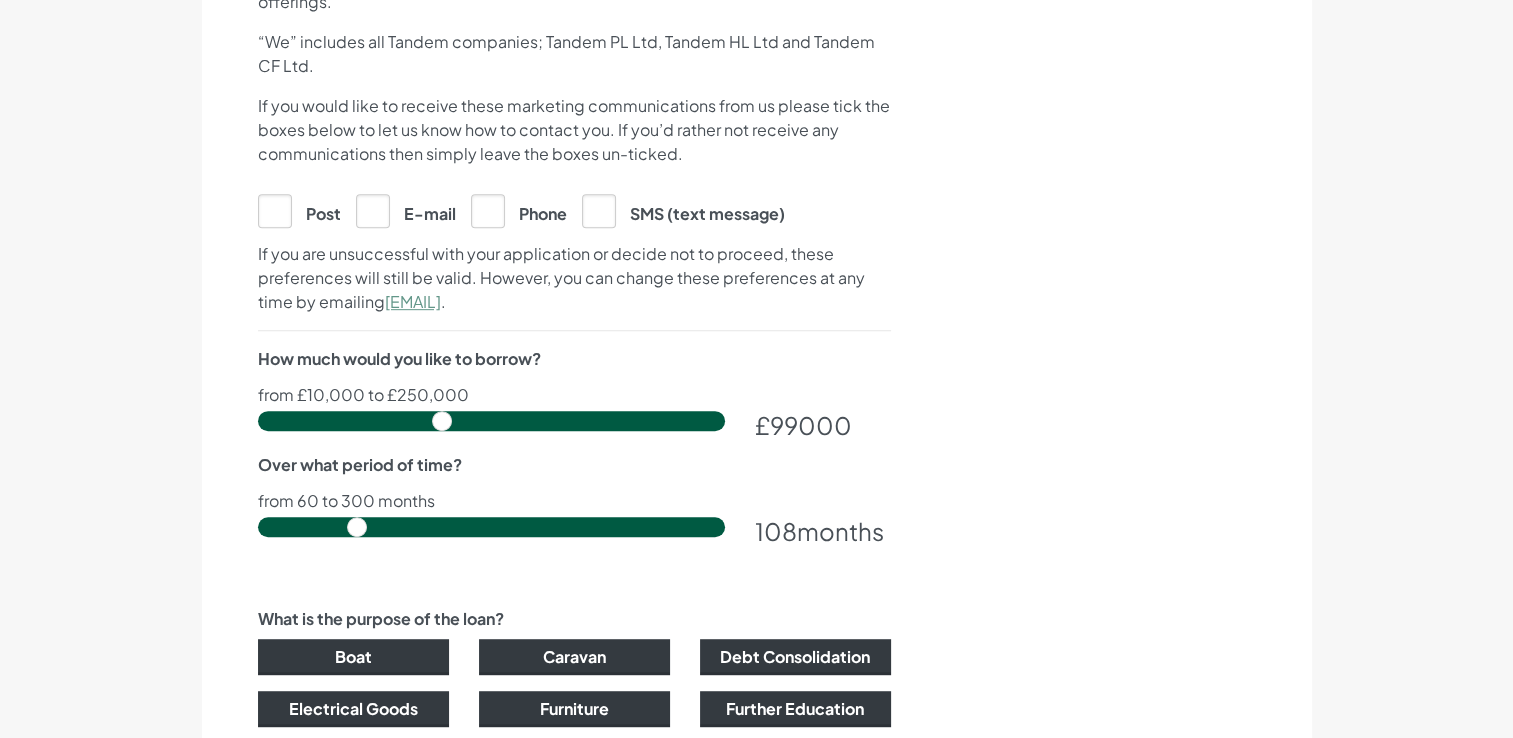 click at bounding box center [491, 421] 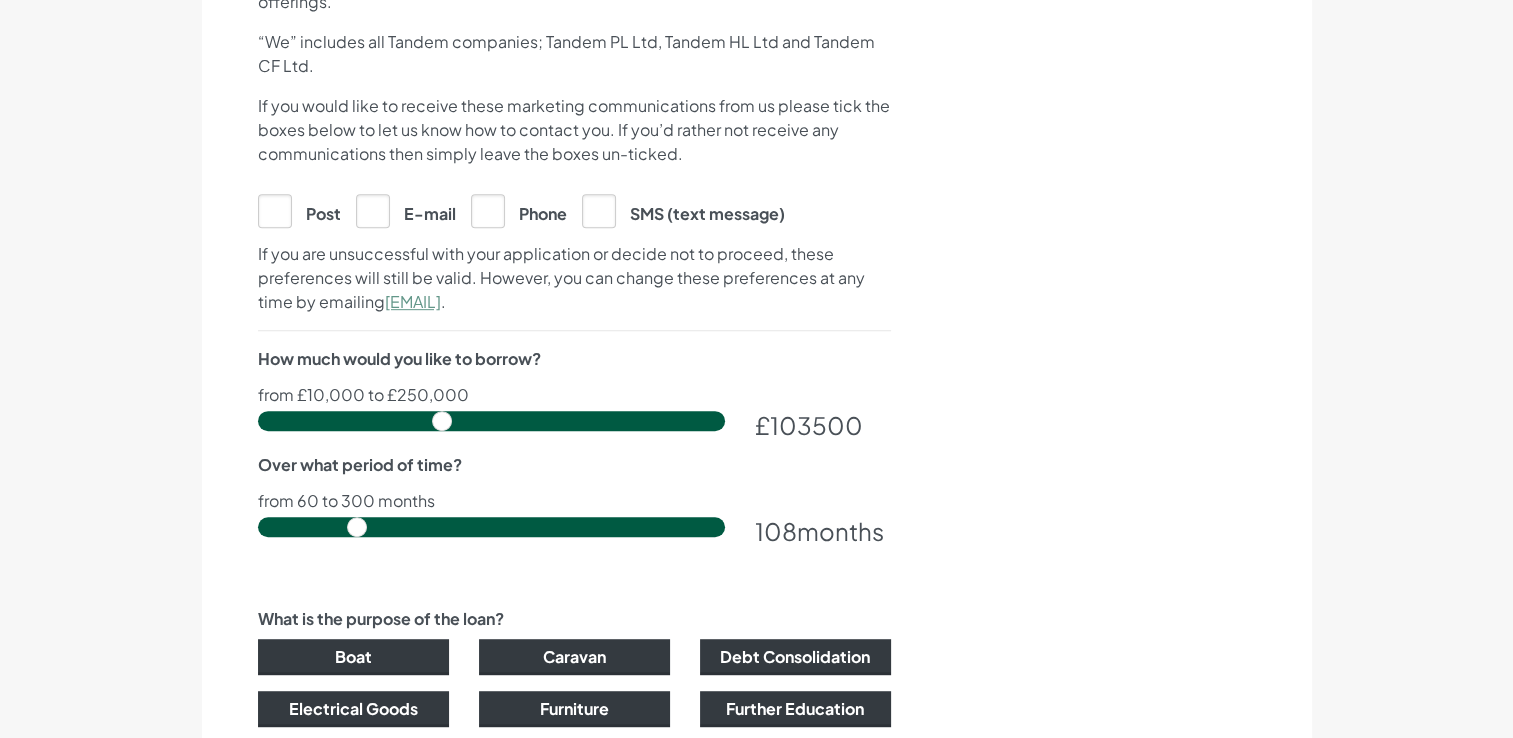 click at bounding box center (491, 421) 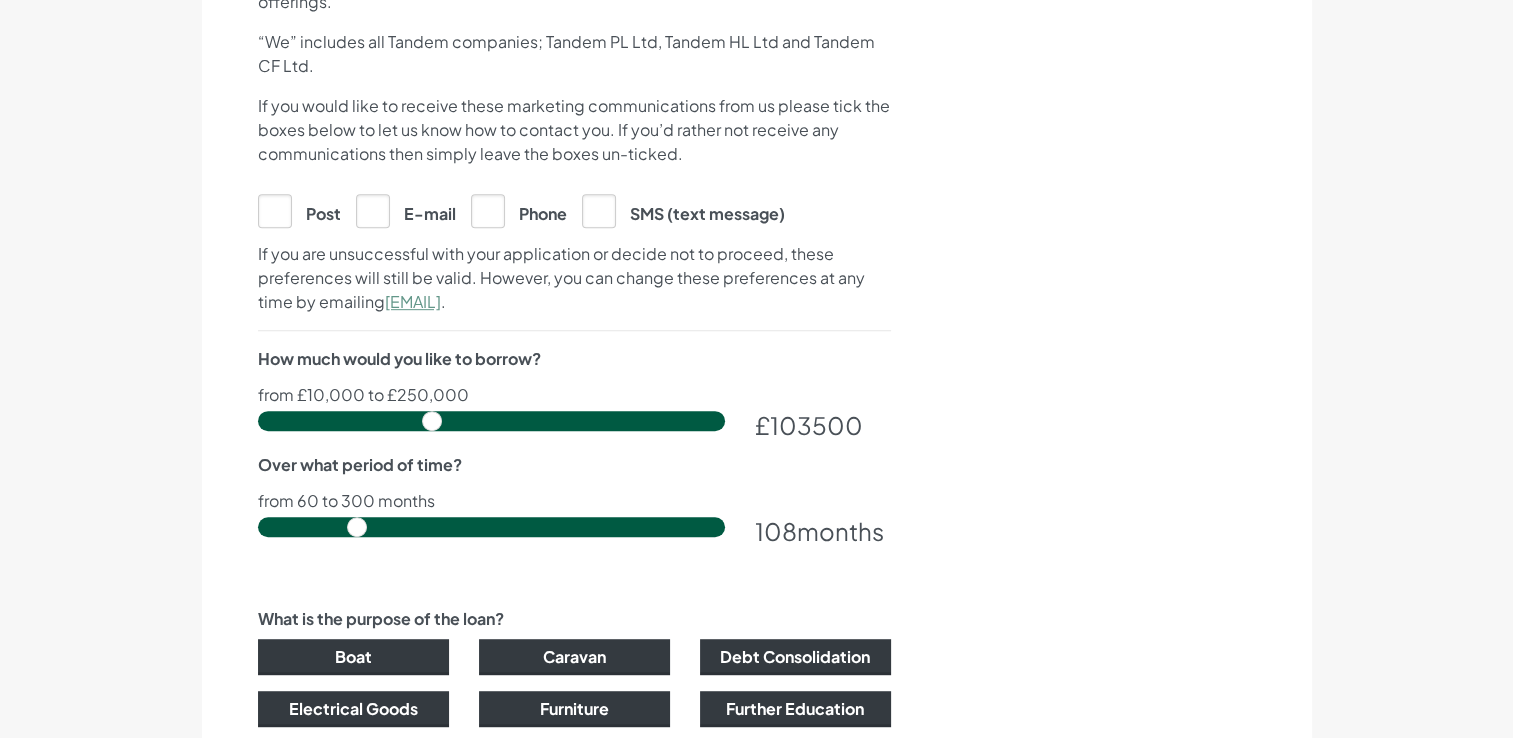 click at bounding box center (491, 421) 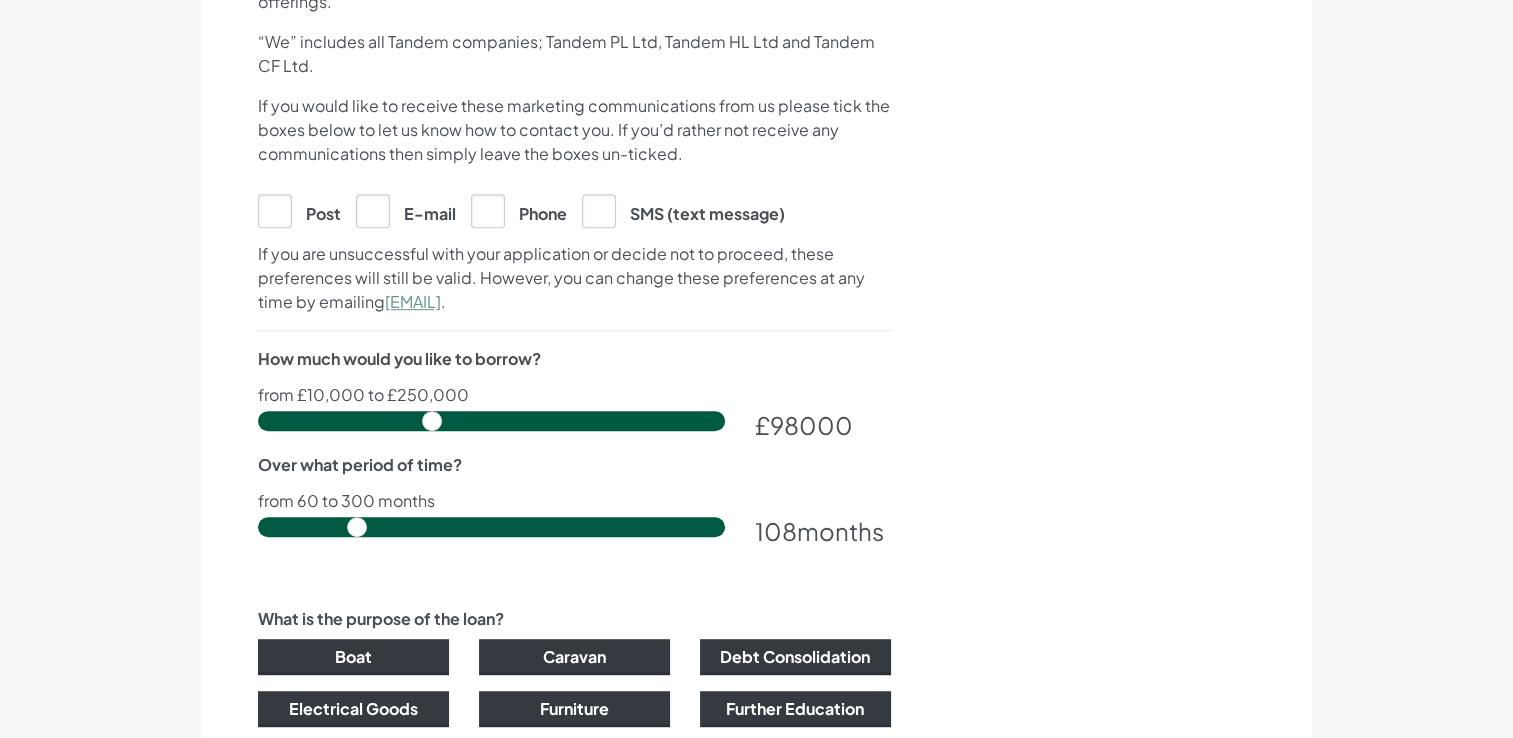 click at bounding box center [491, 421] 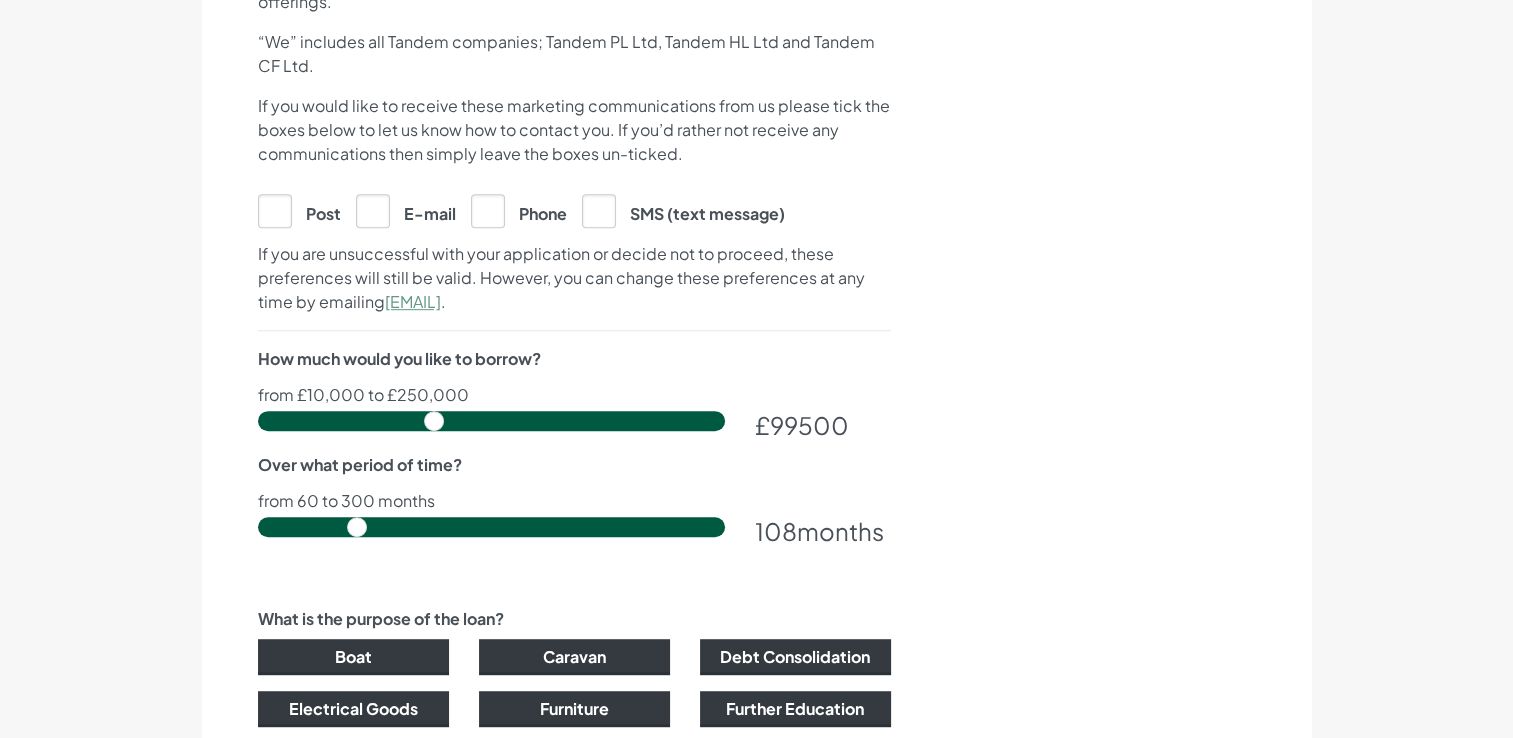 type on "100000" 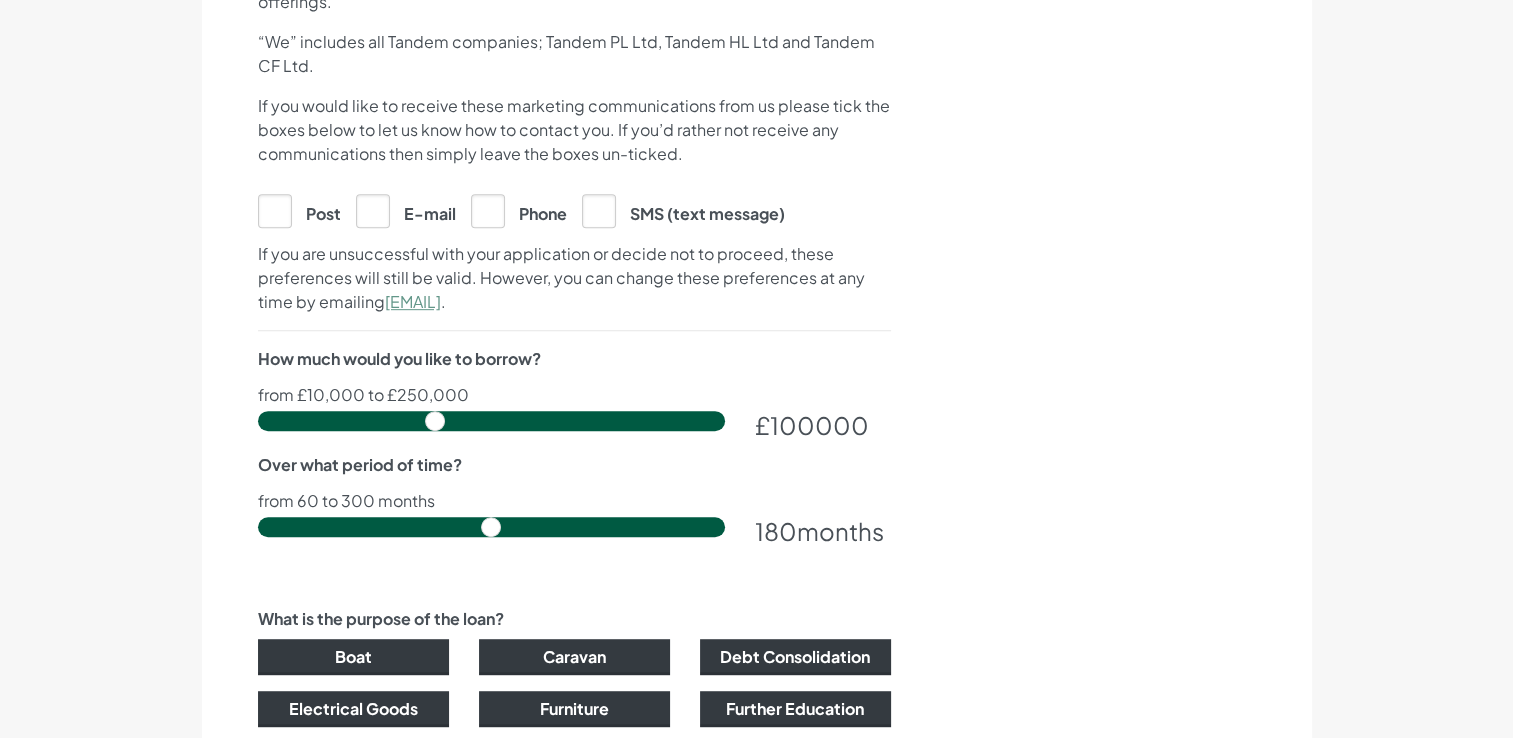 drag, startPoint x: 360, startPoint y: 526, endPoint x: 498, endPoint y: 545, distance: 139.30183 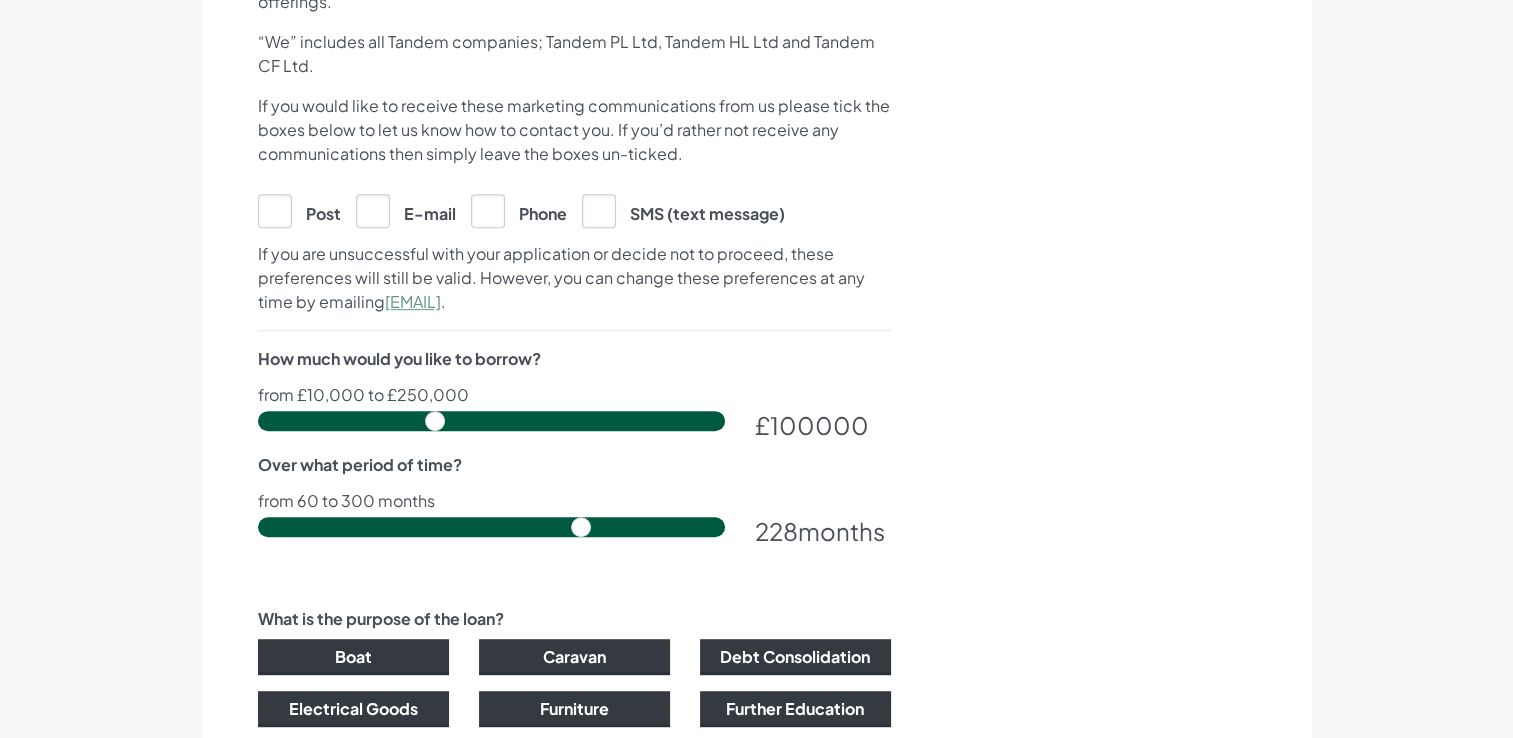 type on "240" 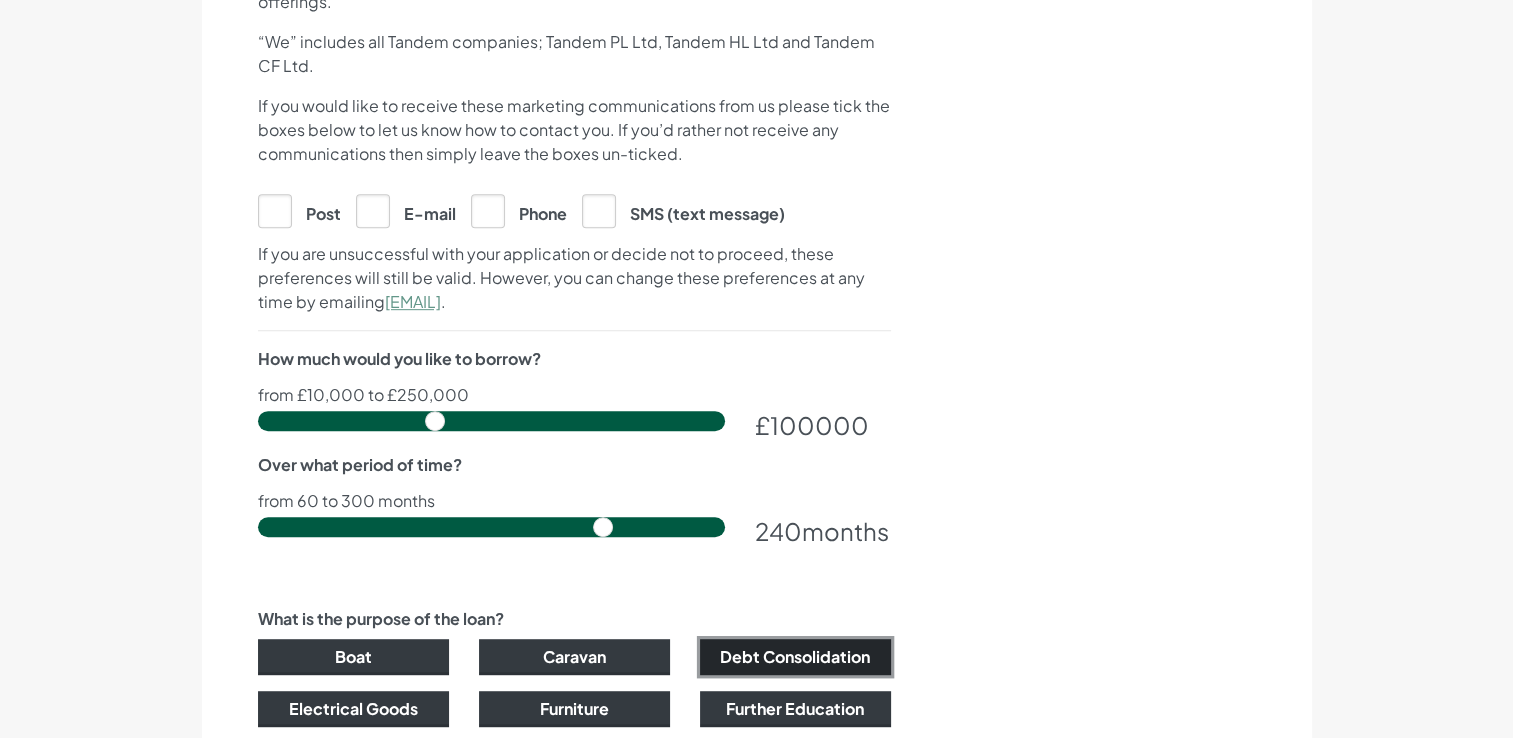 click on "Debt Consolidation" at bounding box center [795, 657] 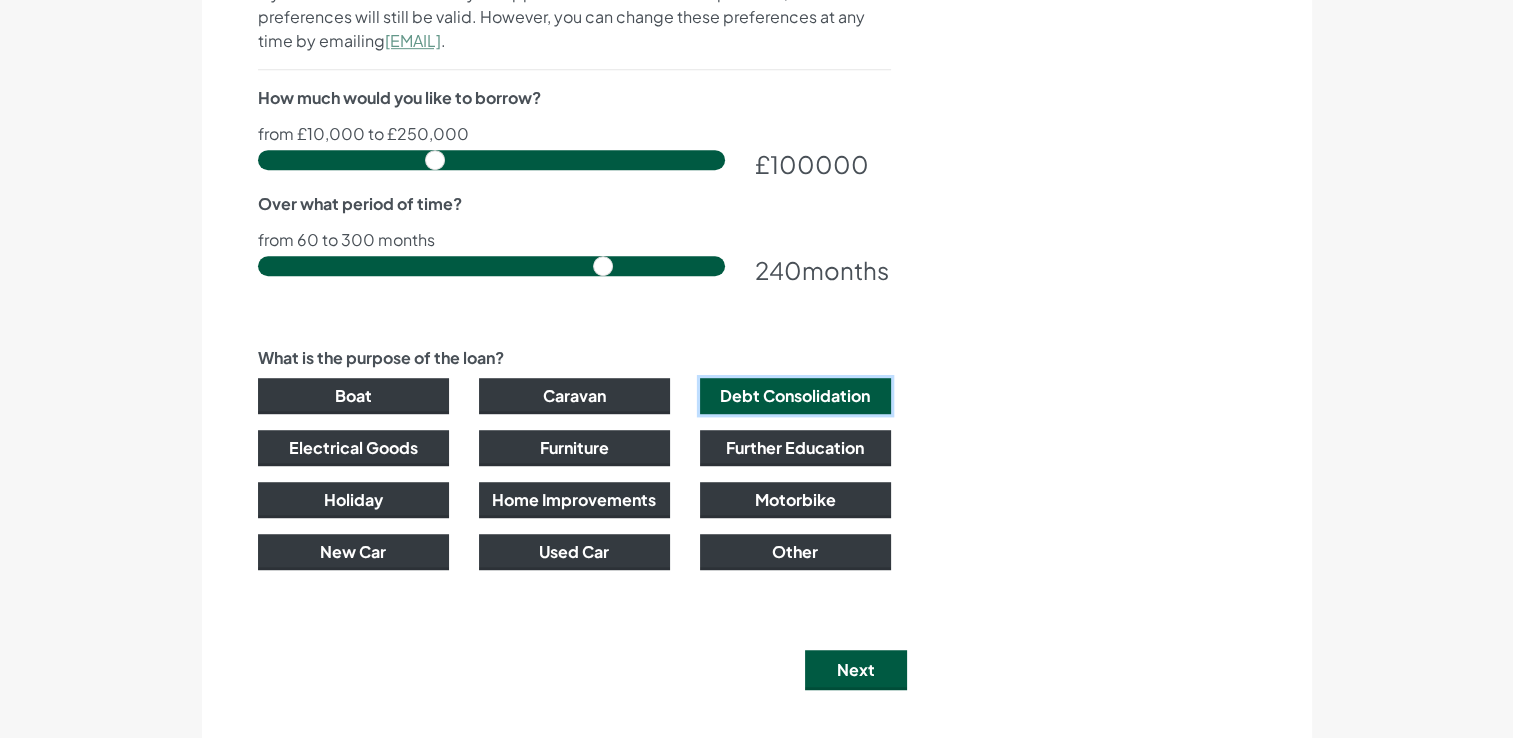 scroll, scrollTop: 1410, scrollLeft: 0, axis: vertical 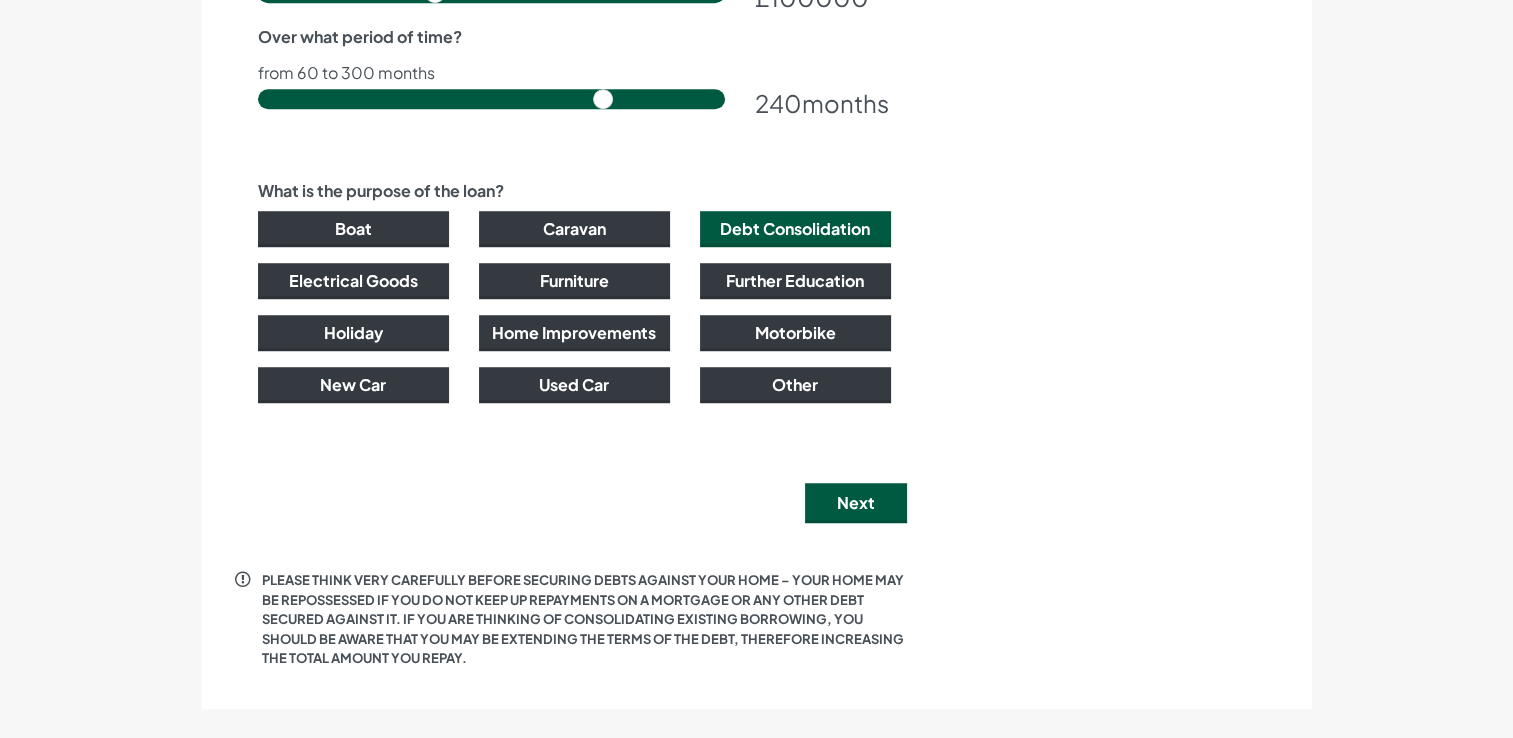 click on "Let's get your application started
Title
******
**
***
****
**
**
****
First name
****
Middle names
." at bounding box center (757, -249) 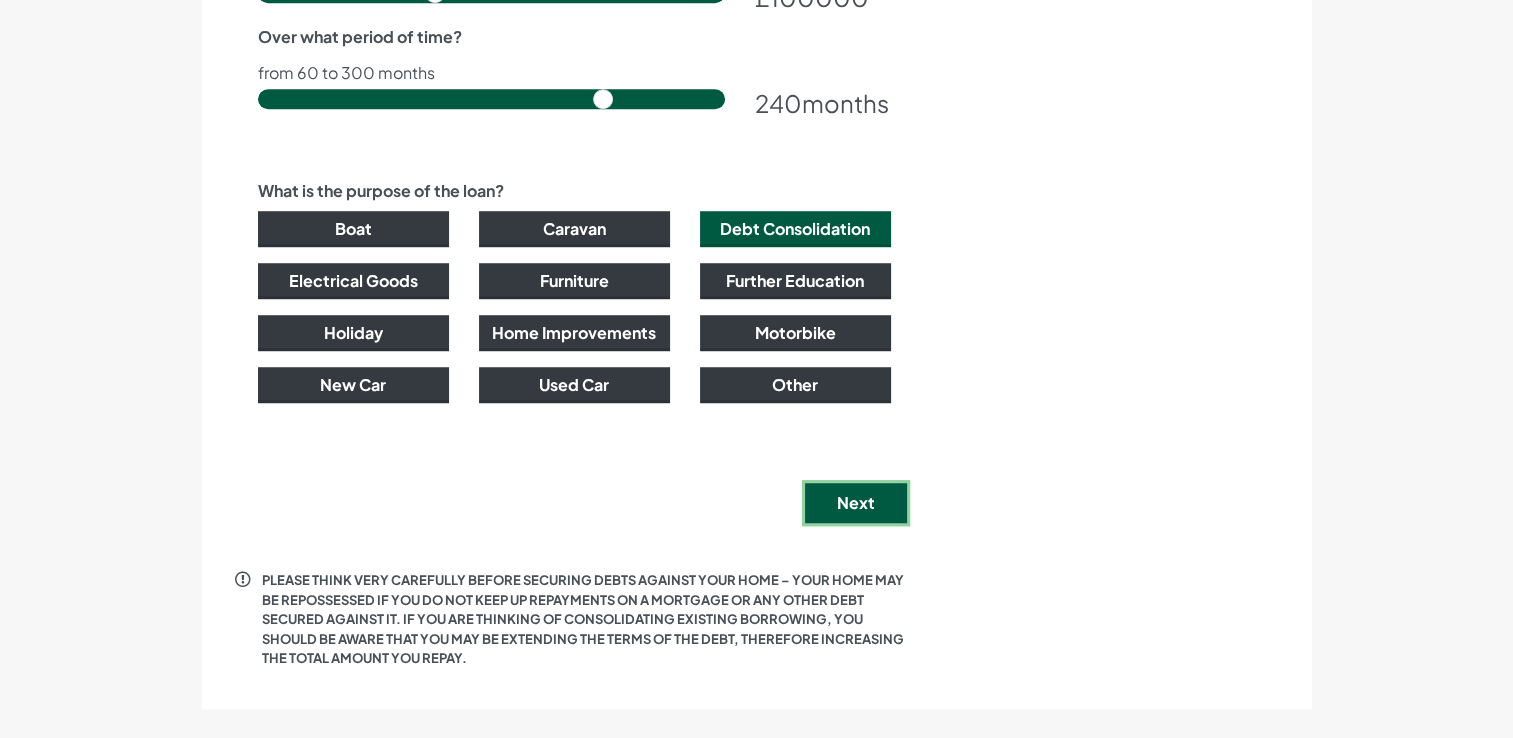 click on "Next" at bounding box center (856, 503) 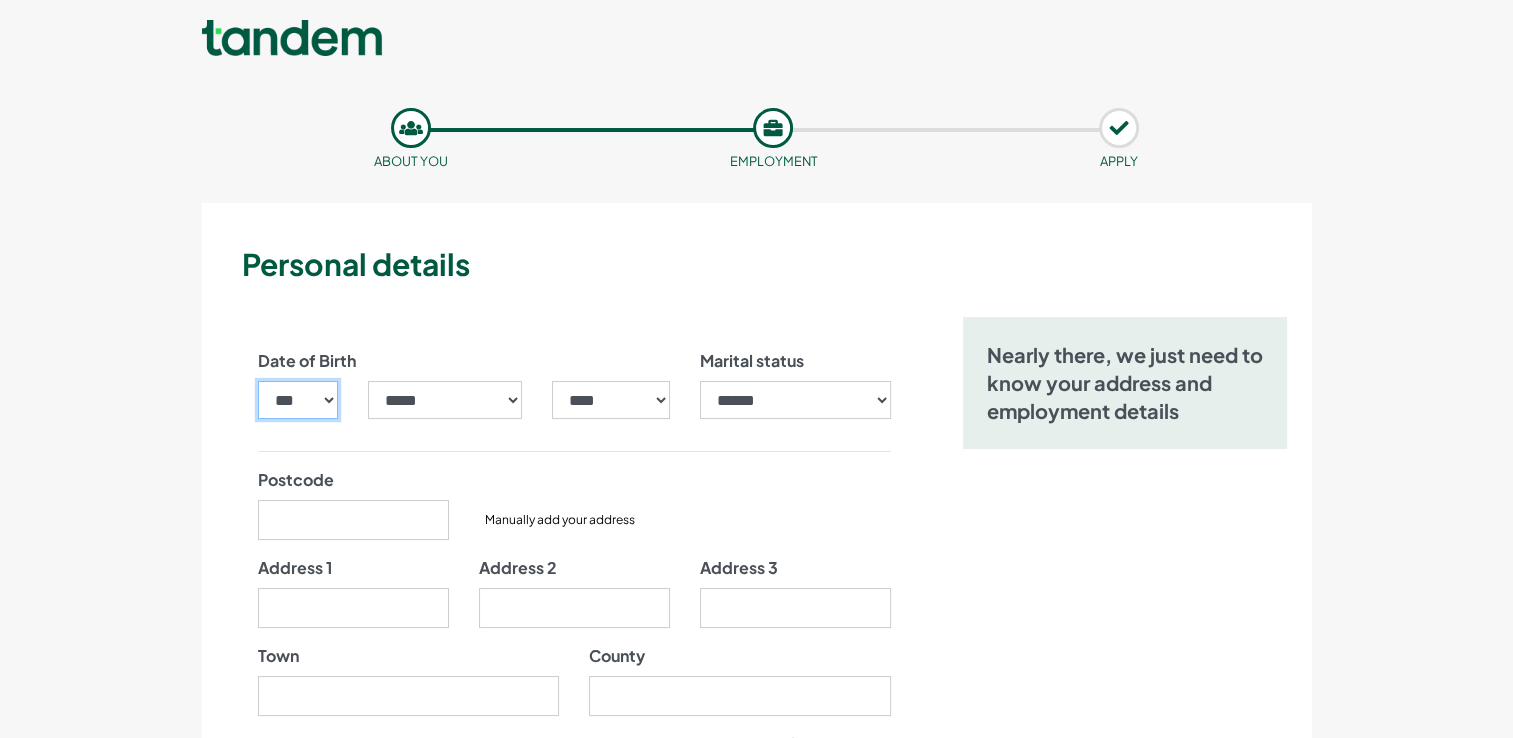 click on "***
* * * * * * * * * ** ** ** ** ** ** ** ** ** ** ** ** ** ** ** ** ** ** ** ** ** **" at bounding box center (298, 400) 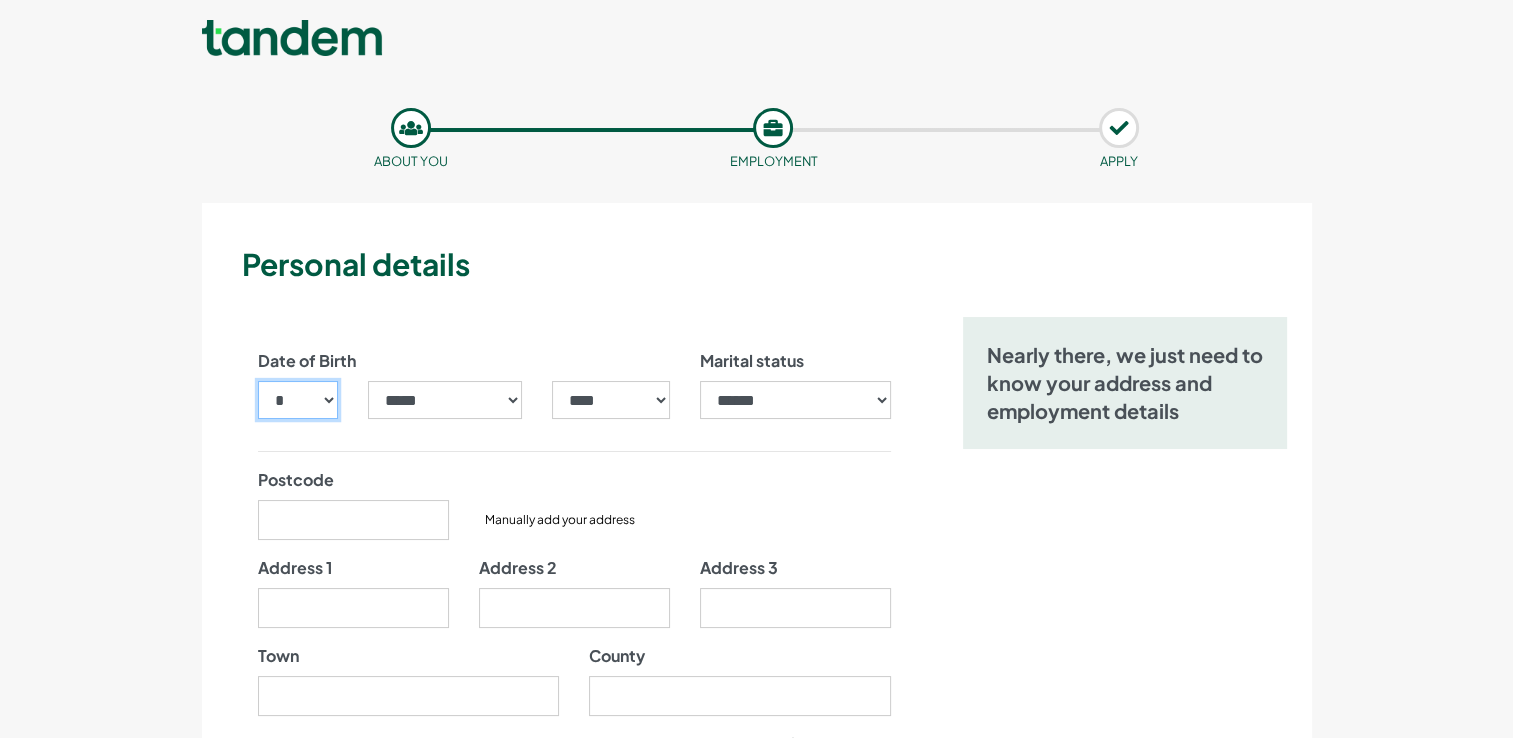 click on "***
* * * * * * * * * ** ** ** ** ** ** ** ** ** ** ** ** ** ** ** ** ** ** ** ** ** **" at bounding box center (298, 400) 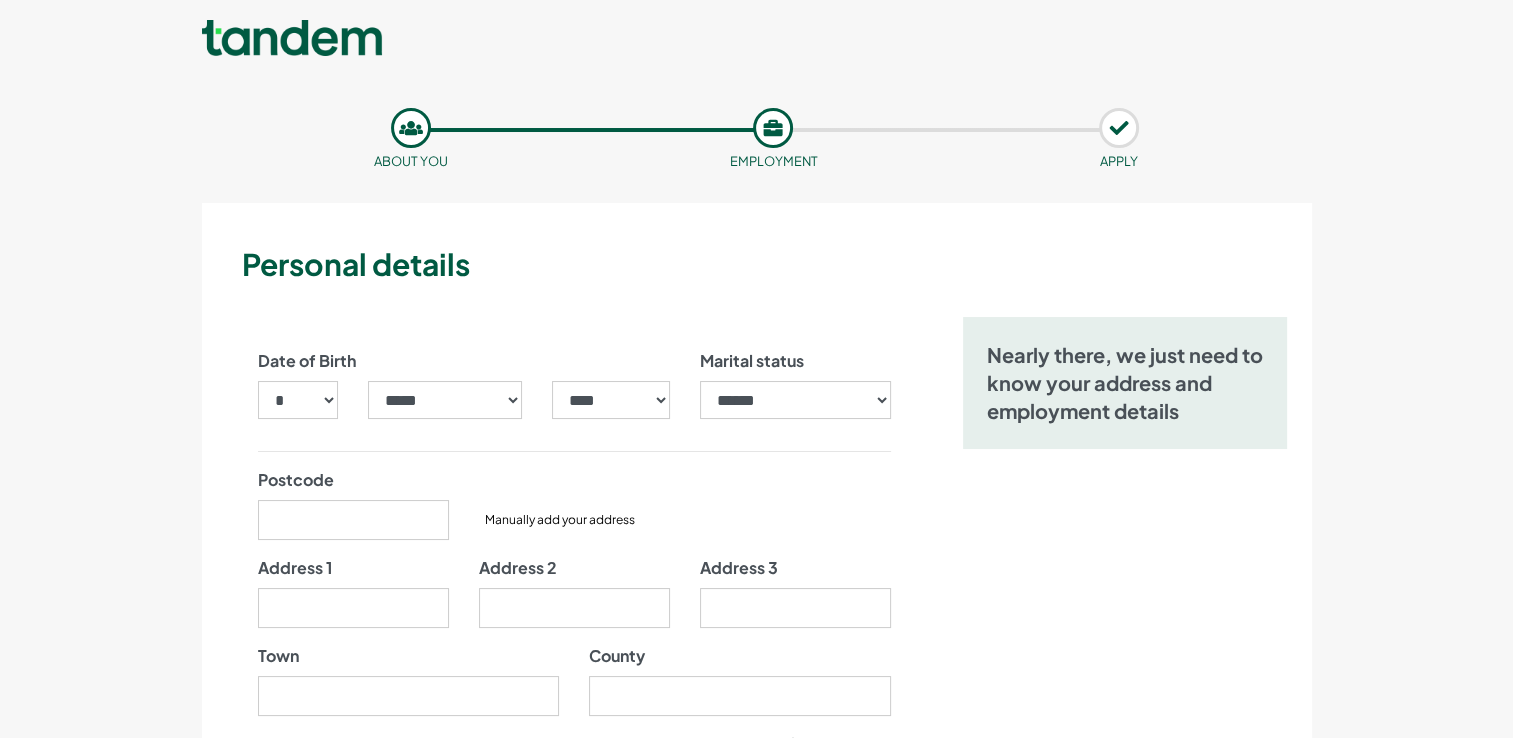 click on "*****
*******
********
*****
*****
***
****
****
******
*********
*******
********
********" at bounding box center (445, 408) 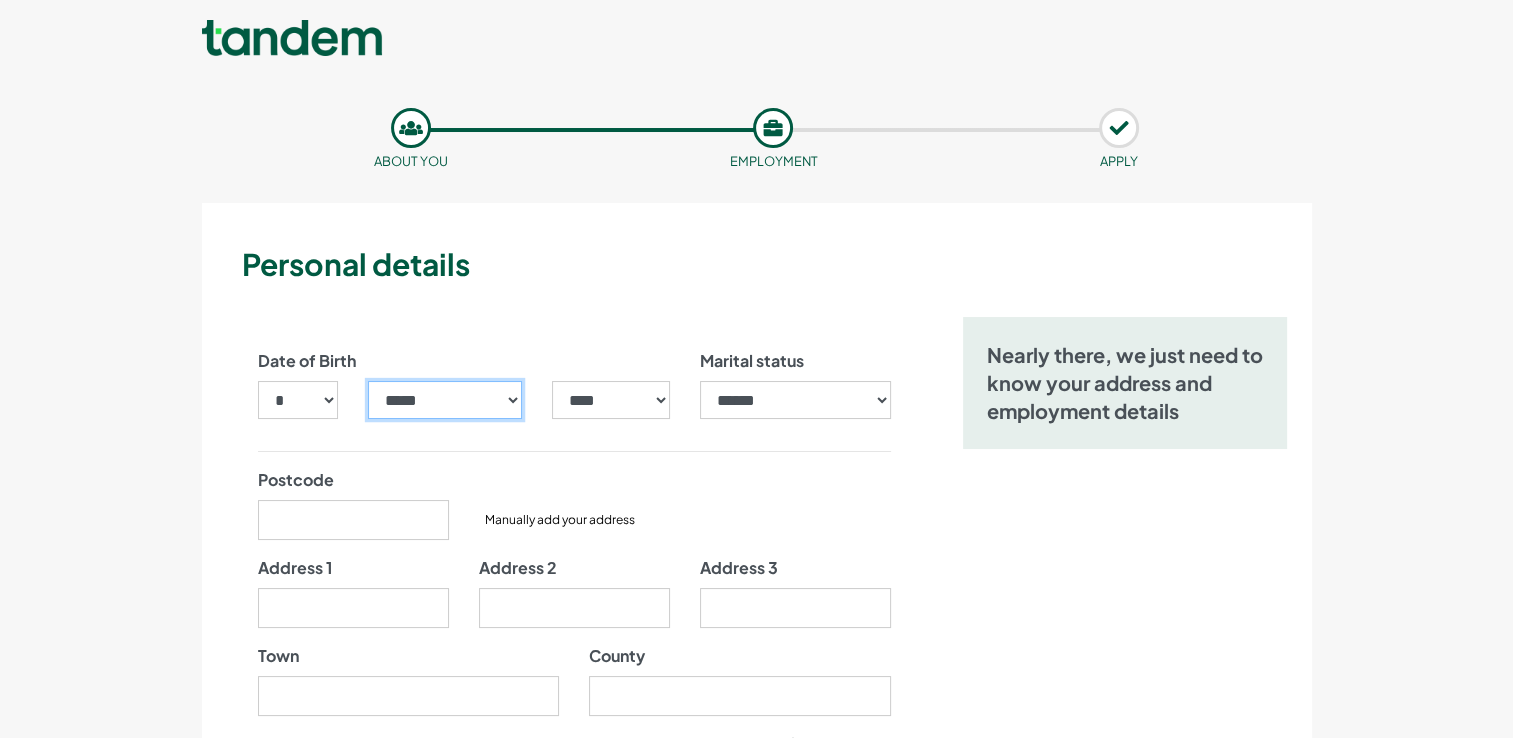 click on "*****
*******
********
*****
*****
***
****
****
******
*********
*******
********
********" at bounding box center [445, 400] 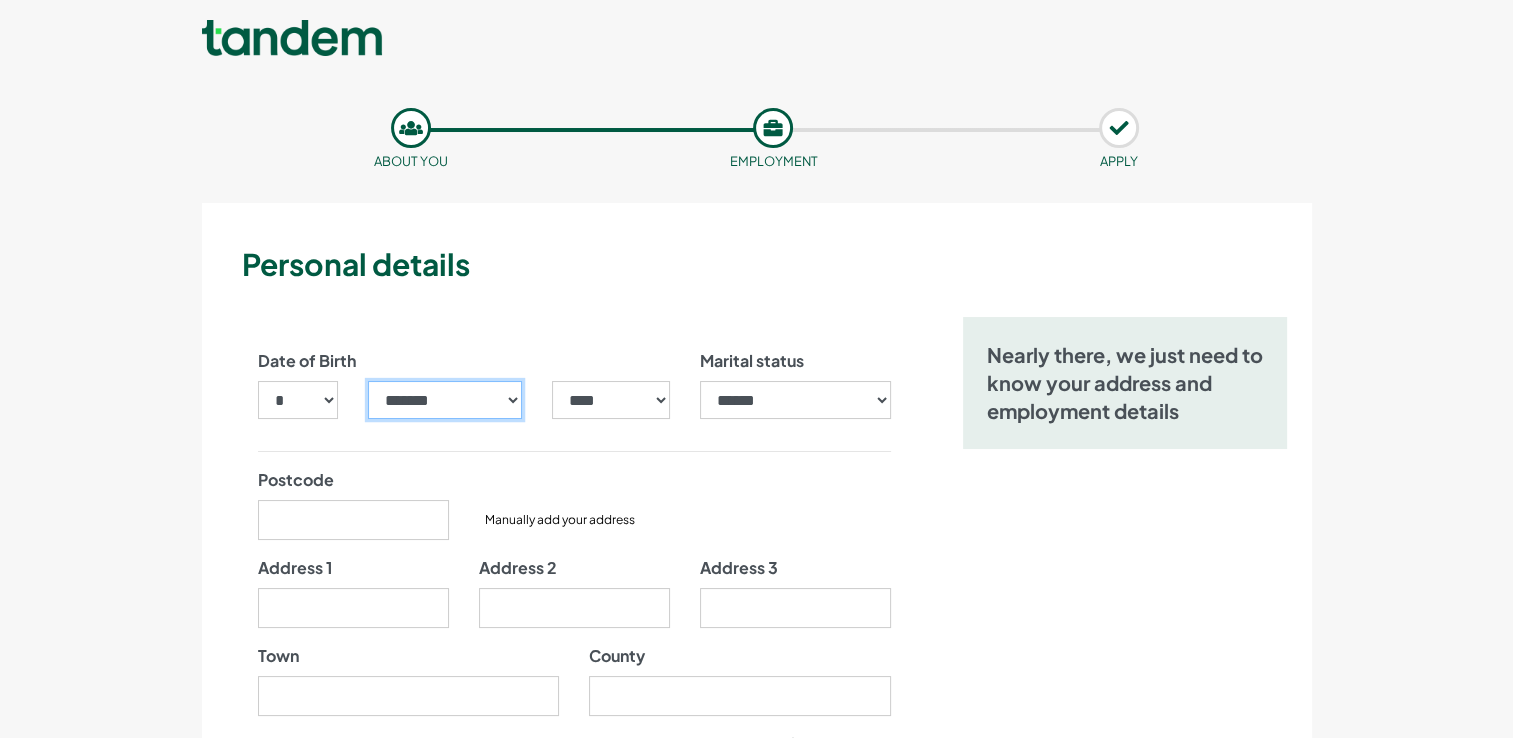 click on "*****
*******
********
*****
*****
***
****
****
******
*********
*******
********
********" at bounding box center (445, 400) 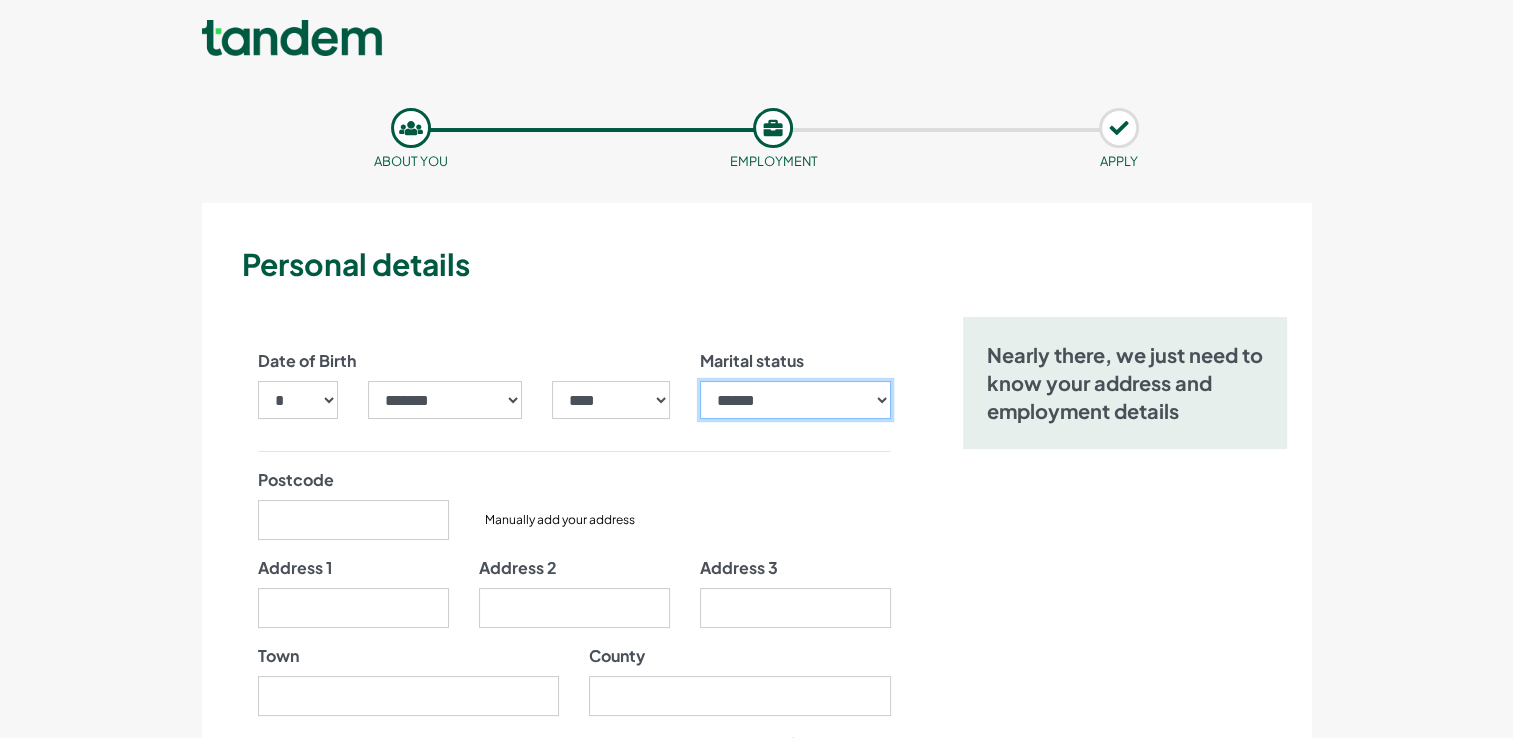 click on "**********" at bounding box center [795, 400] 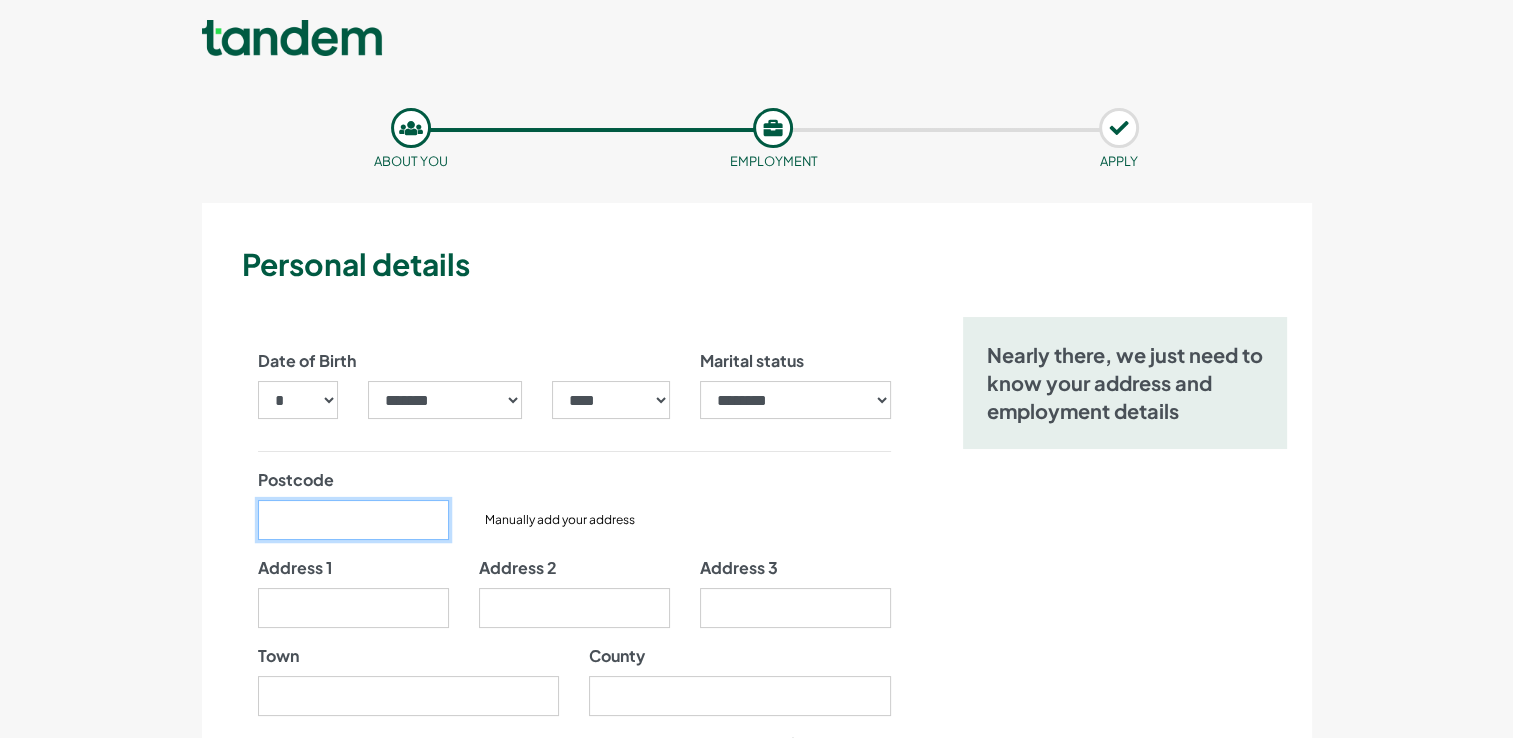click on "Postcode" at bounding box center [353, 520] 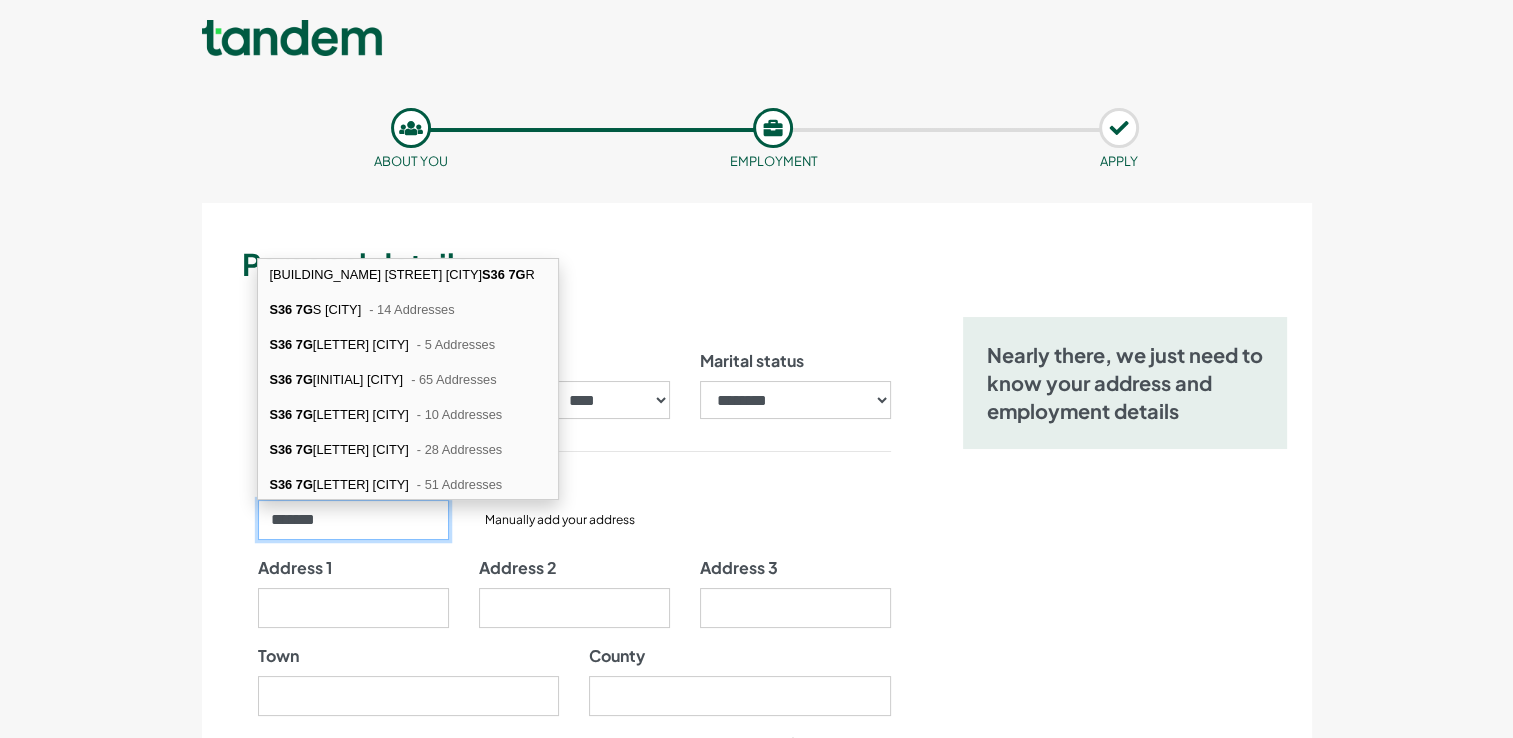 type on "*******" 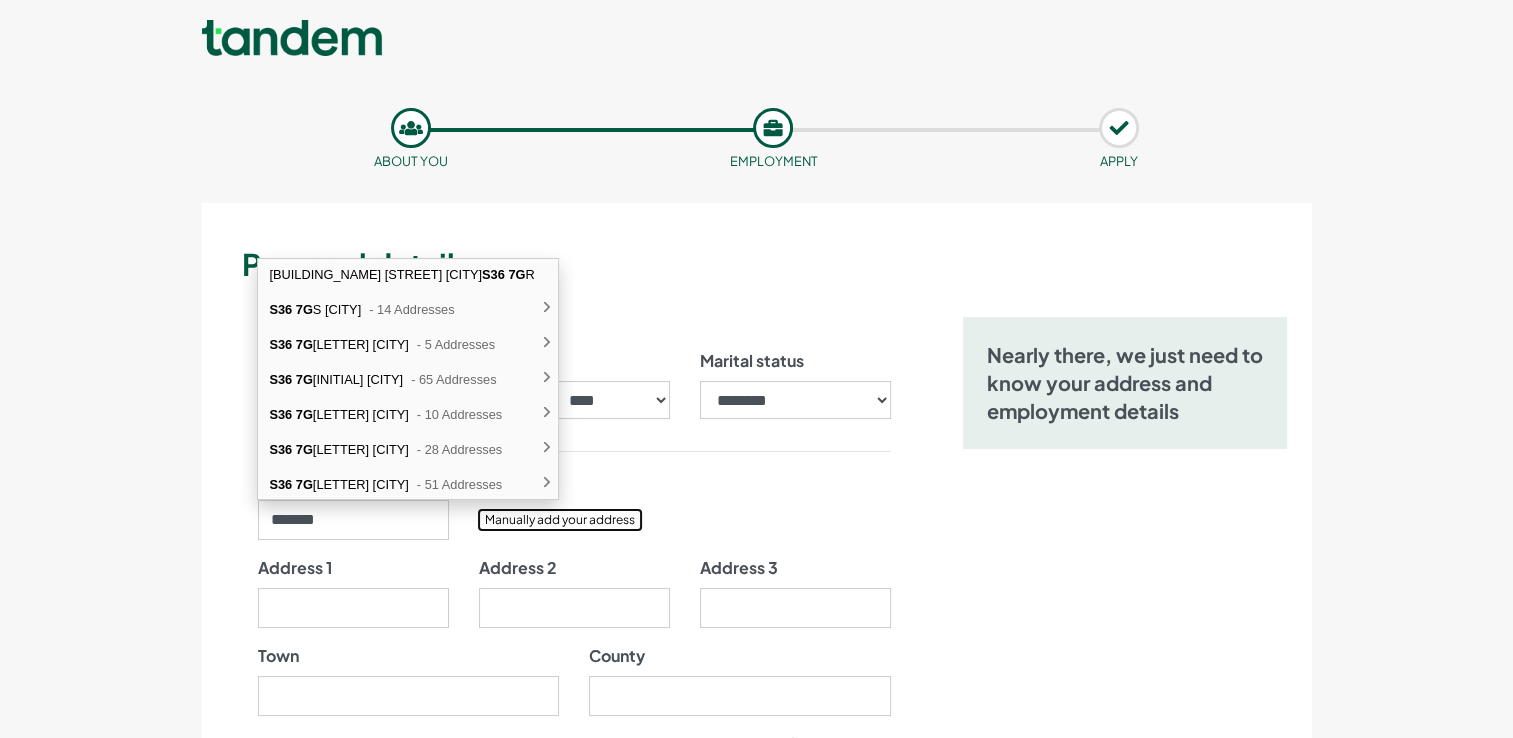 type 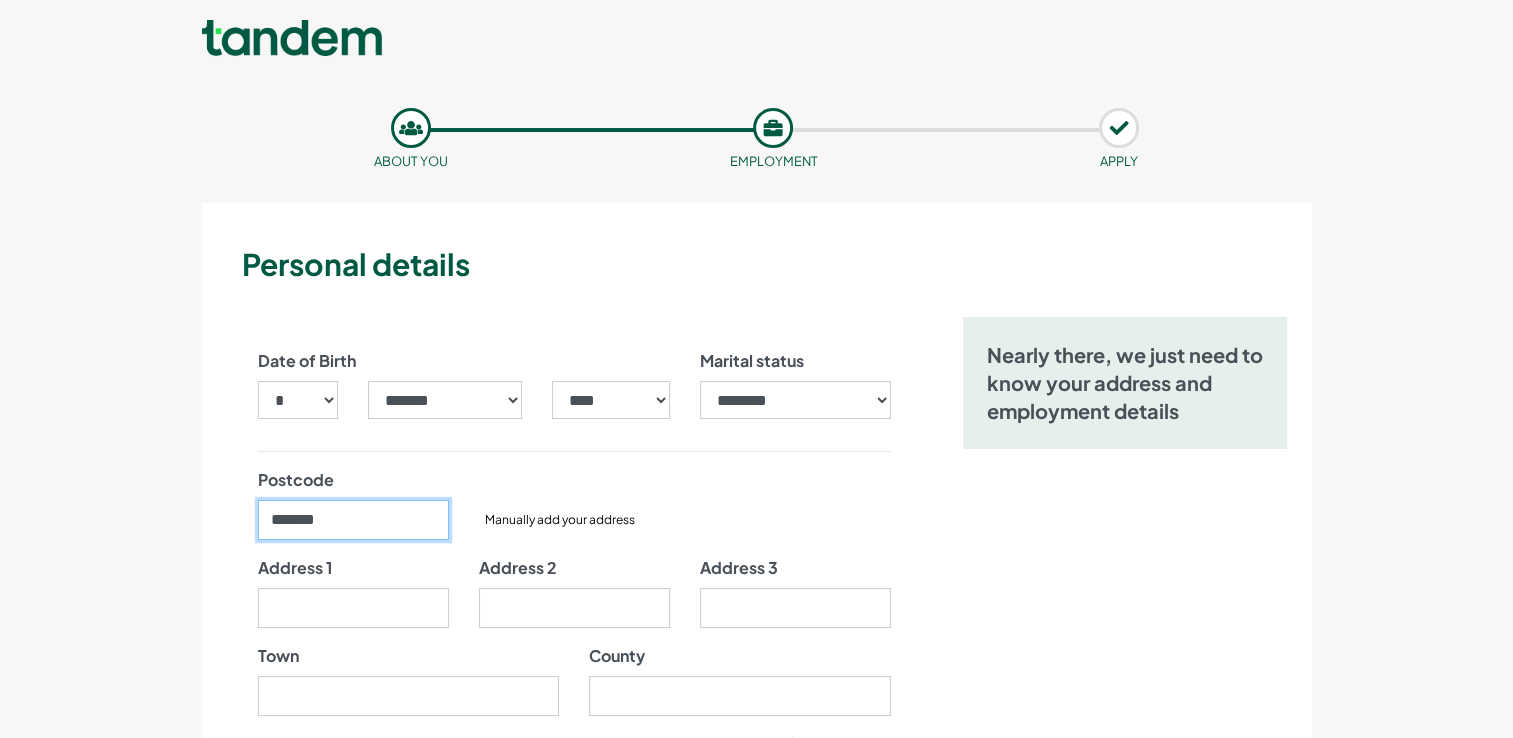 click on "*******" at bounding box center [353, 520] 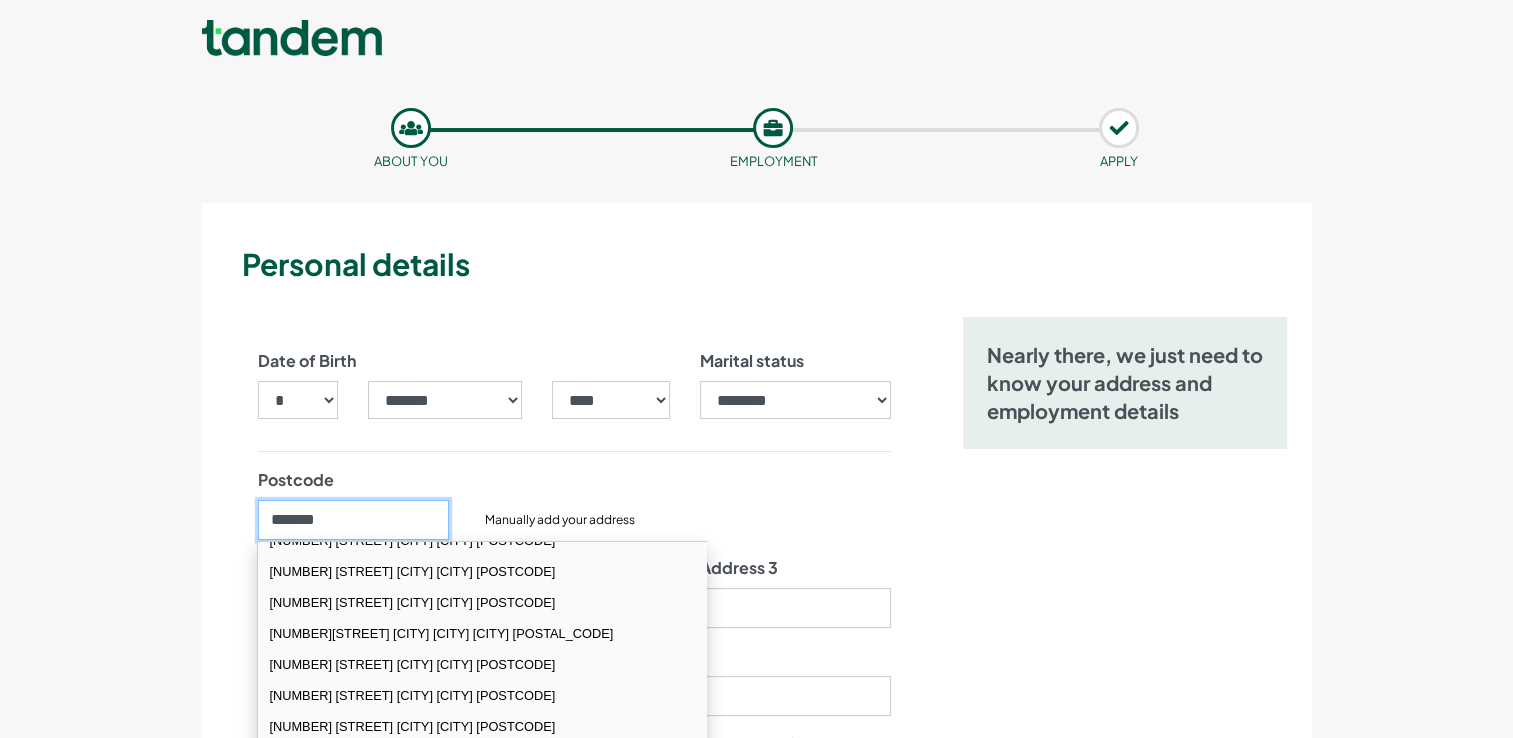 scroll, scrollTop: 207, scrollLeft: 0, axis: vertical 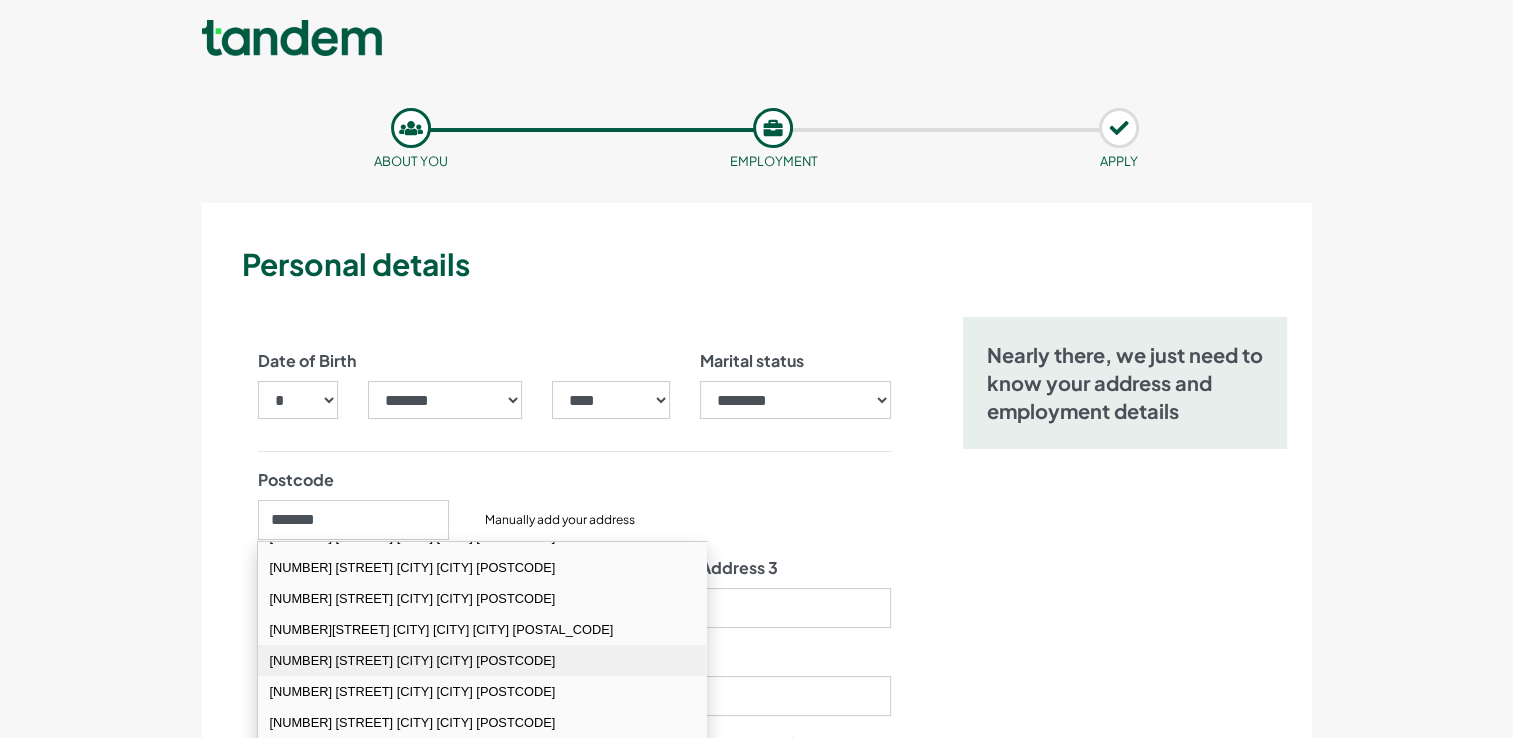 click on "[NUMBER] [STREET] [CITY] [CITY] [POSTCODE]" at bounding box center (482, 660) 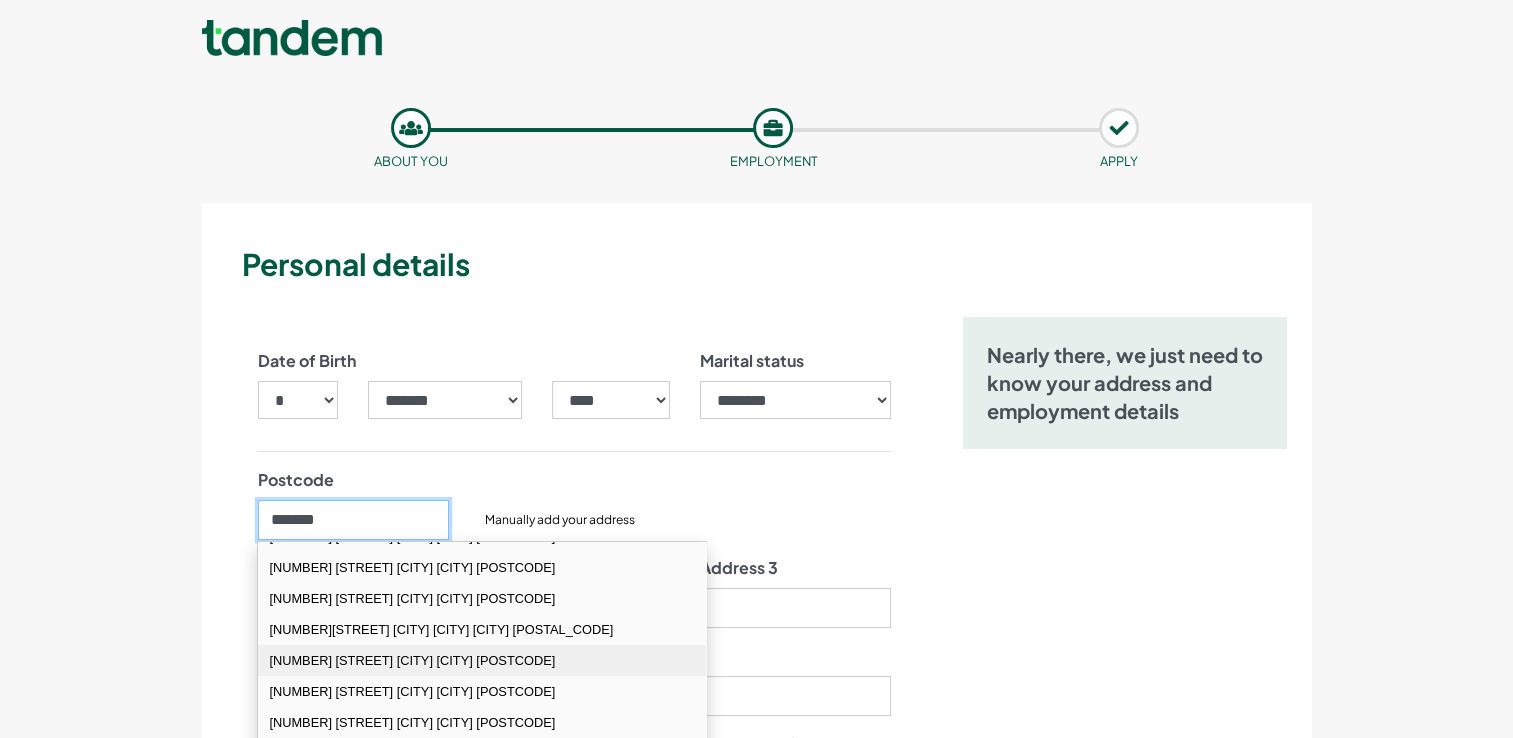 type on "*******" 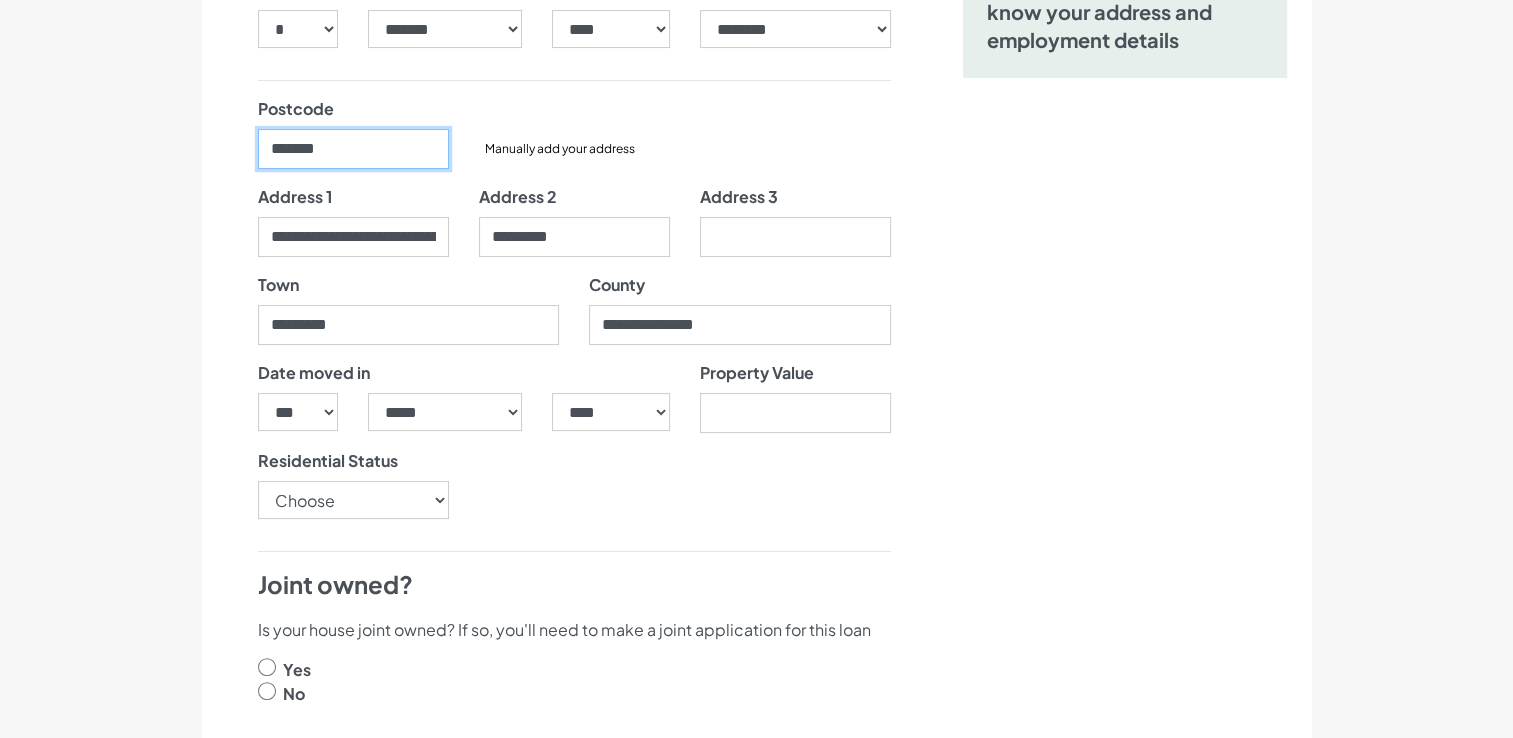 scroll, scrollTop: 400, scrollLeft: 0, axis: vertical 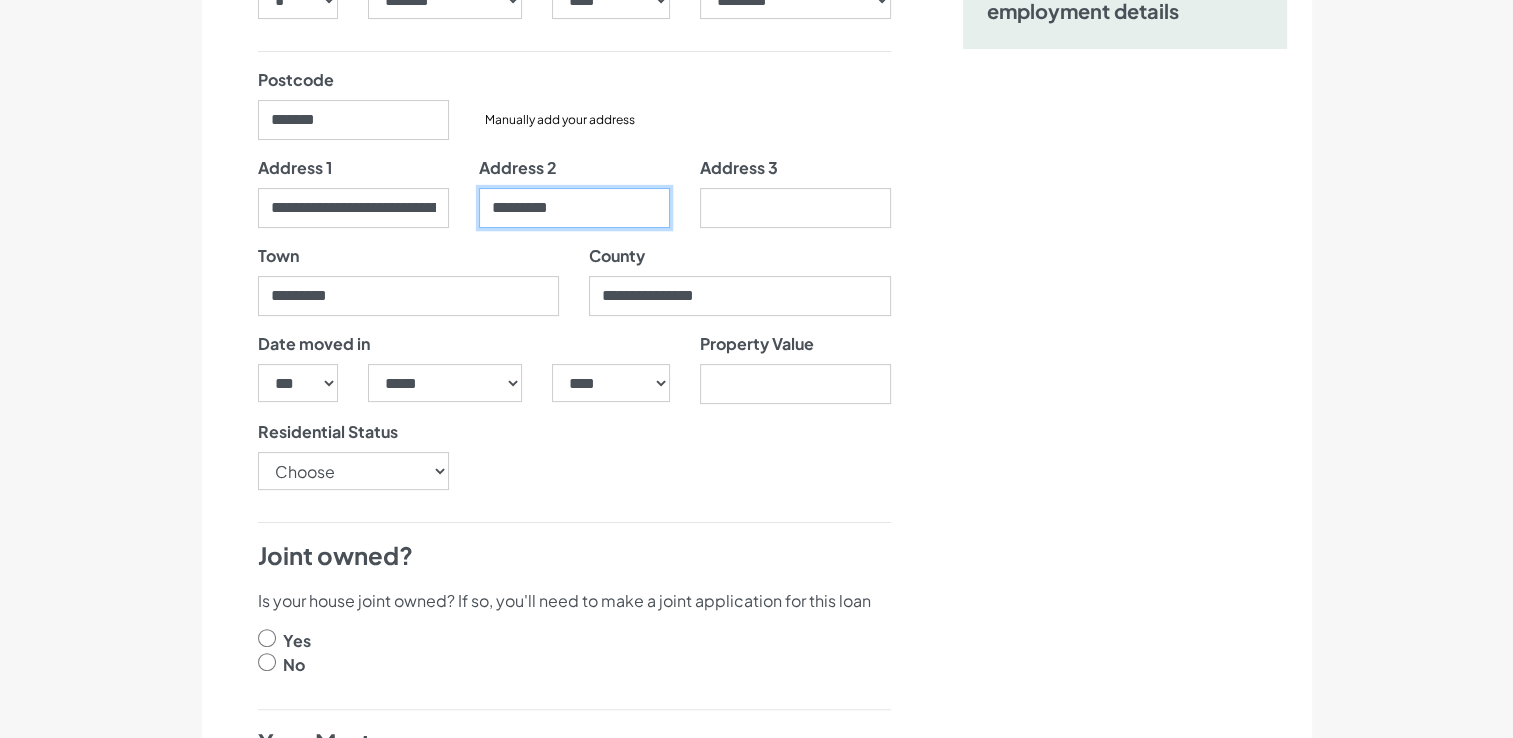 click on "*********" at bounding box center (574, 208) 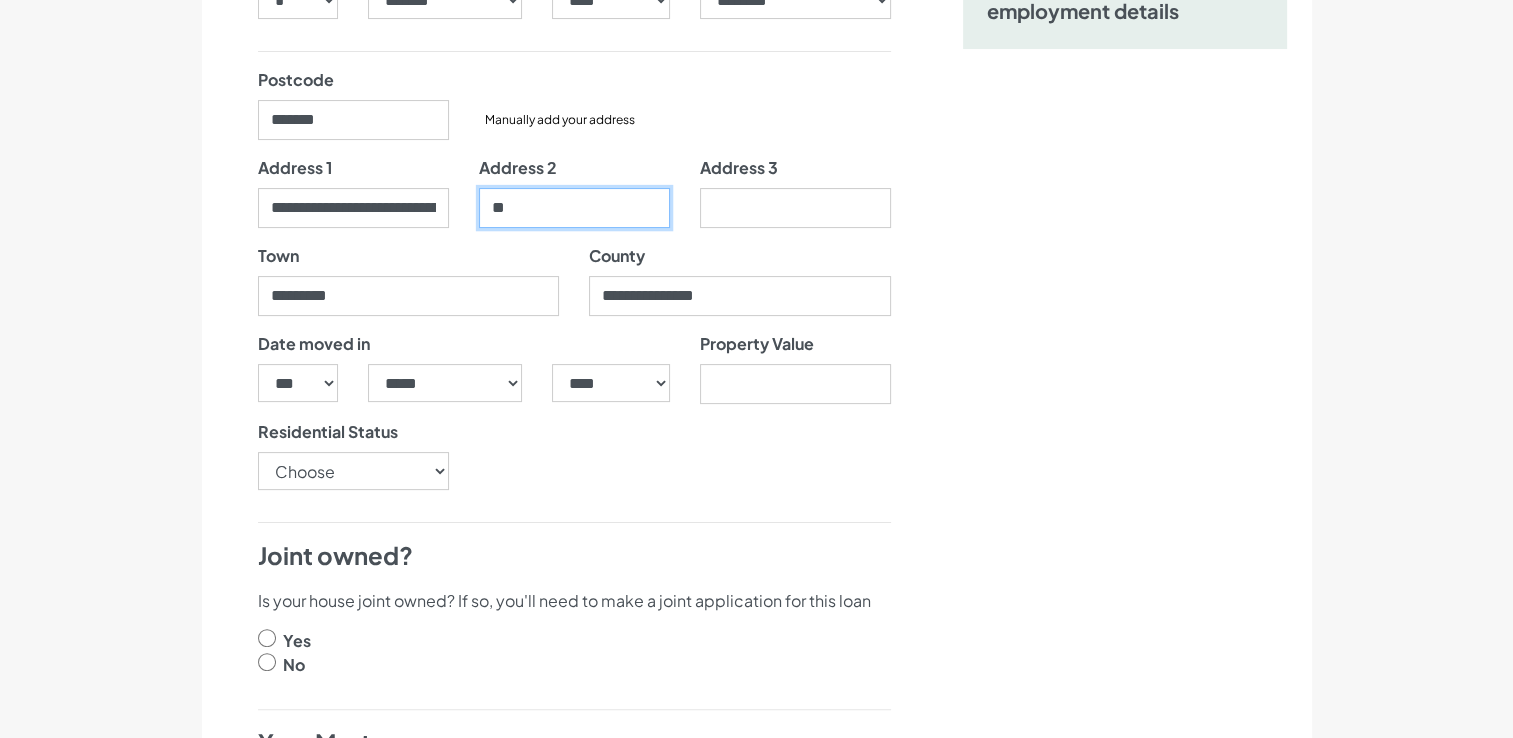 type on "*" 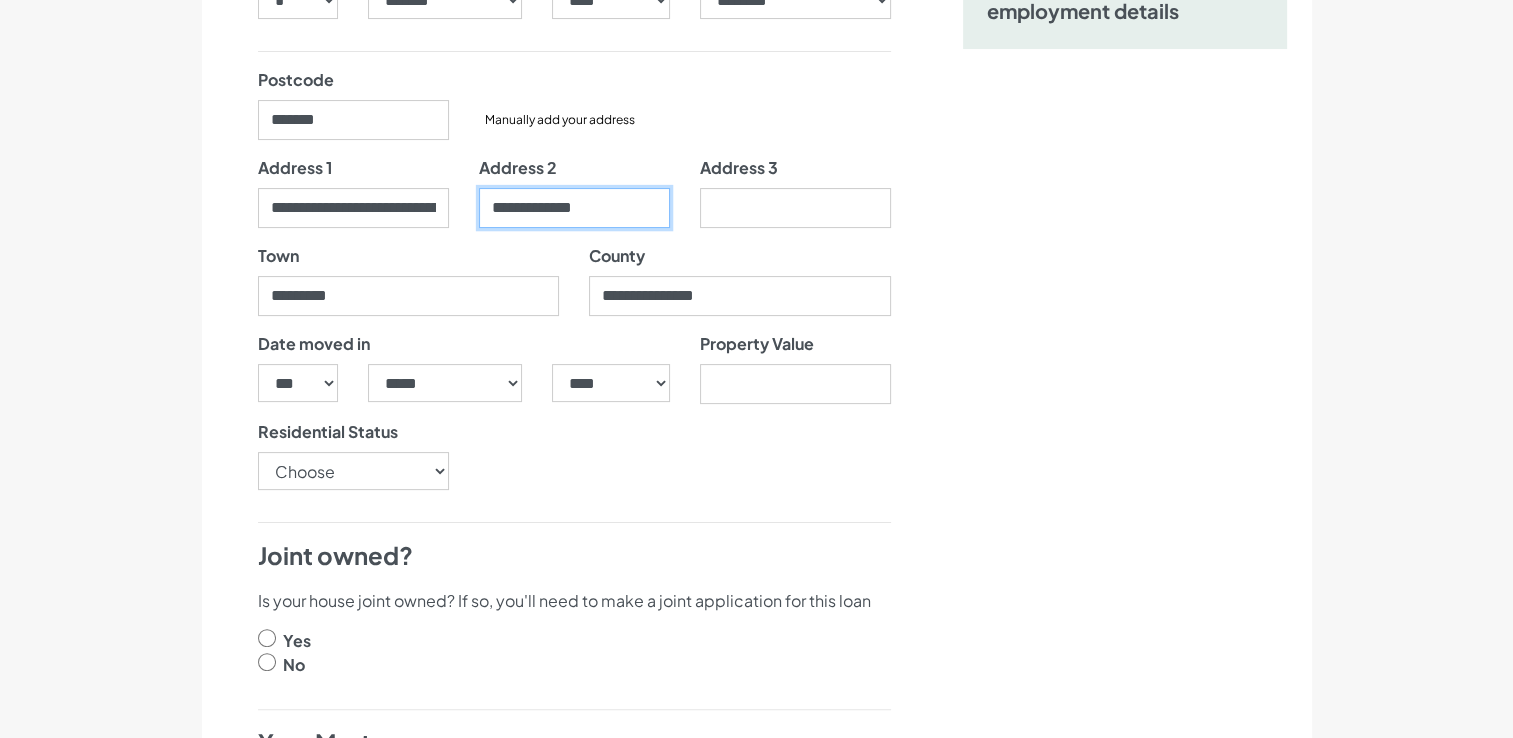 type on "**********" 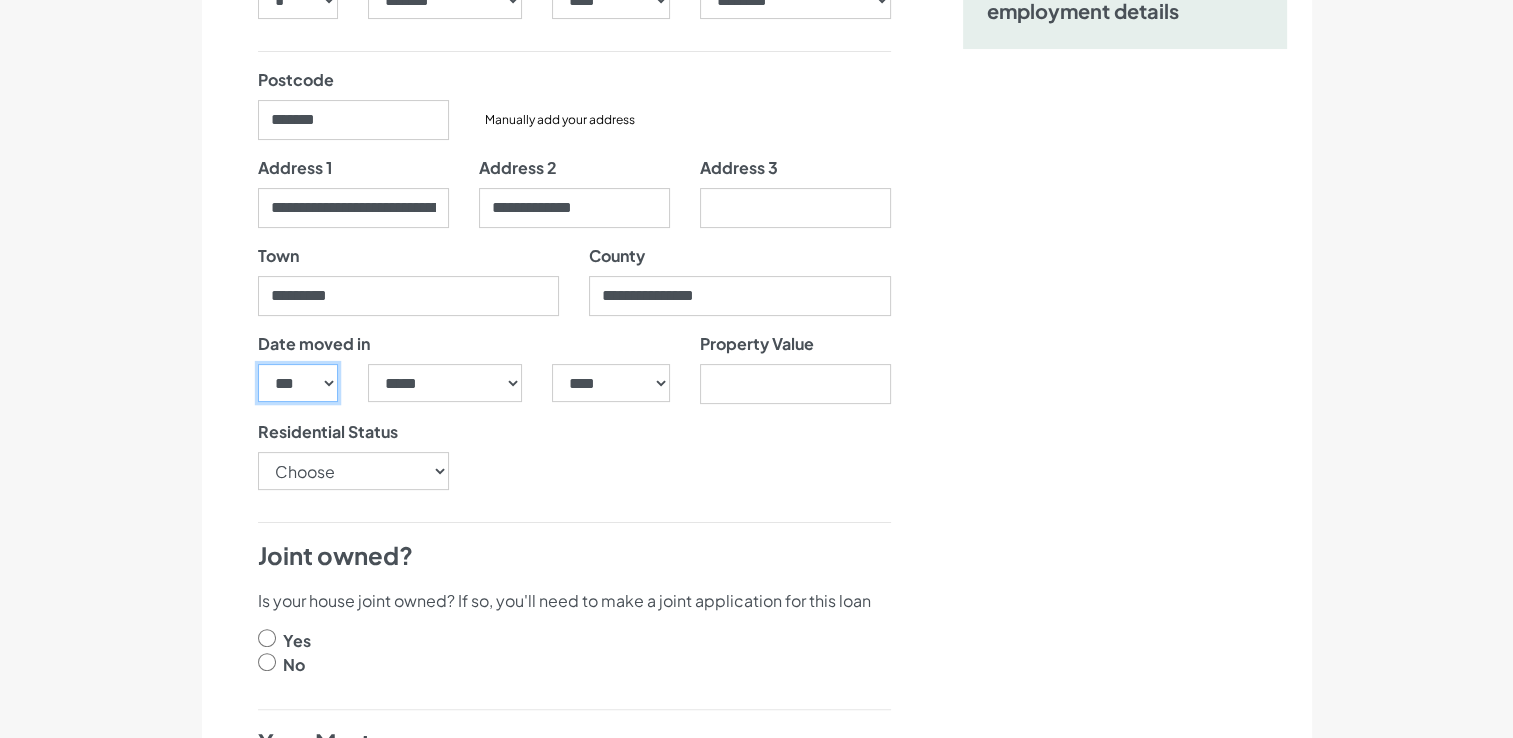 click on "***
* * * * * * * * * ** ** ** ** ** ** ** ** ** ** ** ** ** ** ** ** ** ** ** ** ** **" at bounding box center (298, 383) 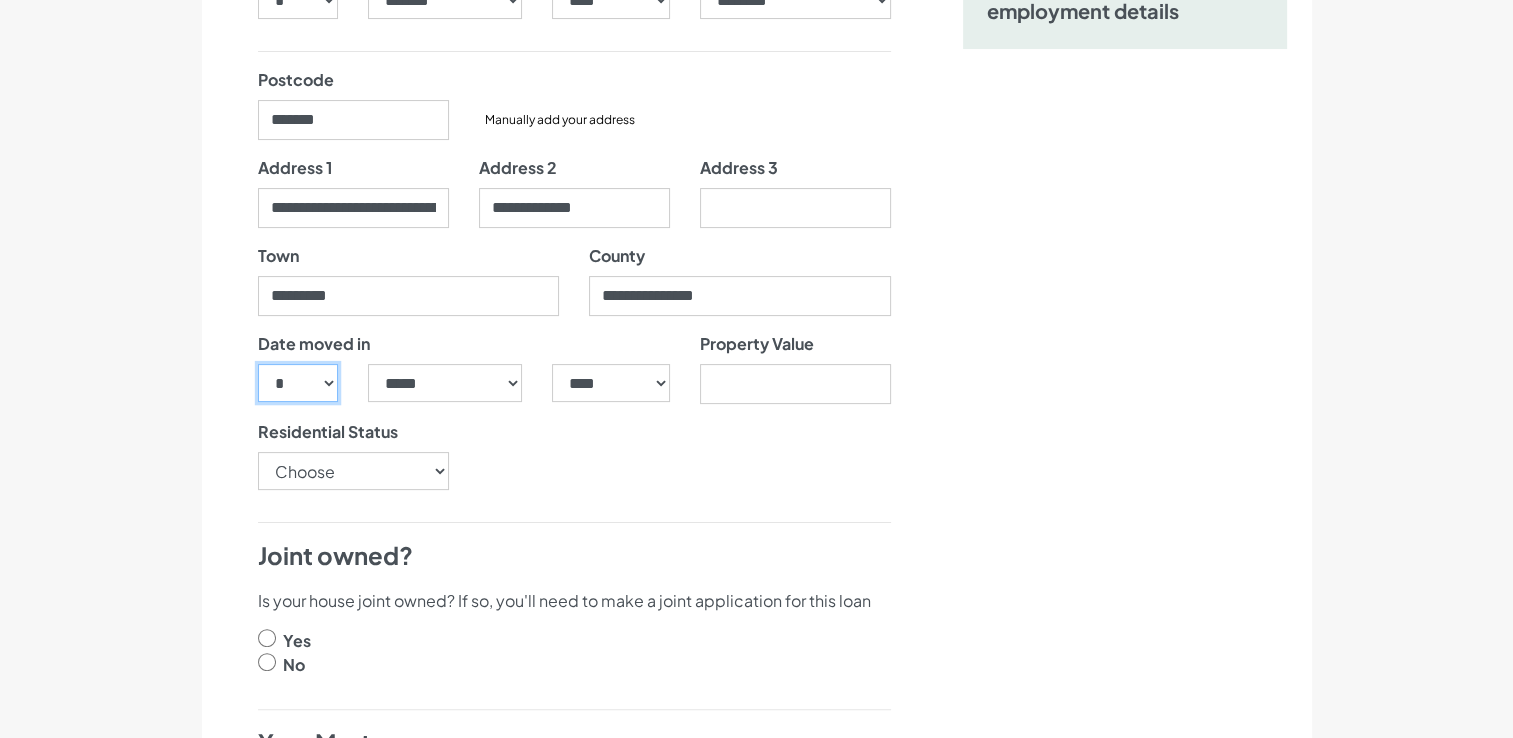 click on "***
* * * * * * * * * ** ** ** ** ** ** ** ** ** ** ** ** ** ** ** ** ** ** ** ** ** **" at bounding box center [298, 383] 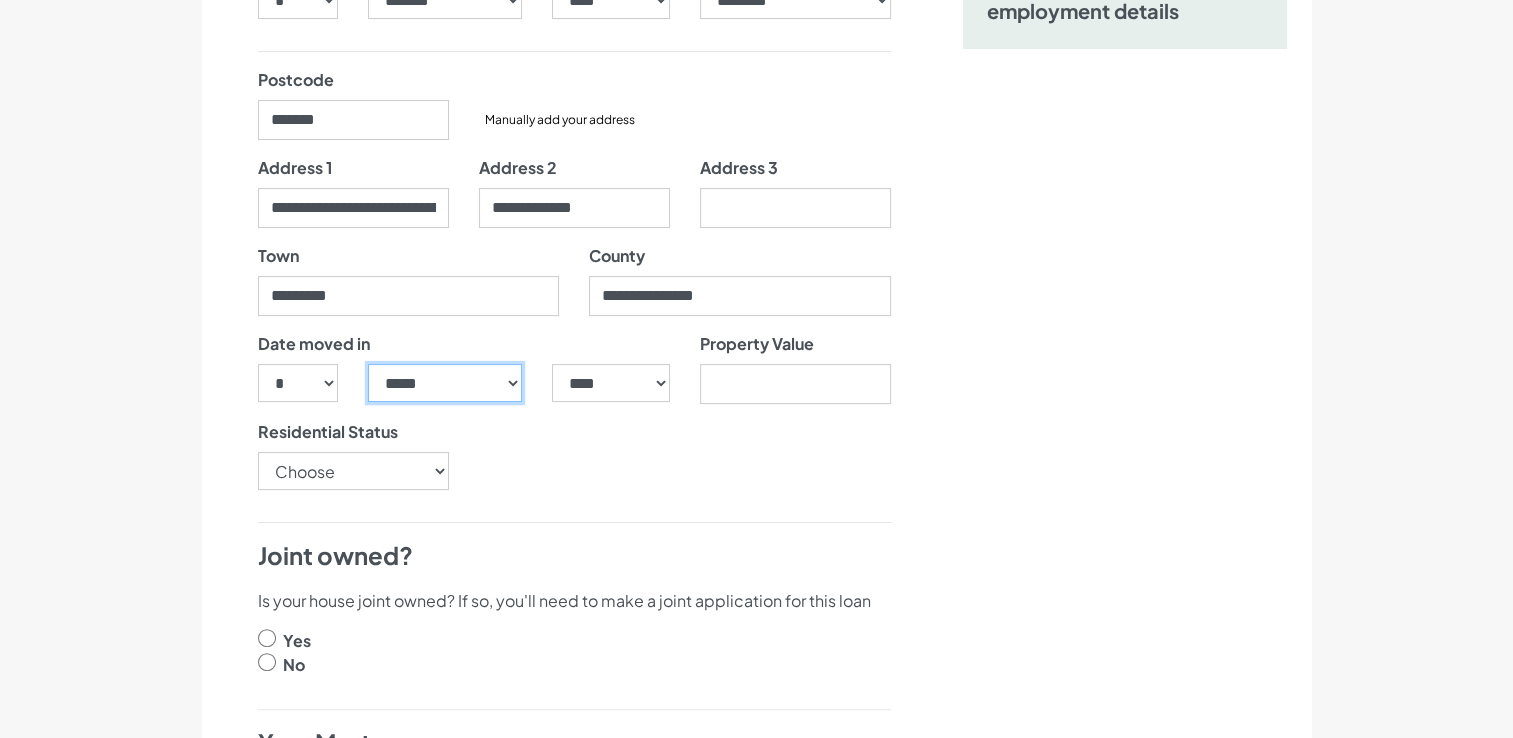 click on "*****
*******
********
*****
*****
***
****
****
******
*********
*******
********
********" at bounding box center [445, 383] 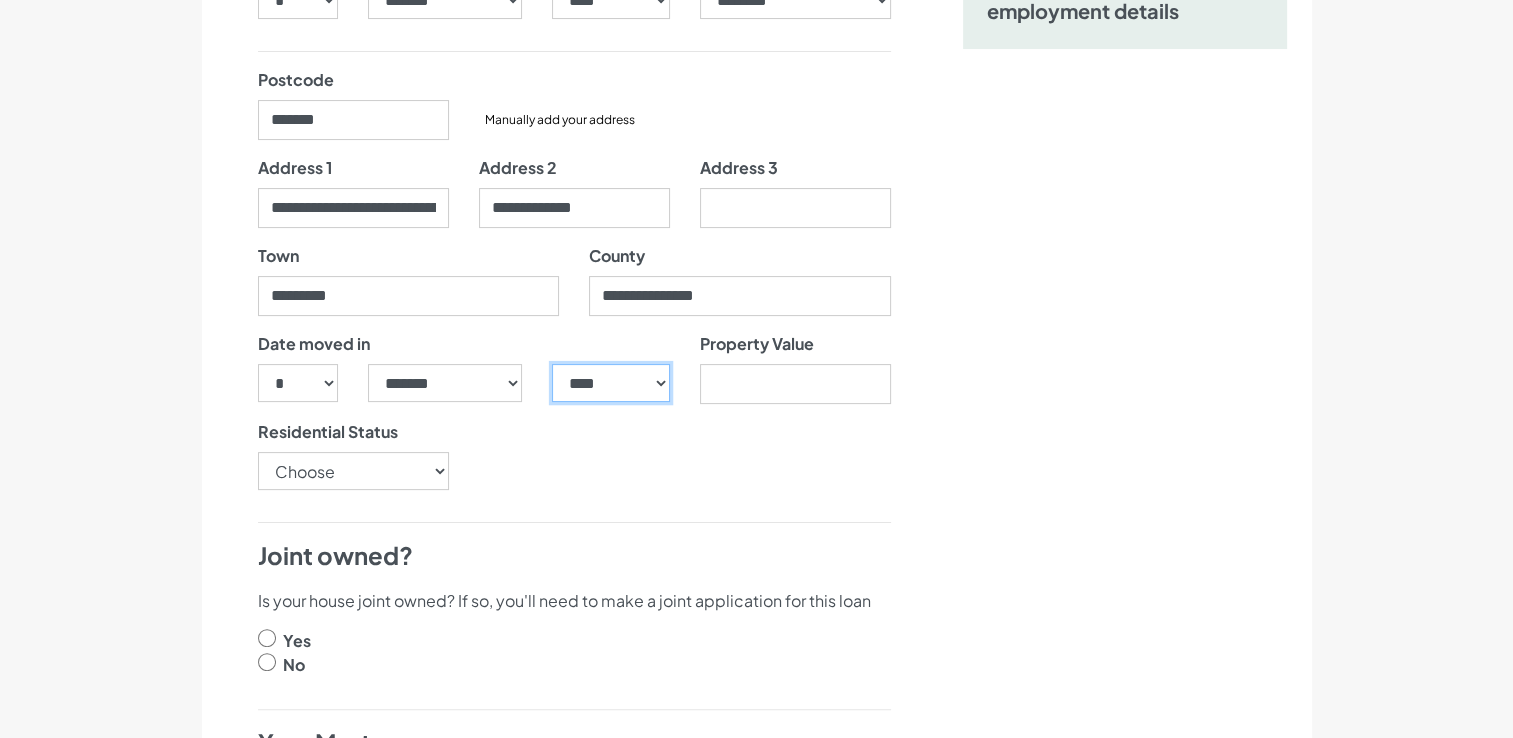 click on "****
**** **** **** **** **** **** **** **** **** **** **** **** **** **** **** **** **** **** **** **** **** **** **** **** **** **** **** **** **** **** **** **** **** **** **** **** **** **** **** **** **** **** **** **** **** **** **** **** **** **** **** **** **** **** **** **** **** **** **** **** **** **** **** **** **** **** **** **** **** **** **** **** **** **** **** **** **** **** **** **** **** **** **** **** **** **** **** **** **** **** **** **** **** **** **** **** **** **** **** **** **** **** **** **** **** **** **** **** **** **** **** **** **** **** **** **** **** **** **** **** **** **** **** **** **** ****" at bounding box center [610, 383] 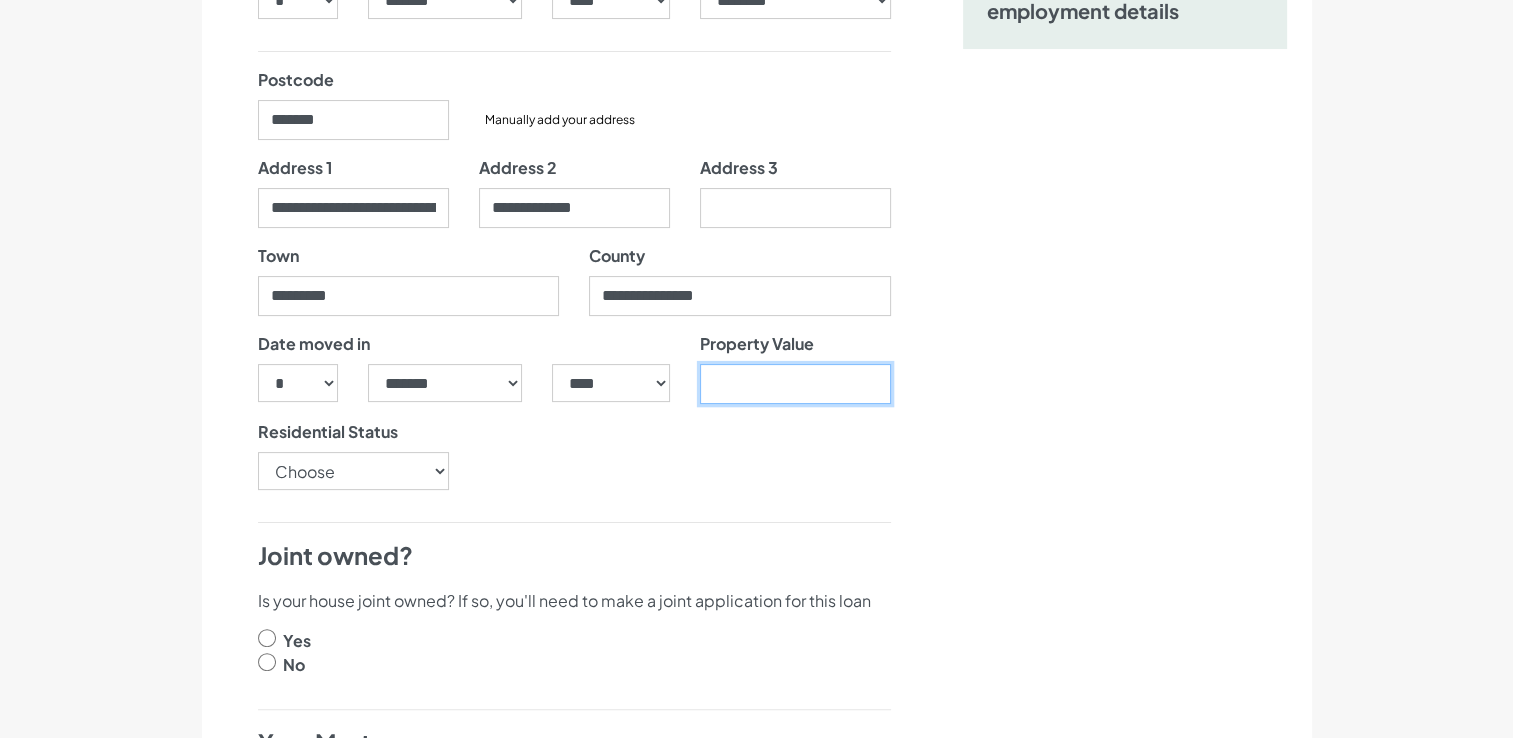 click on "Property Value" at bounding box center [795, 384] 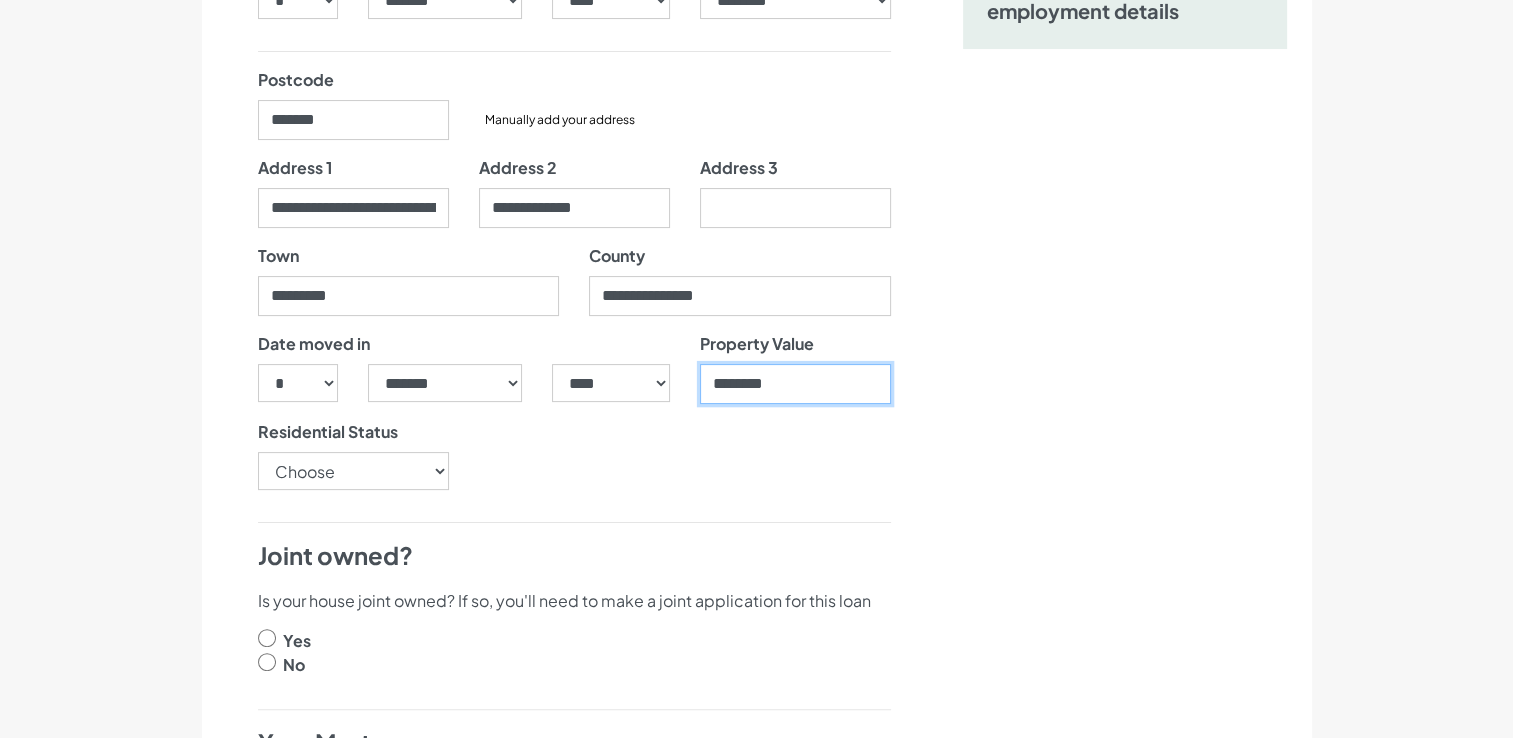 type on "********" 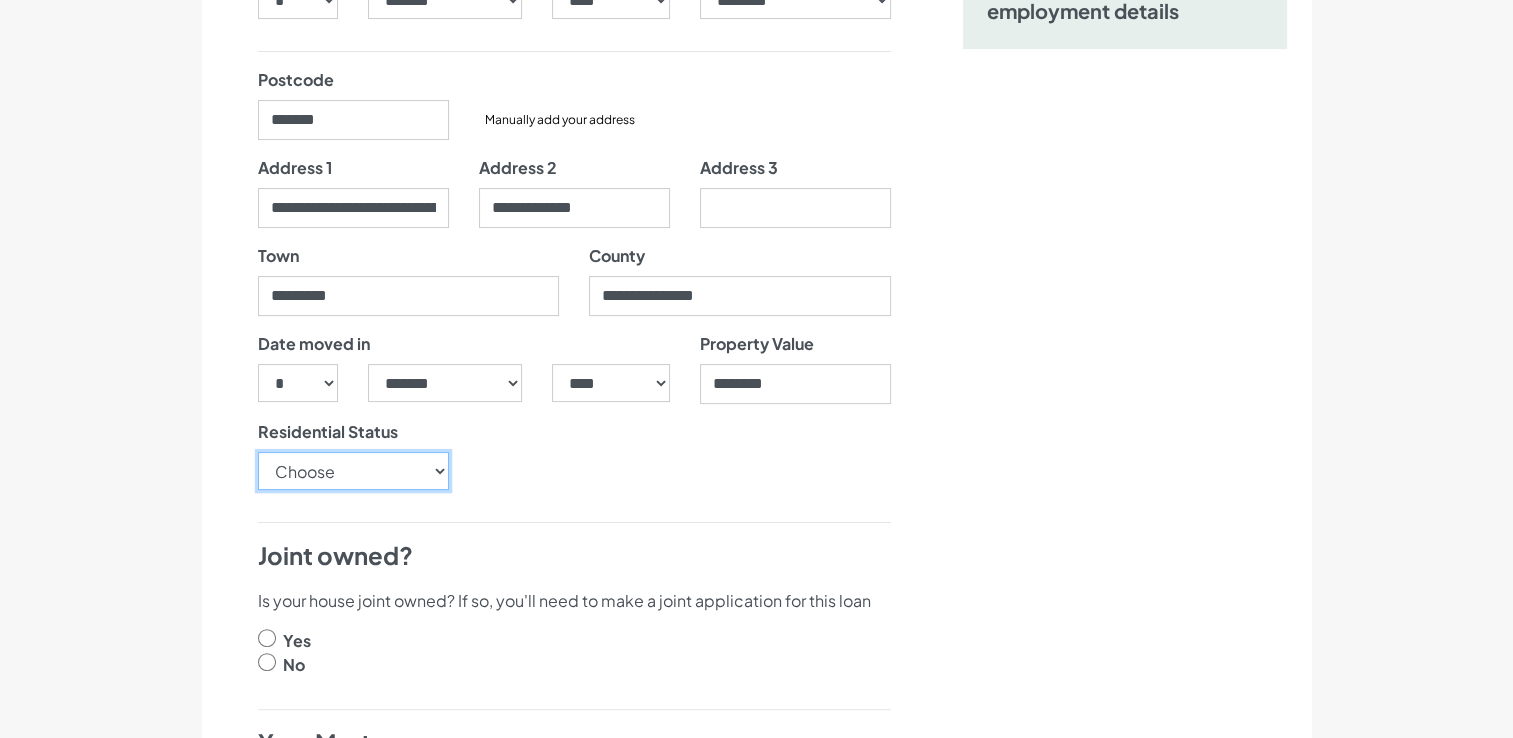 click on "Choose
Owner Occupier
Owner Non Occupier
Living With Parents
Property Owned By Partner
Tenant - Council
Tenant - Housing Association
Tenant - Lodger
Tenant - Private
Living with Friends
Military Accommodation
Works Accommodation" at bounding box center [353, 471] 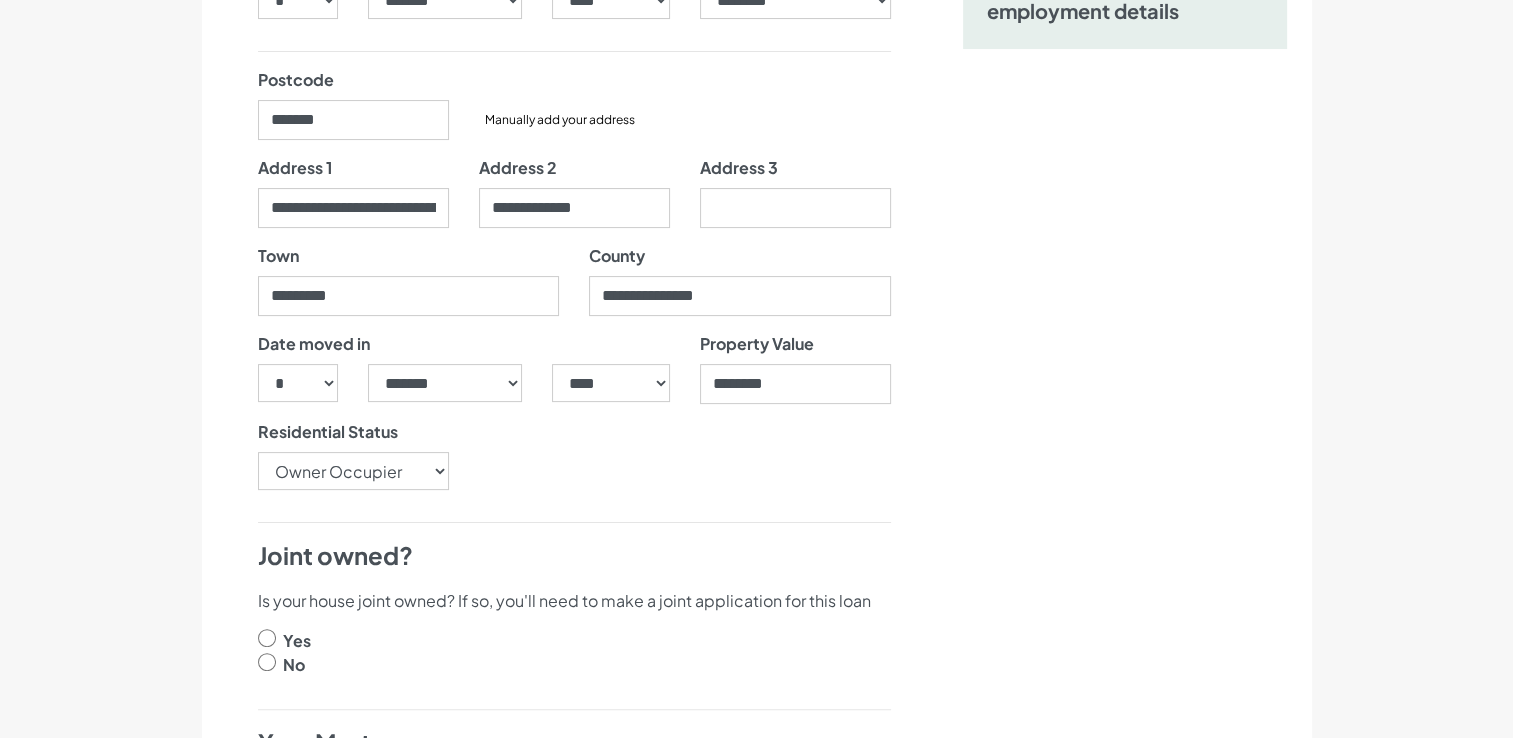 click on "No" at bounding box center [574, 665] 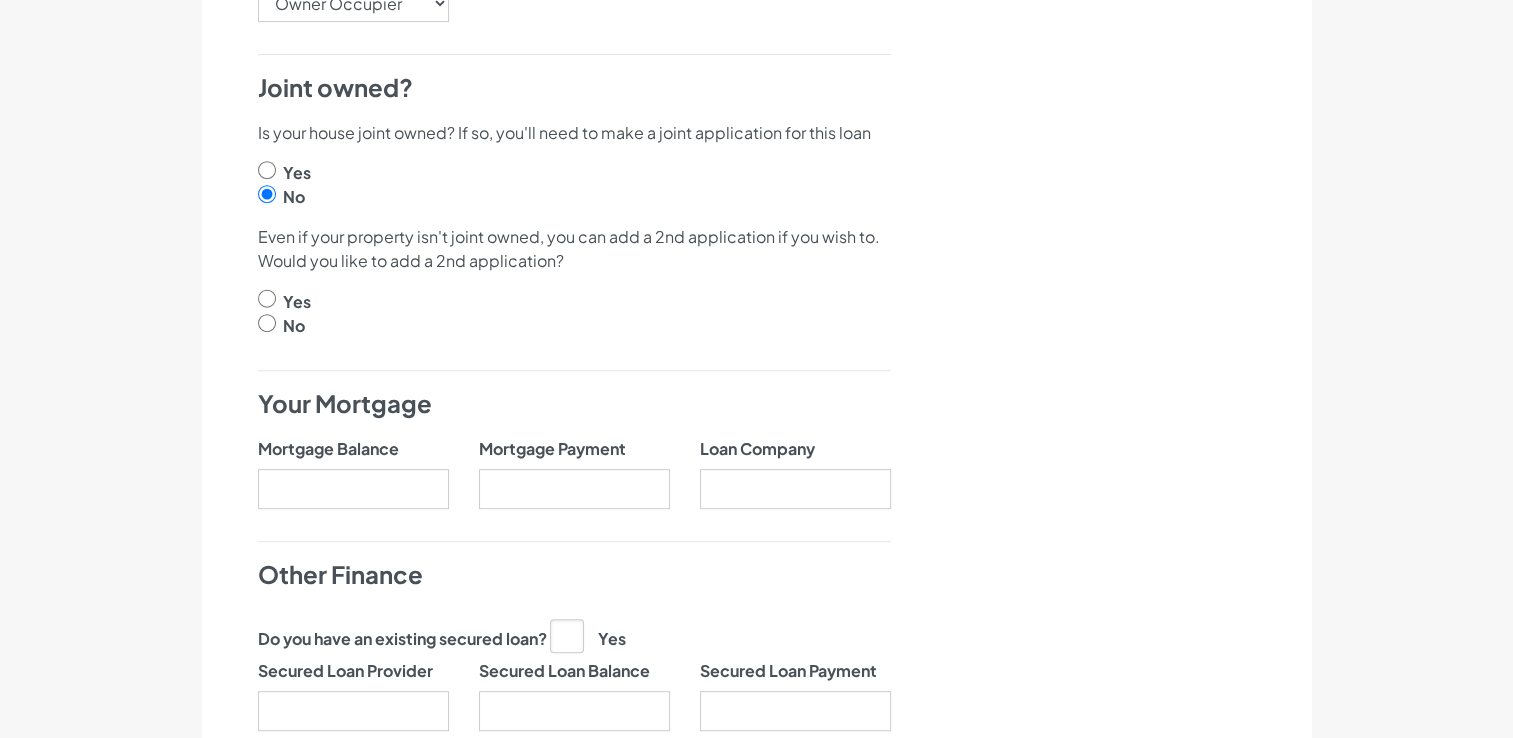 scroll, scrollTop: 1045, scrollLeft: 0, axis: vertical 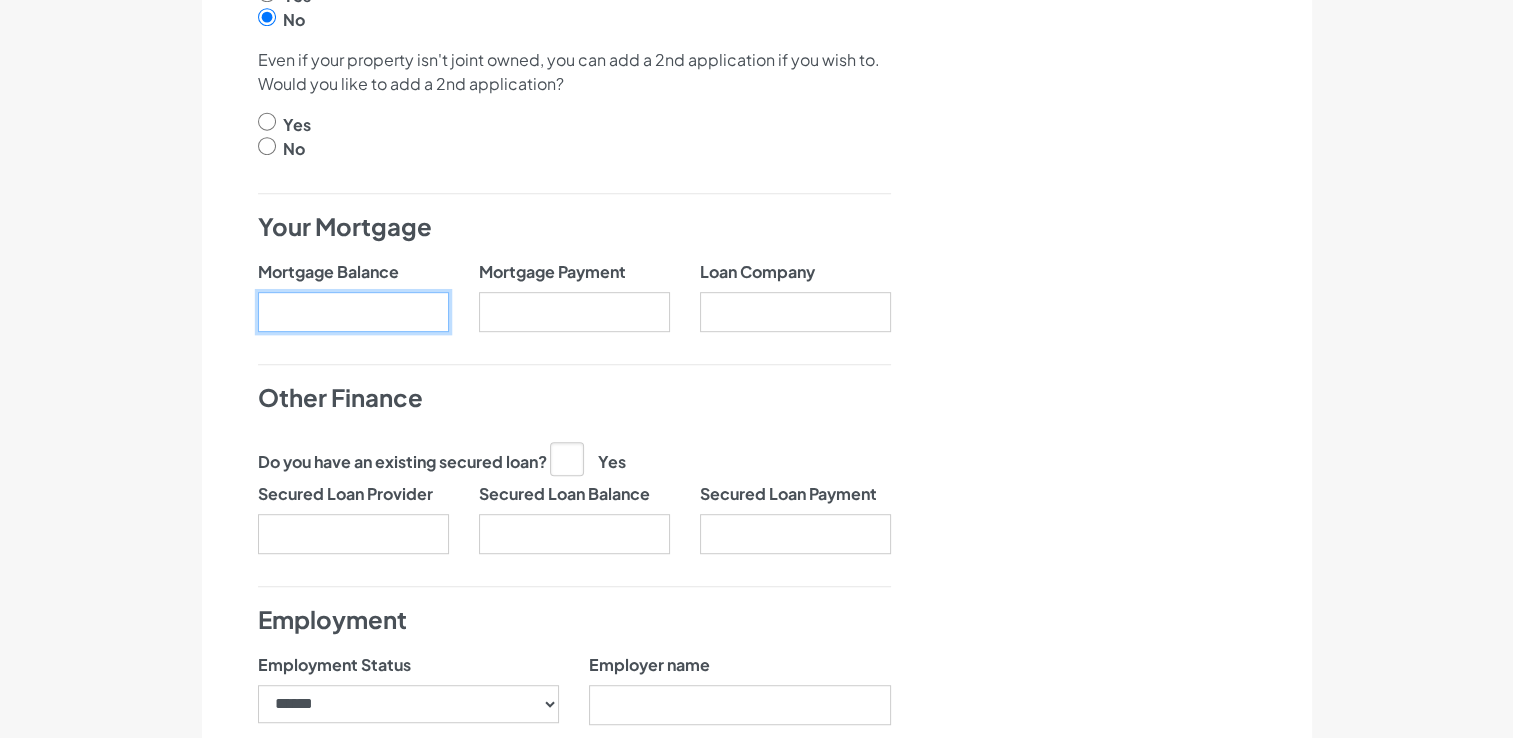 click on "Mortgage Balance" at bounding box center (353, 312) 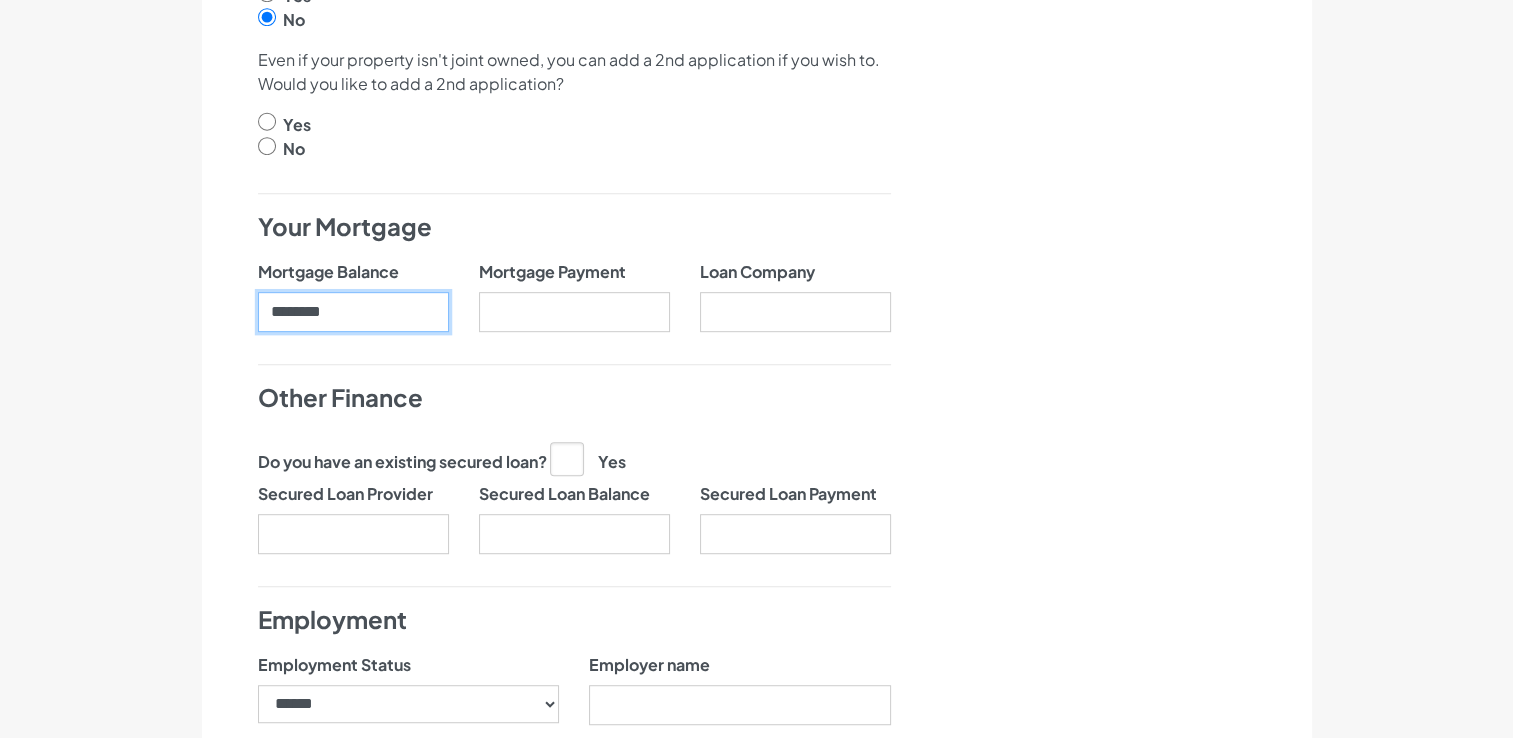 type on "********" 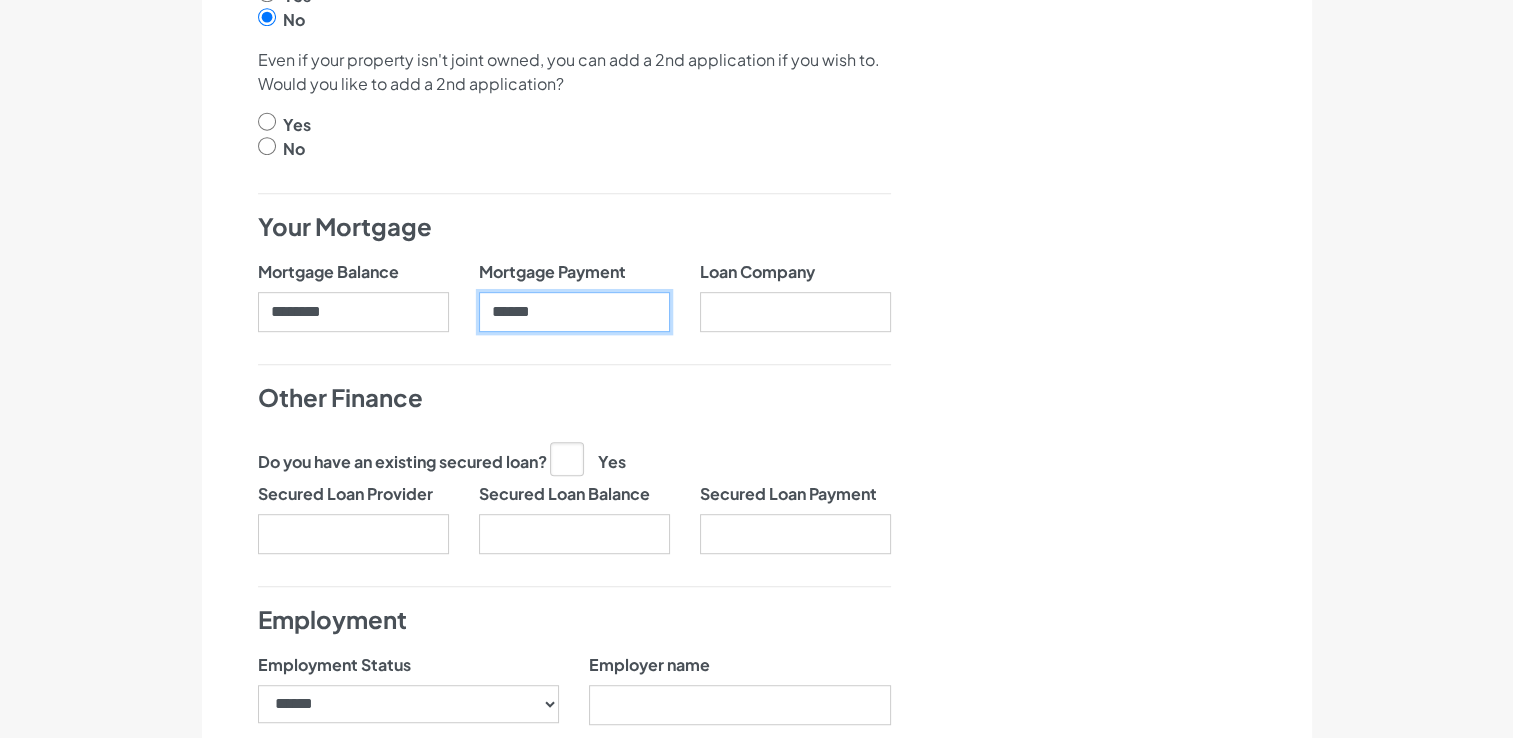 type on "******" 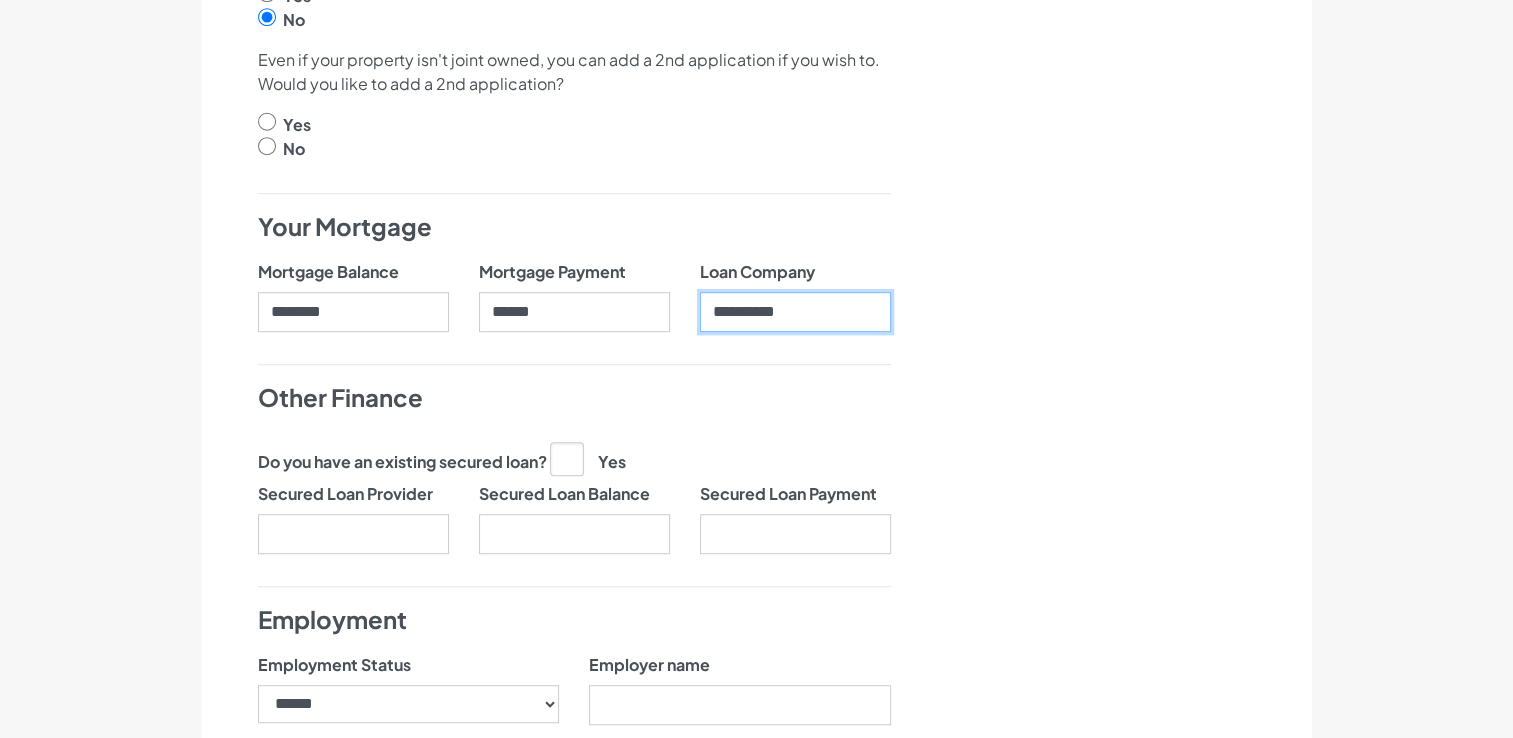 type on "**********" 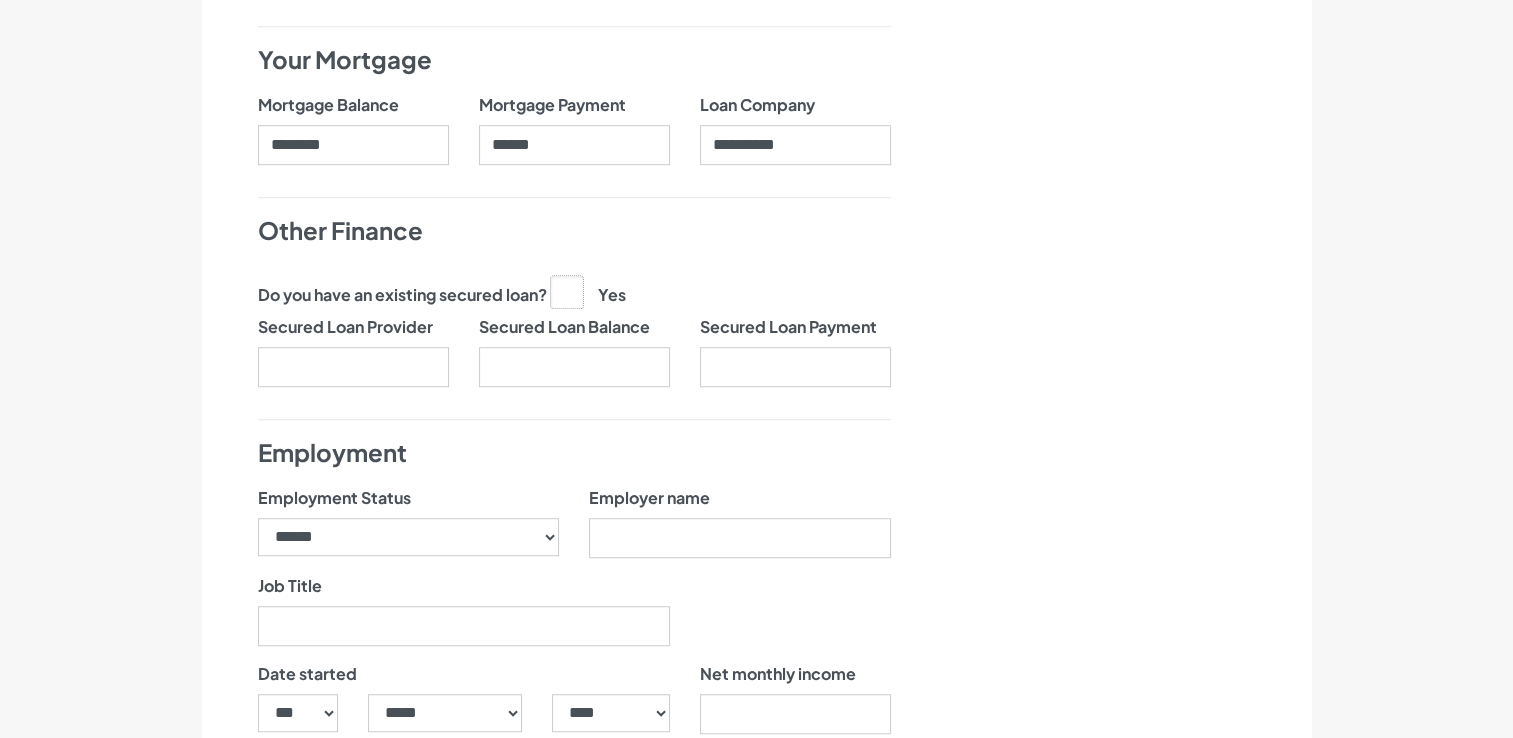 scroll, scrollTop: 1273, scrollLeft: 0, axis: vertical 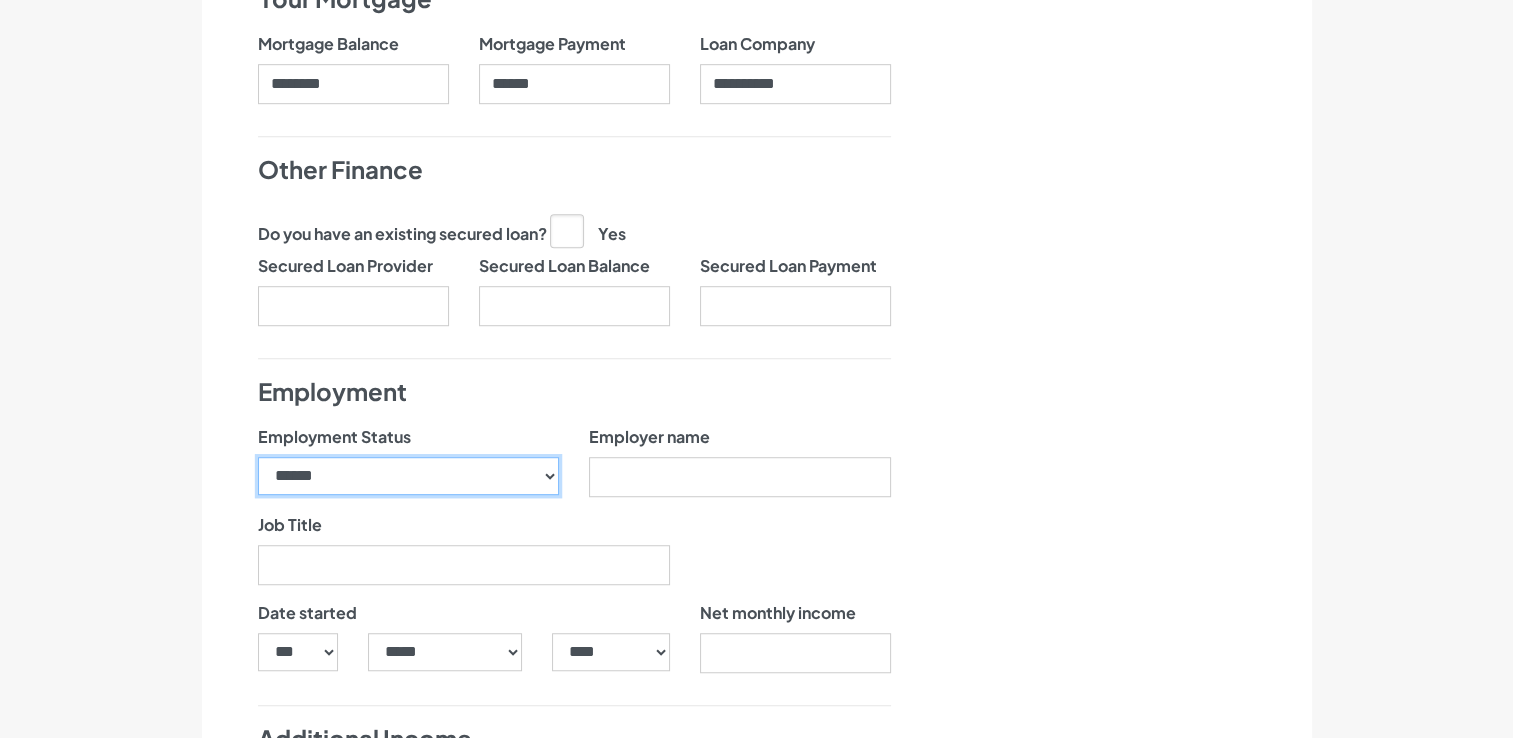 click on "**********" at bounding box center (409, 476) 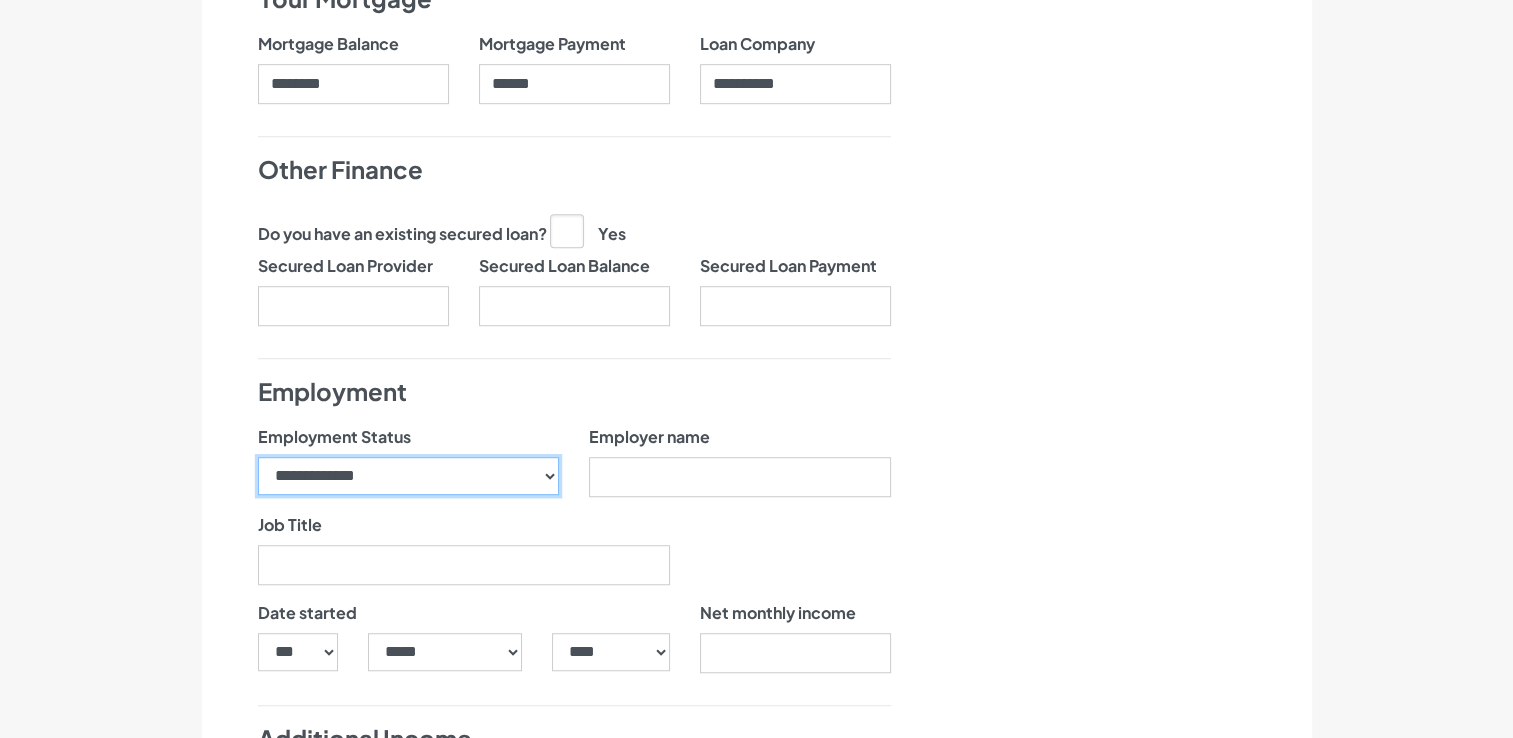 click on "**********" at bounding box center (409, 476) 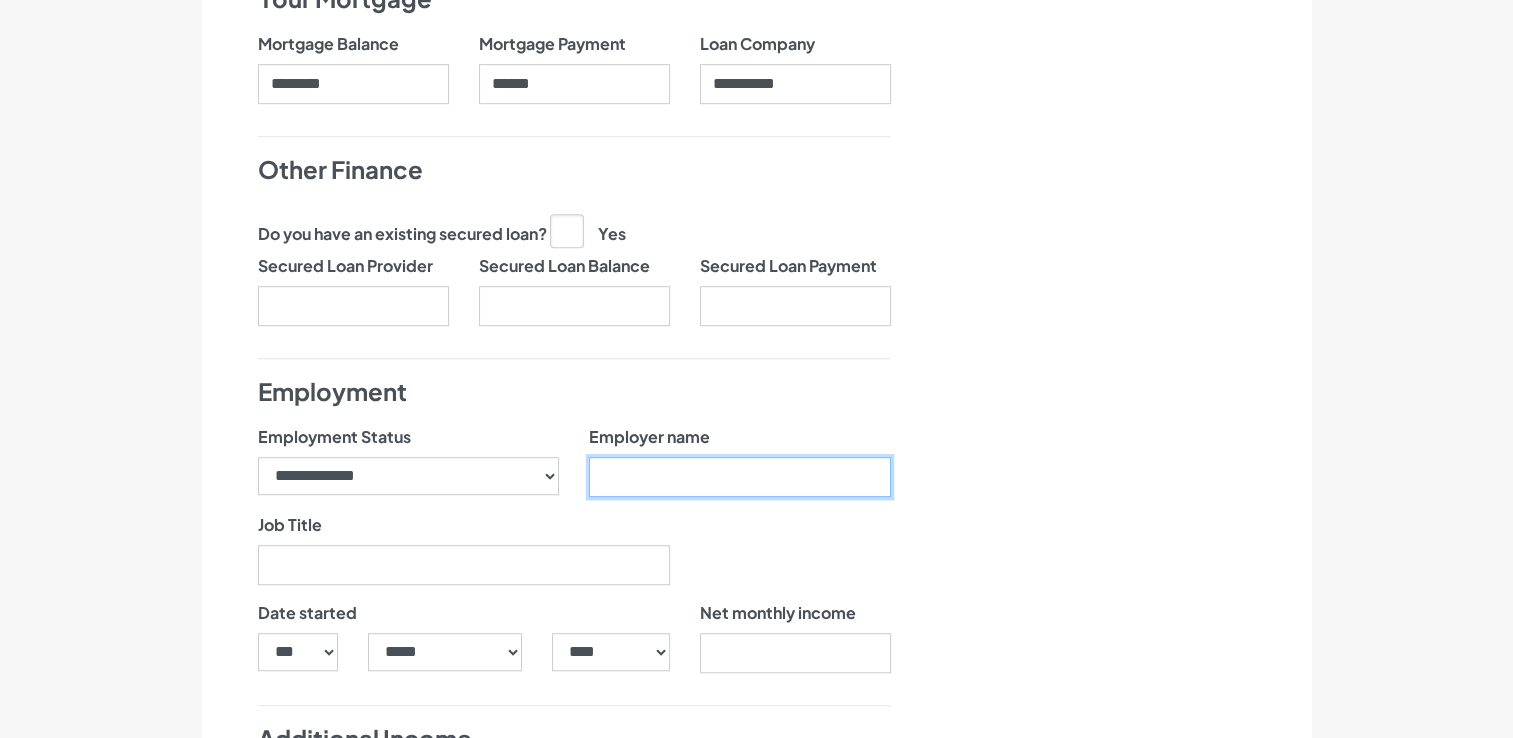 click on "Employer name" at bounding box center (740, 477) 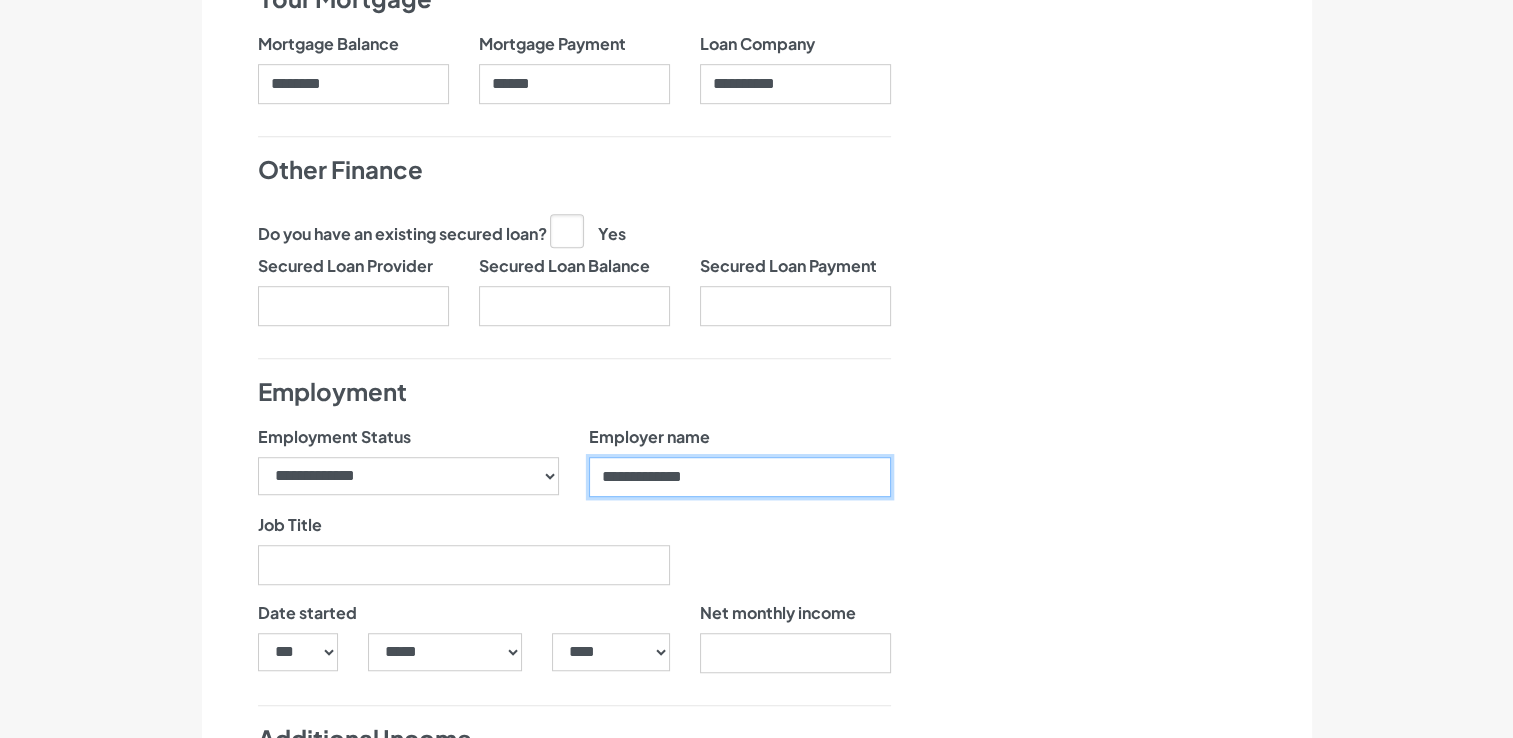 type on "**********" 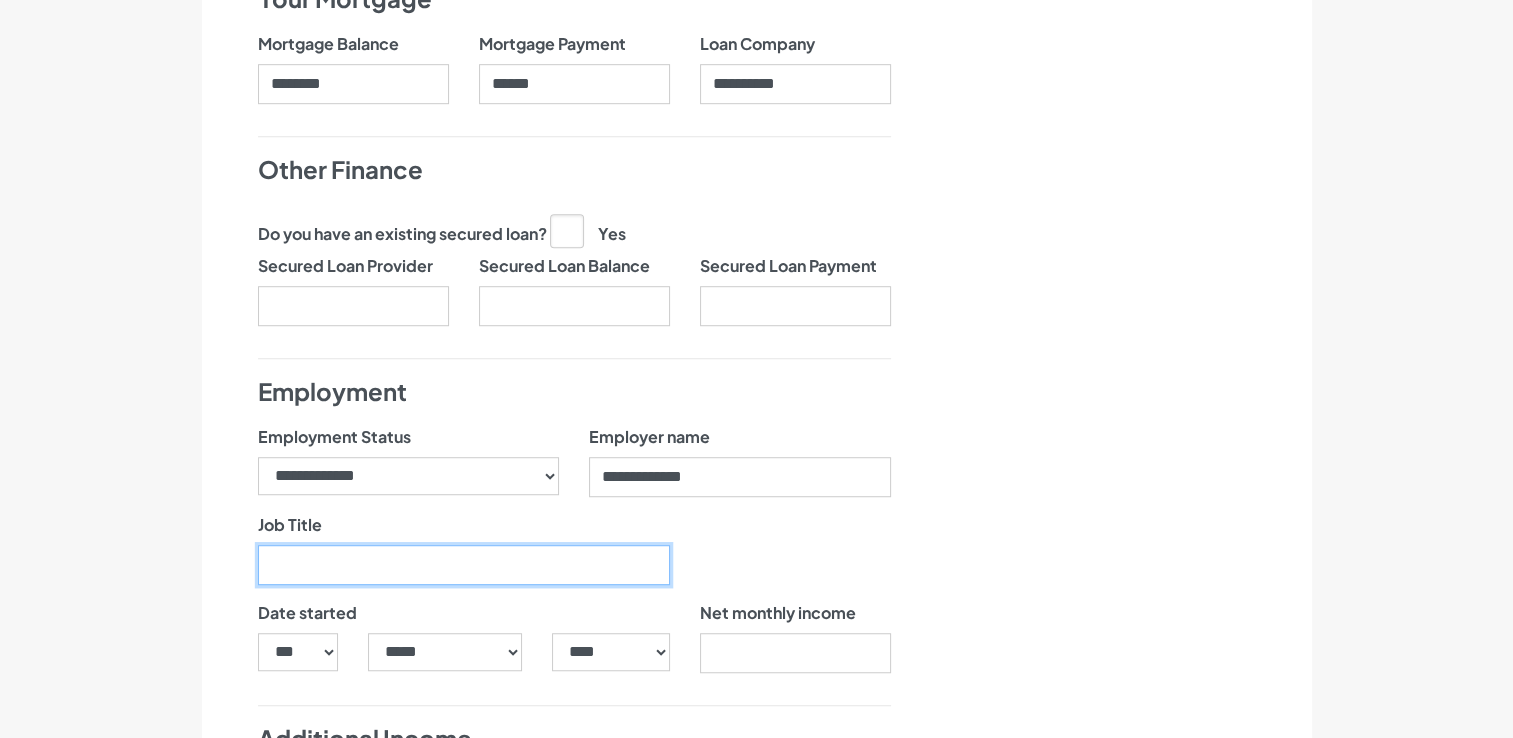click on "Job Title" at bounding box center [464, 565] 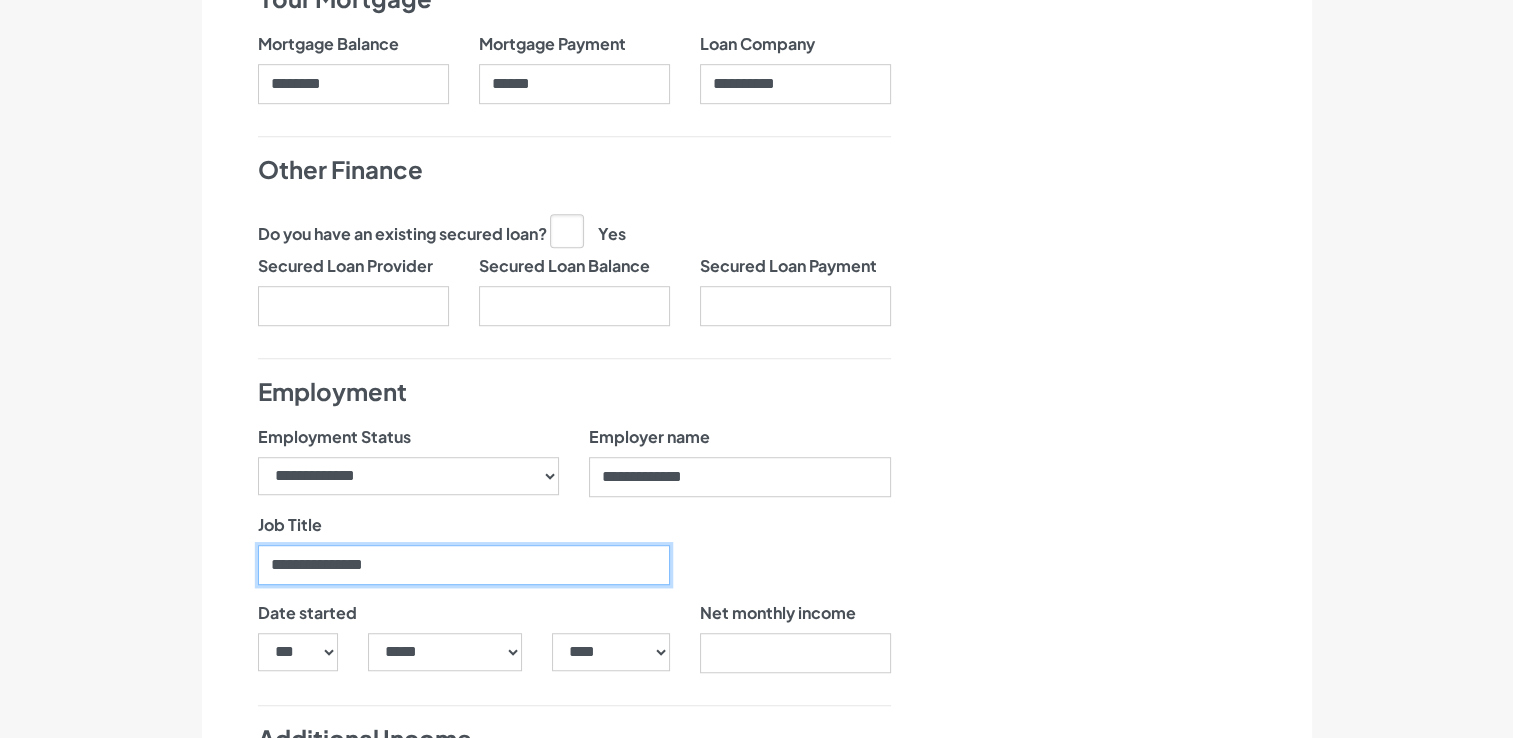 type on "**********" 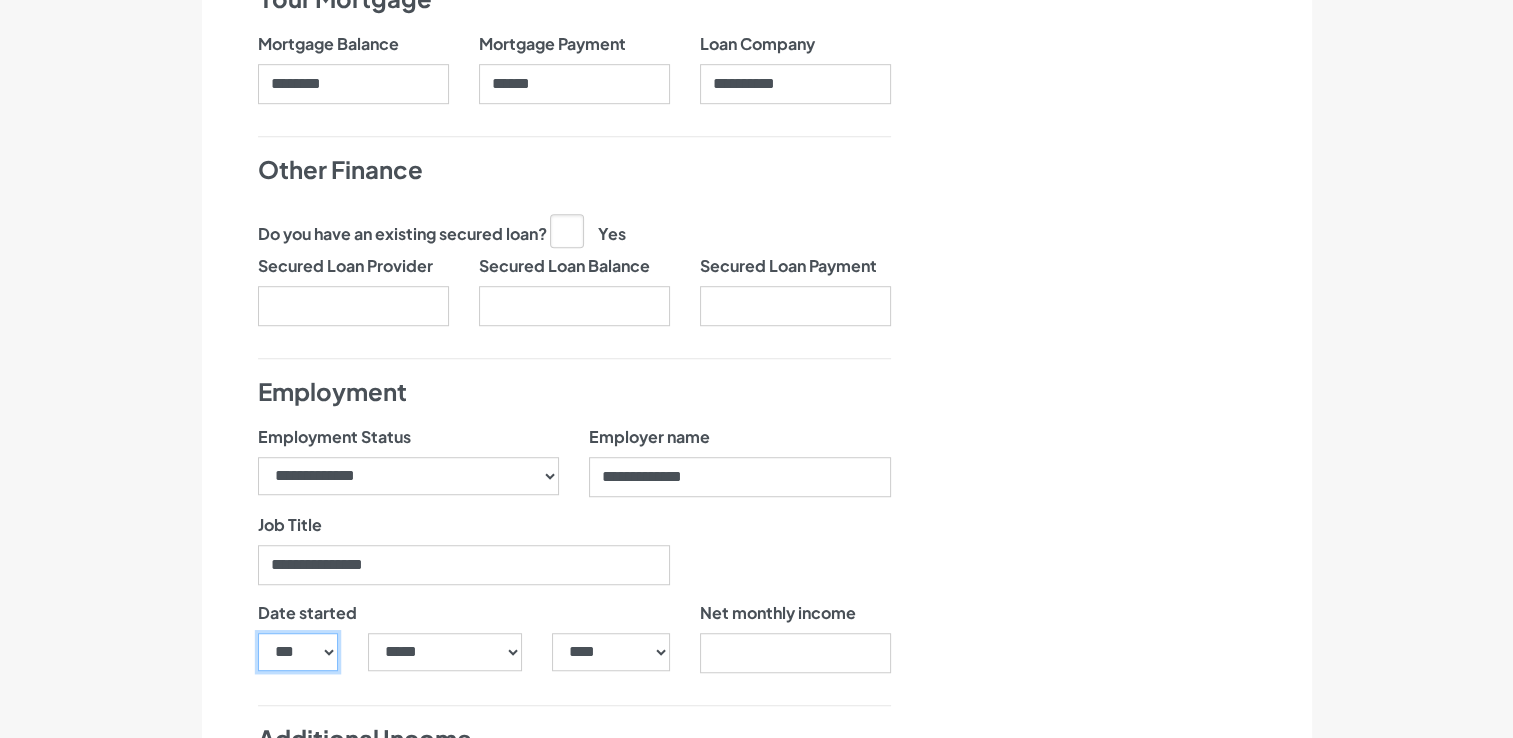 click on "***
* * * * * * * * * ** ** ** ** ** ** ** ** ** ** ** ** ** ** ** ** ** ** ** ** ** **" at bounding box center (298, 652) 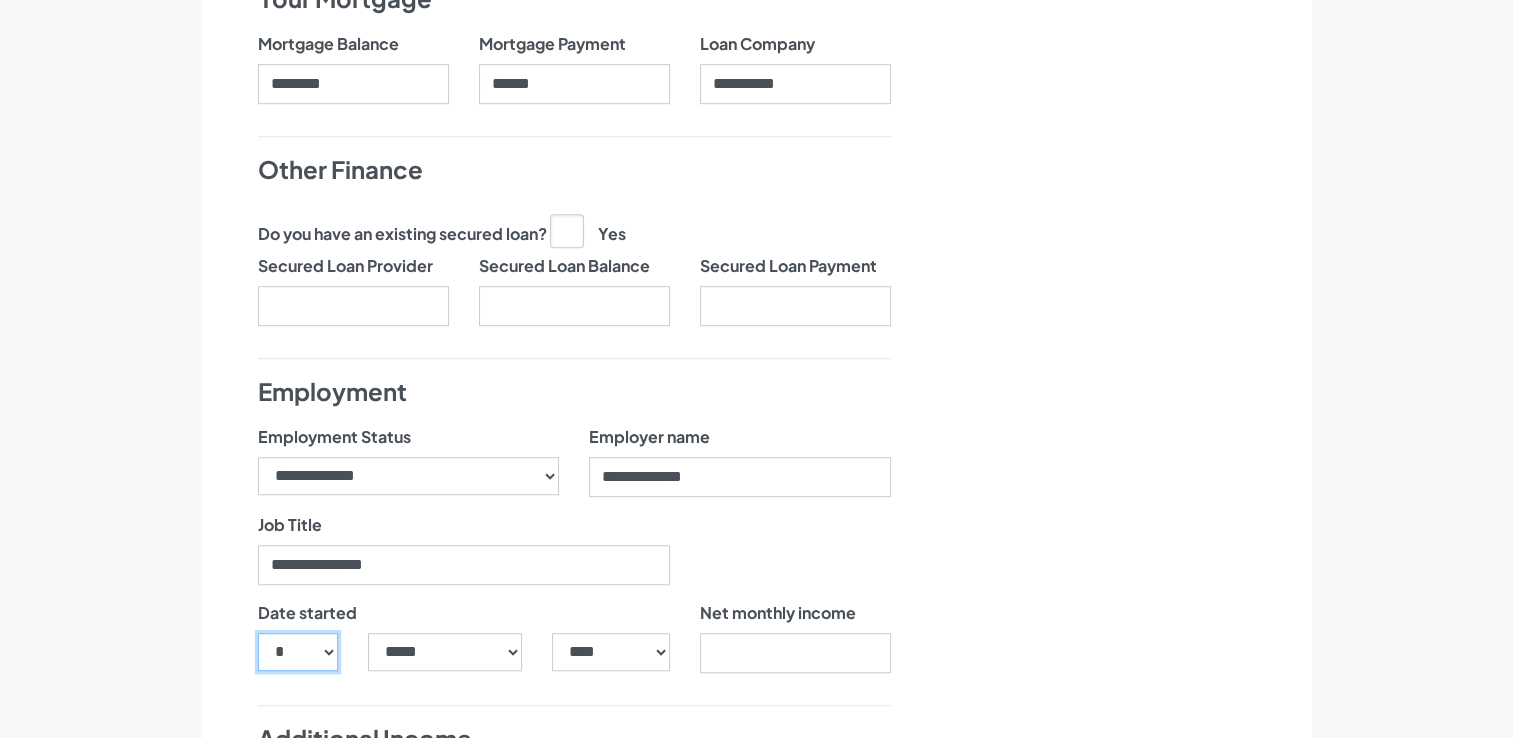 click on "***
* * * * * * * * * ** ** ** ** ** ** ** ** ** ** ** ** ** ** ** ** ** ** ** ** ** **" at bounding box center [298, 652] 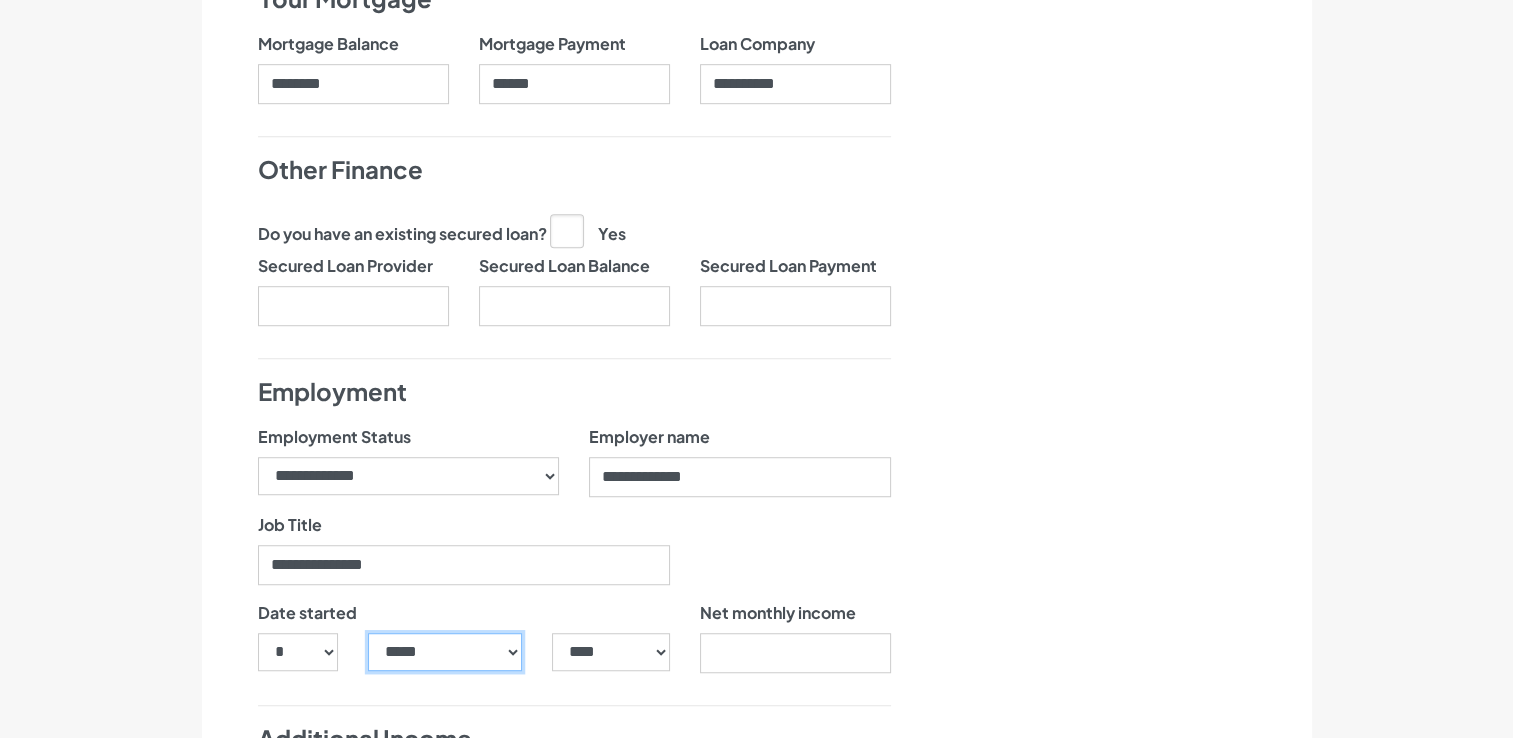 click on "*****
*******
********
*****
*****
***
****
****
******
*********
*******
********
********" at bounding box center [445, 652] 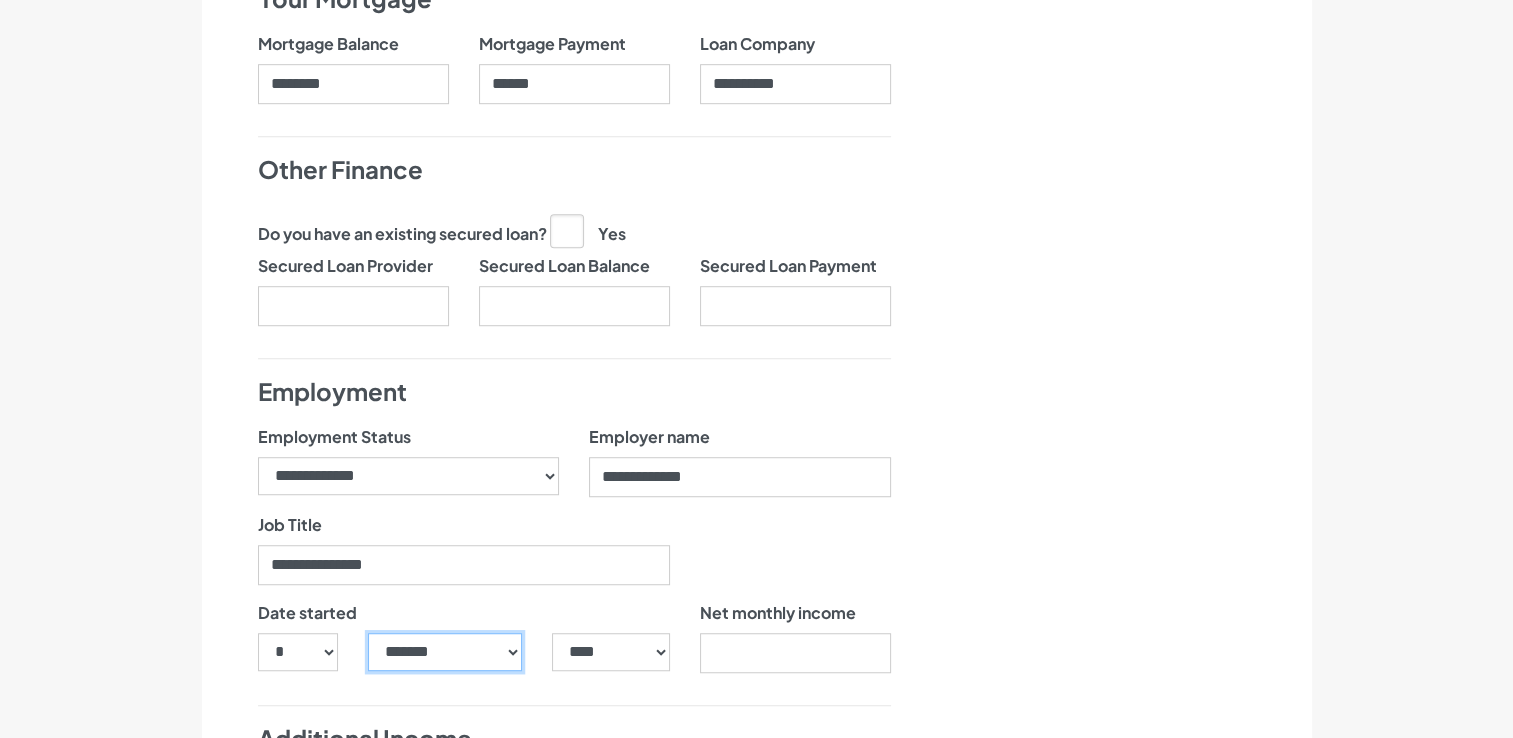 click on "*****
*******
********
*****
*****
***
****
****
******
*********
*******
********
********" at bounding box center [445, 652] 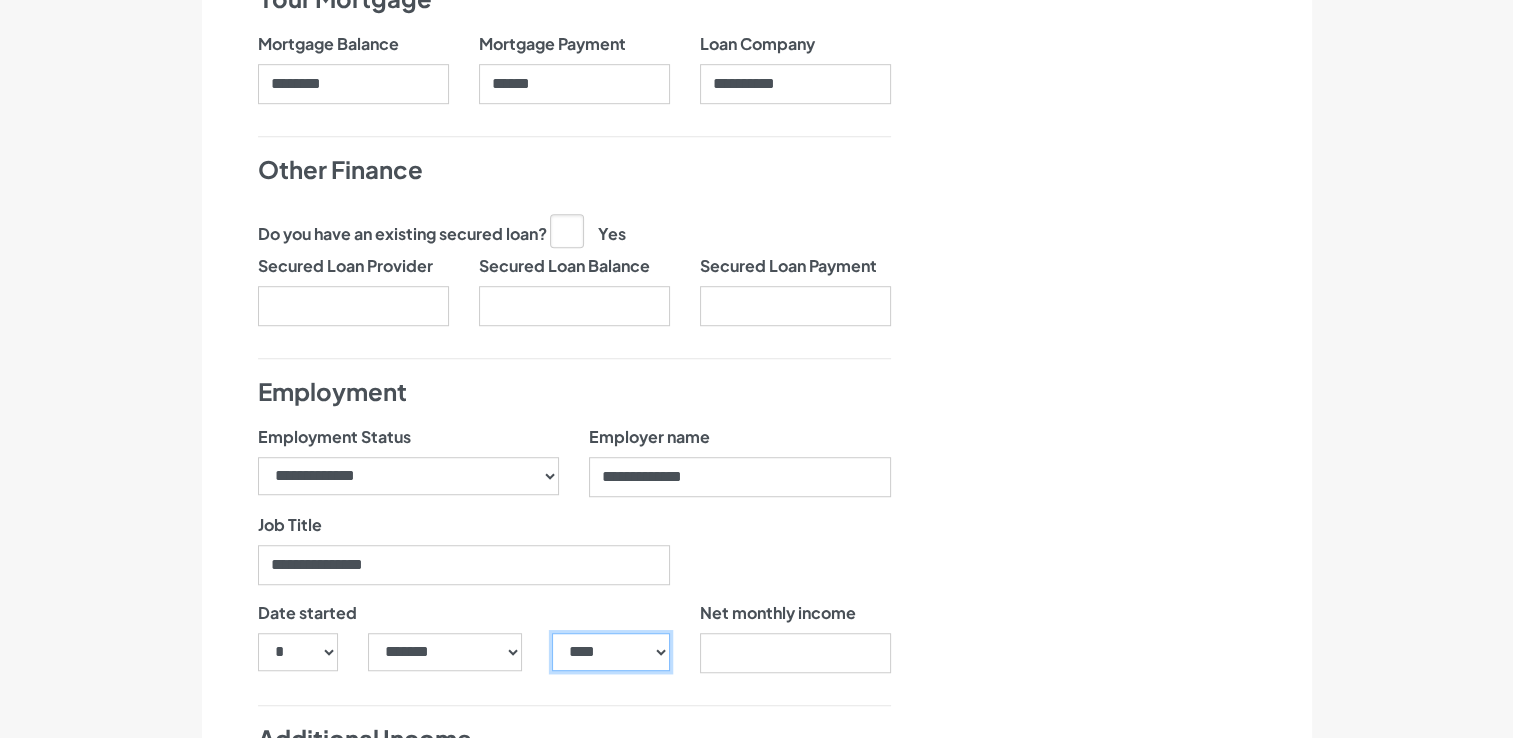 click on "****
**** **** **** **** **** **** **** **** **** **** **** **** **** **** **** **** **** **** **** **** **** **** **** **** **** **** **** **** **** **** **** **** **** **** **** **** **** **** **** **** **** **** **** **** **** **** **** **** **** **** **** **** **** **** **** **** **** **** **** **** **** **** **** **** **** **** **** **** **** **** **** **** **** **** **** **** **** **** **** **** **** **** **** **** **** **** **** **** **** **** **** **** **** **** **** **** **** **** **** **** **** **** **** **** **** **** **** **** **** **** **** **** **** **** **** **** **** **** **** **** **** **** **** **** **** ****" at bounding box center (610, 652) 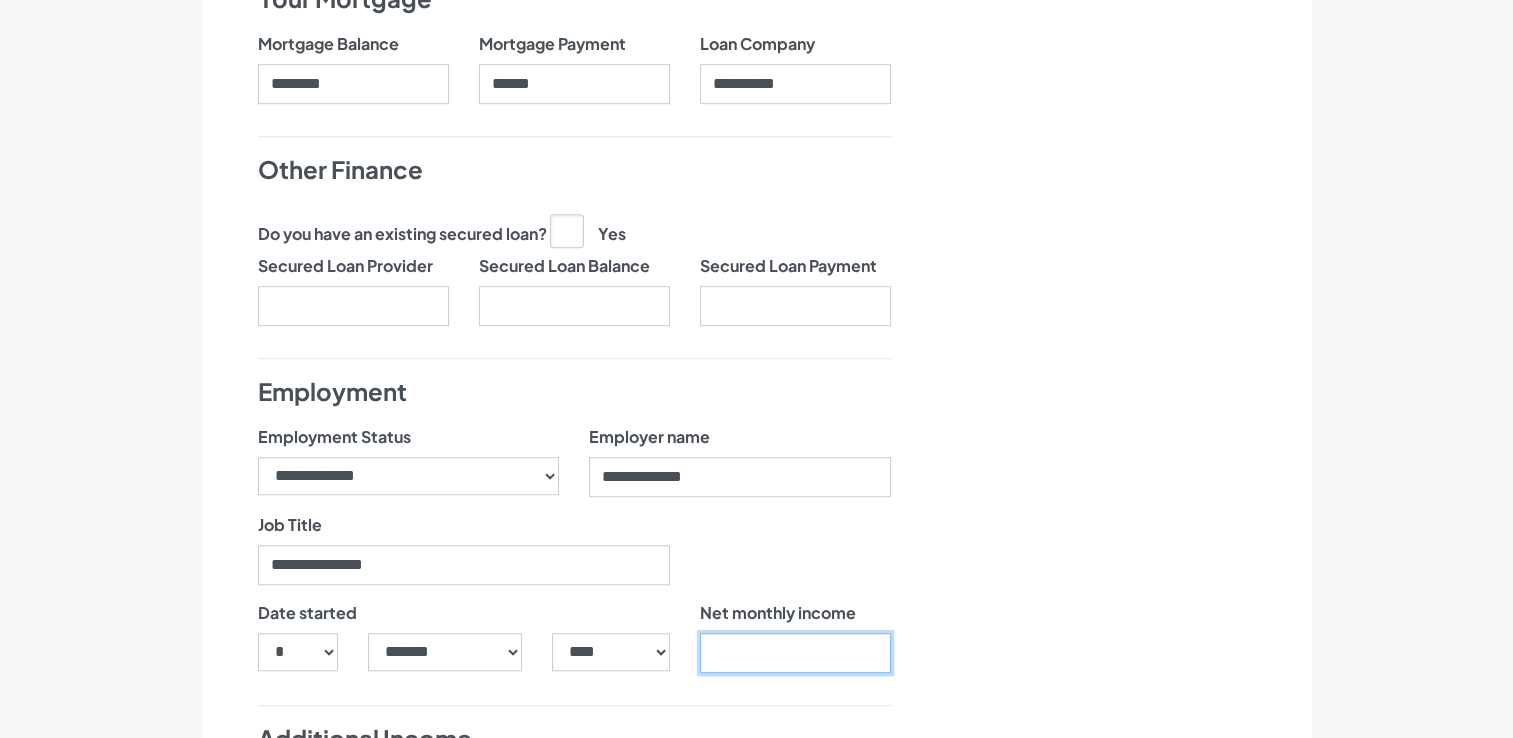 click on "Net monthly income" at bounding box center [795, 653] 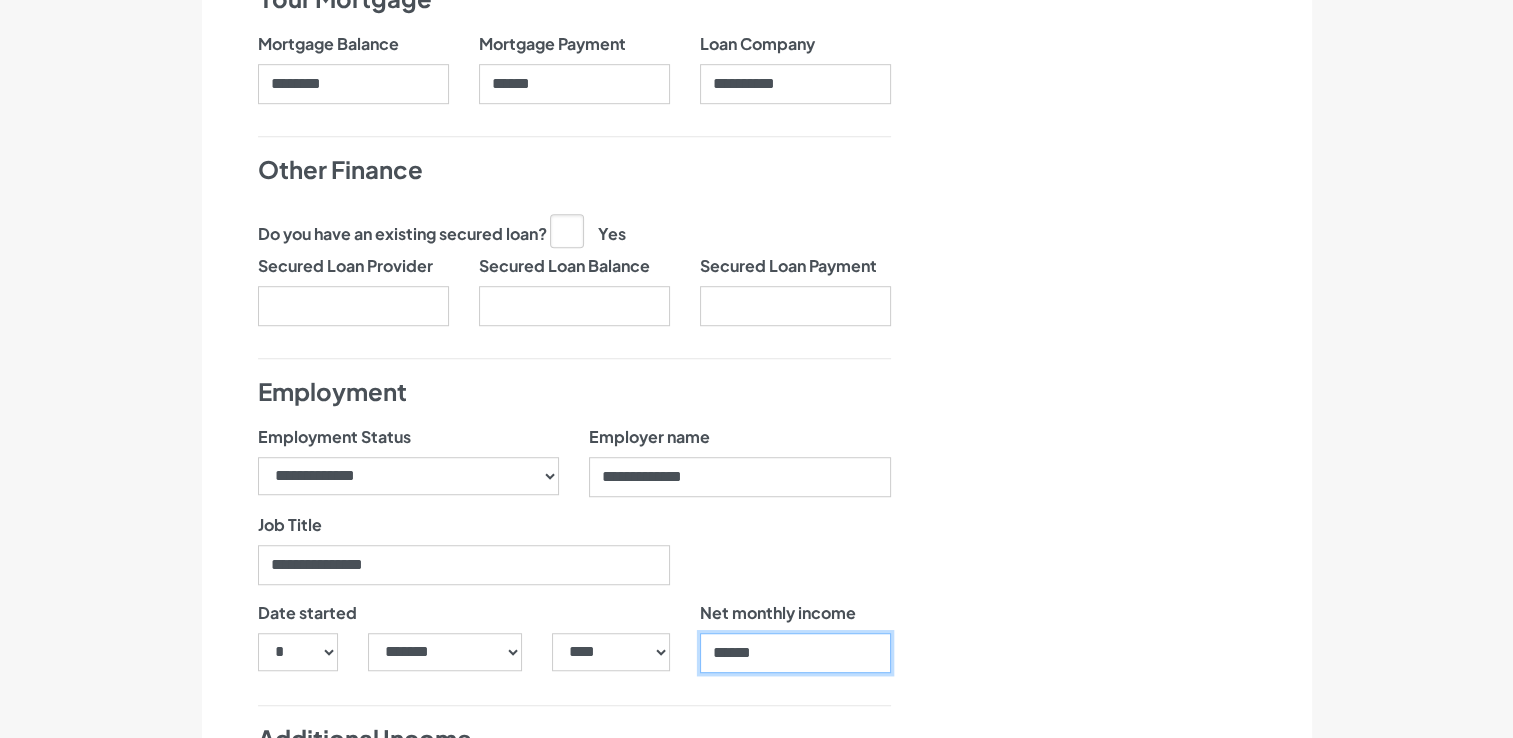 type on "******" 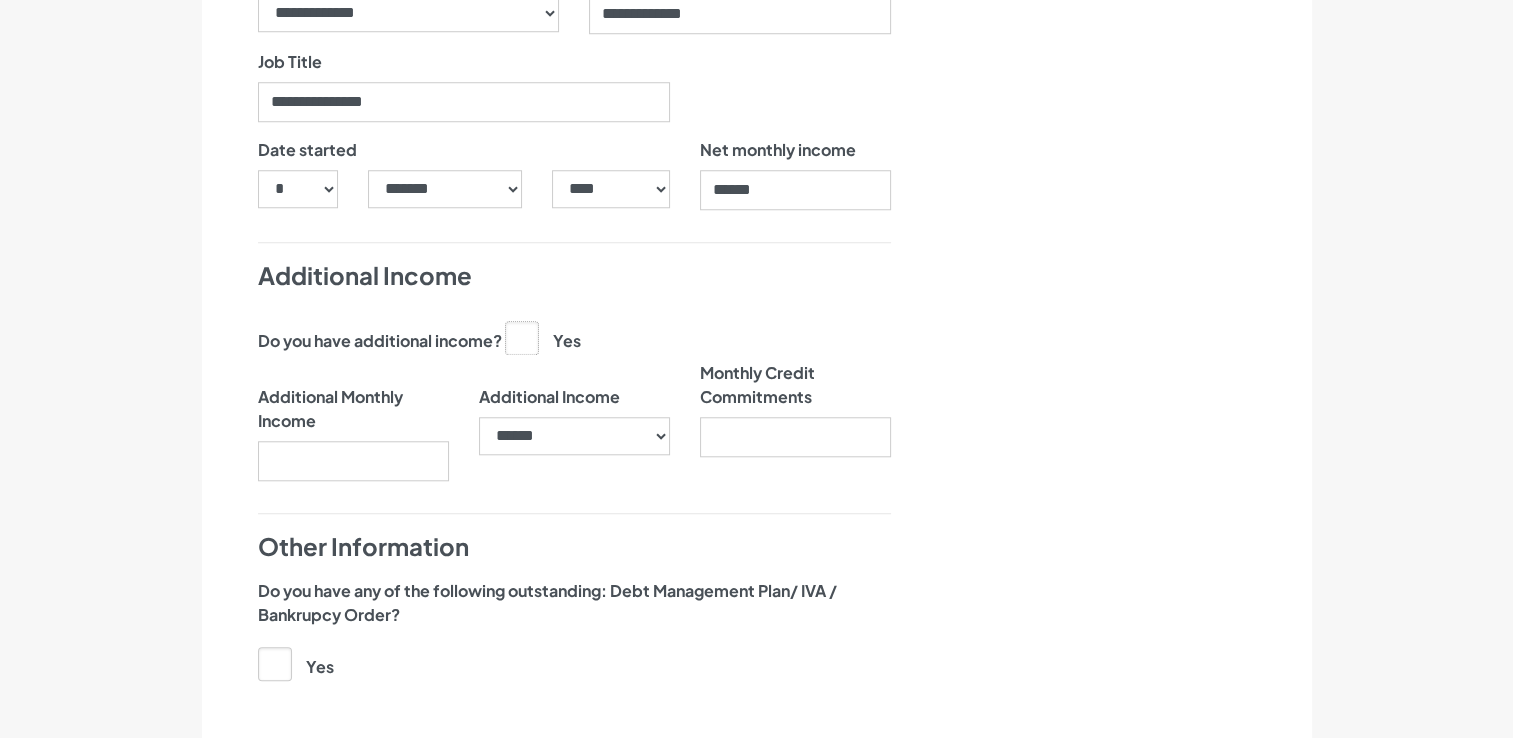 scroll, scrollTop: 1869, scrollLeft: 0, axis: vertical 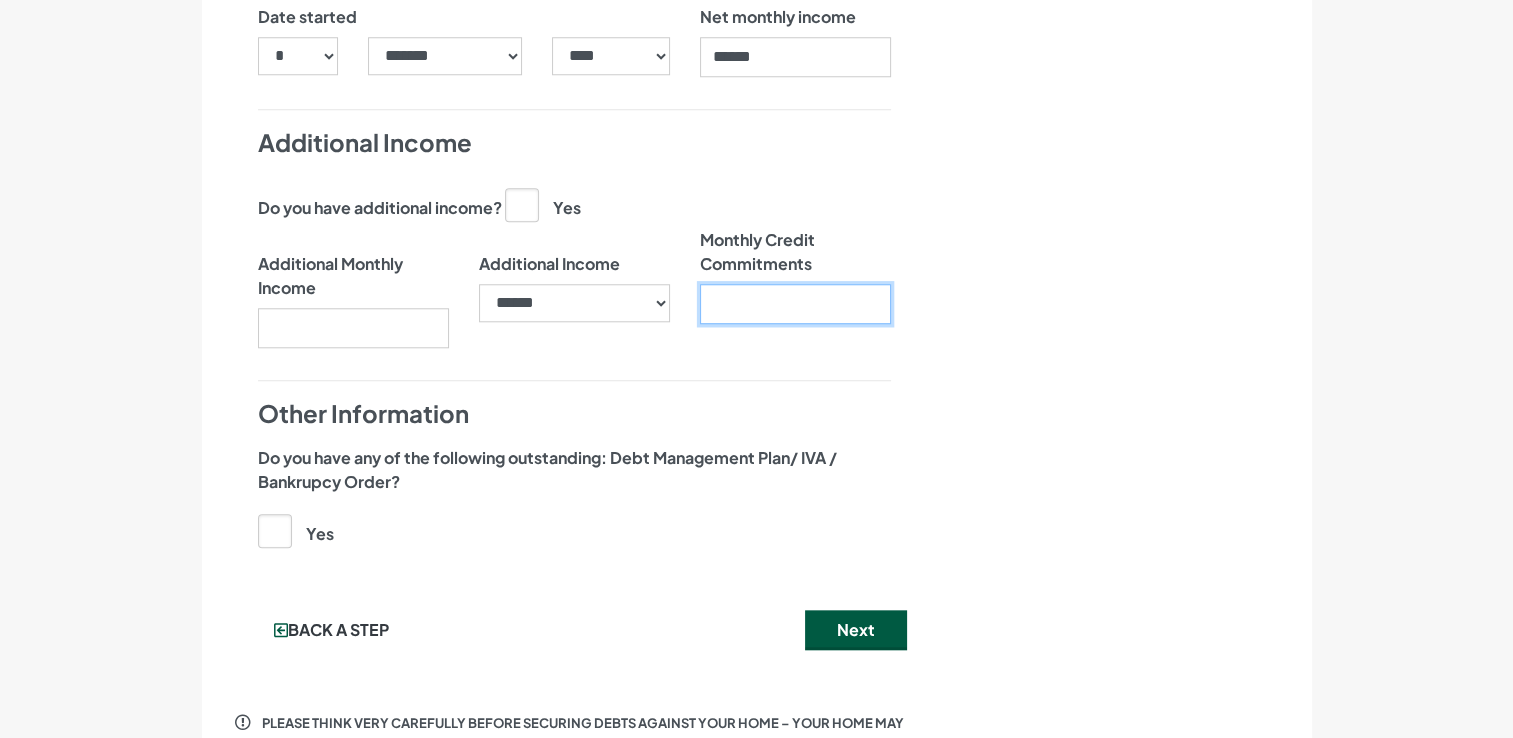 click on "Monthly Credit Commitments" at bounding box center (795, 304) 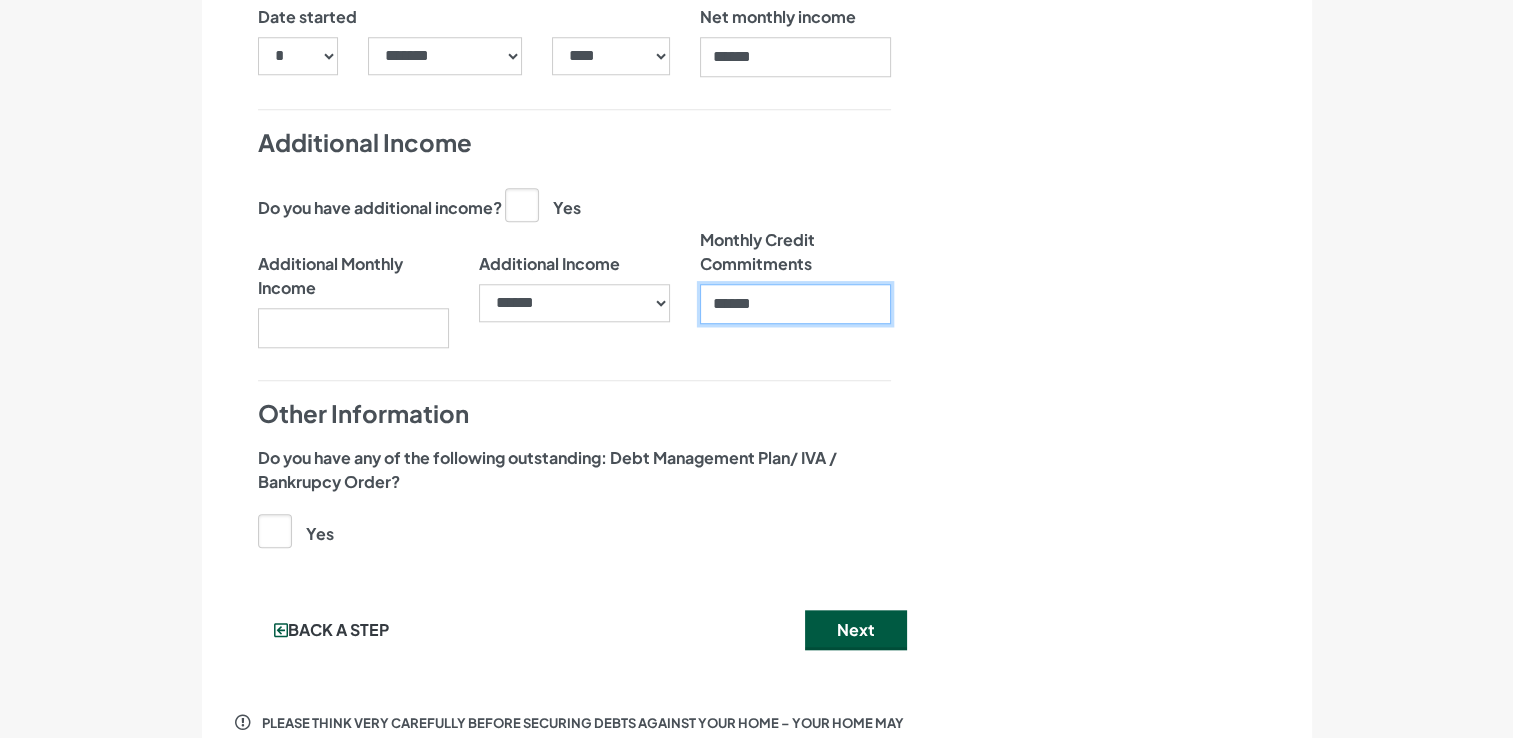 type on "******" 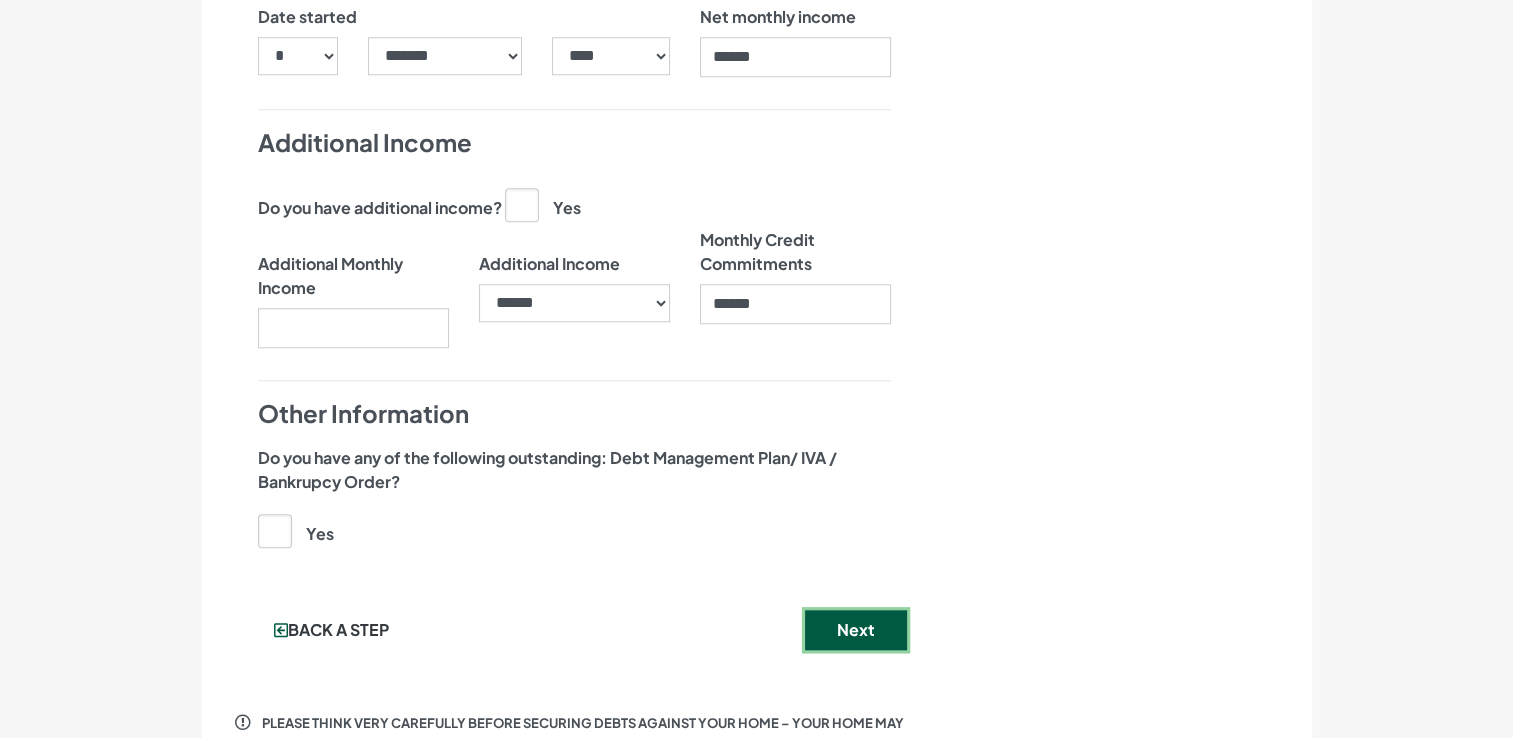click on "Next" at bounding box center [856, 630] 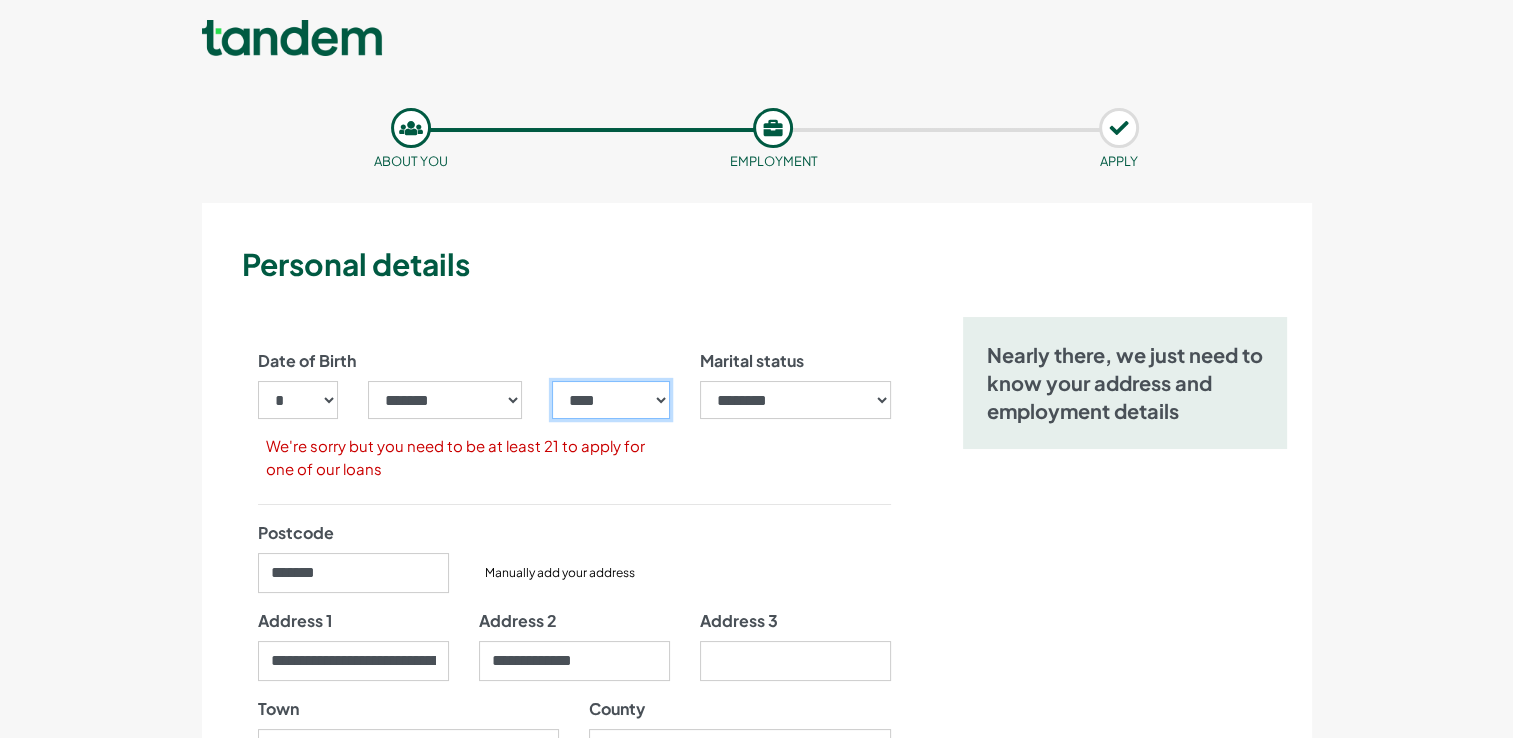 click on "****
**** **** **** **** **** **** **** **** **** **** **** **** **** **** **** **** **** **** **** **** **** **** **** **** **** **** **** **** **** **** **** **** **** **** **** **** **** **** **** **** **** **** **** **** **** **** **** **** **** **** **** **** **** **** **** **** **** **** **** **** **** **** **** **** **** **** **** **** **** **** **** **** **** **** **** **** **** **** **** **** **** **** **** **** **** **** **** **** **** **** **** **** **** **** **** **** **** **** **** **** **** **** **** **** **** **** **** **** **** **** **** **** **** **** **** **** **** **** **** **** **** **** **** **** **** ****" at bounding box center (610, 400) 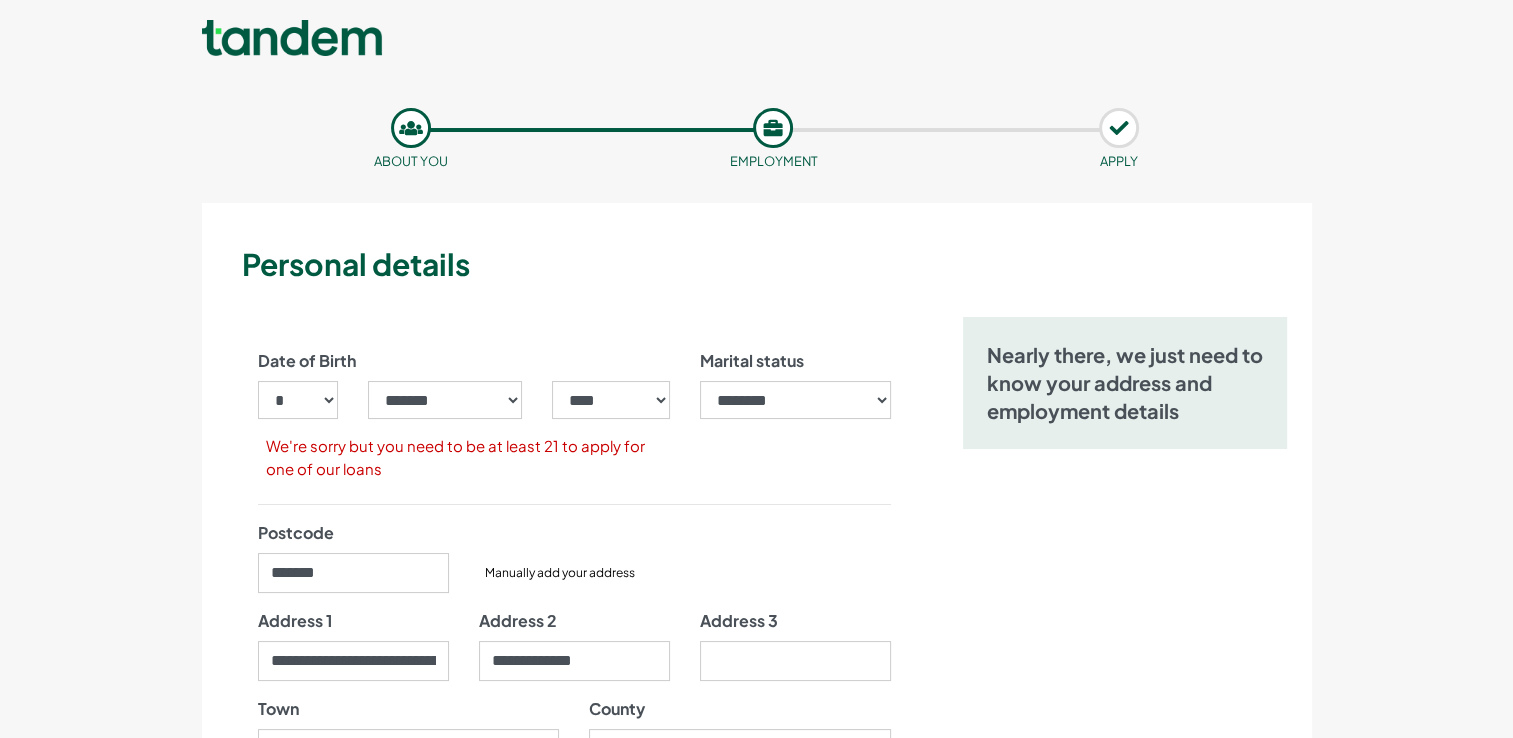 click on "Apply Online" at bounding box center [757, 40] 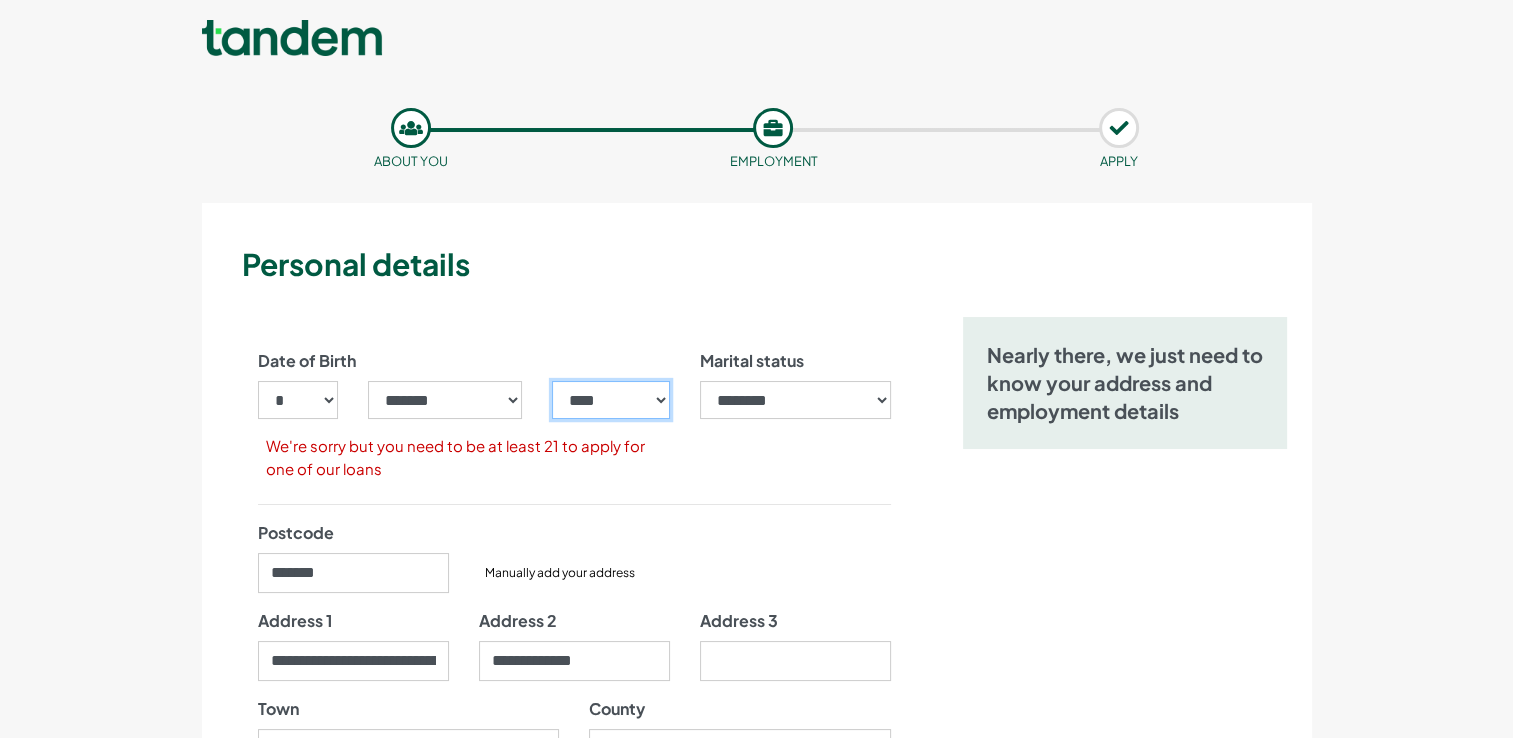 click on "****
**** **** **** **** **** **** **** **** **** **** **** **** **** **** **** **** **** **** **** **** **** **** **** **** **** **** **** **** **** **** **** **** **** **** **** **** **** **** **** **** **** **** **** **** **** **** **** **** **** **** **** **** **** **** **** **** **** **** **** **** **** **** **** **** **** **** **** **** **** **** **** **** **** **** **** **** **** **** **** **** **** **** **** **** **** **** **** **** **** **** **** **** **** **** **** **** **** **** **** **** **** **** **** **** **** **** **** **** **** **** **** **** **** **** **** **** **** **** **** **** **** **** **** **** **** ****" at bounding box center (610, 400) 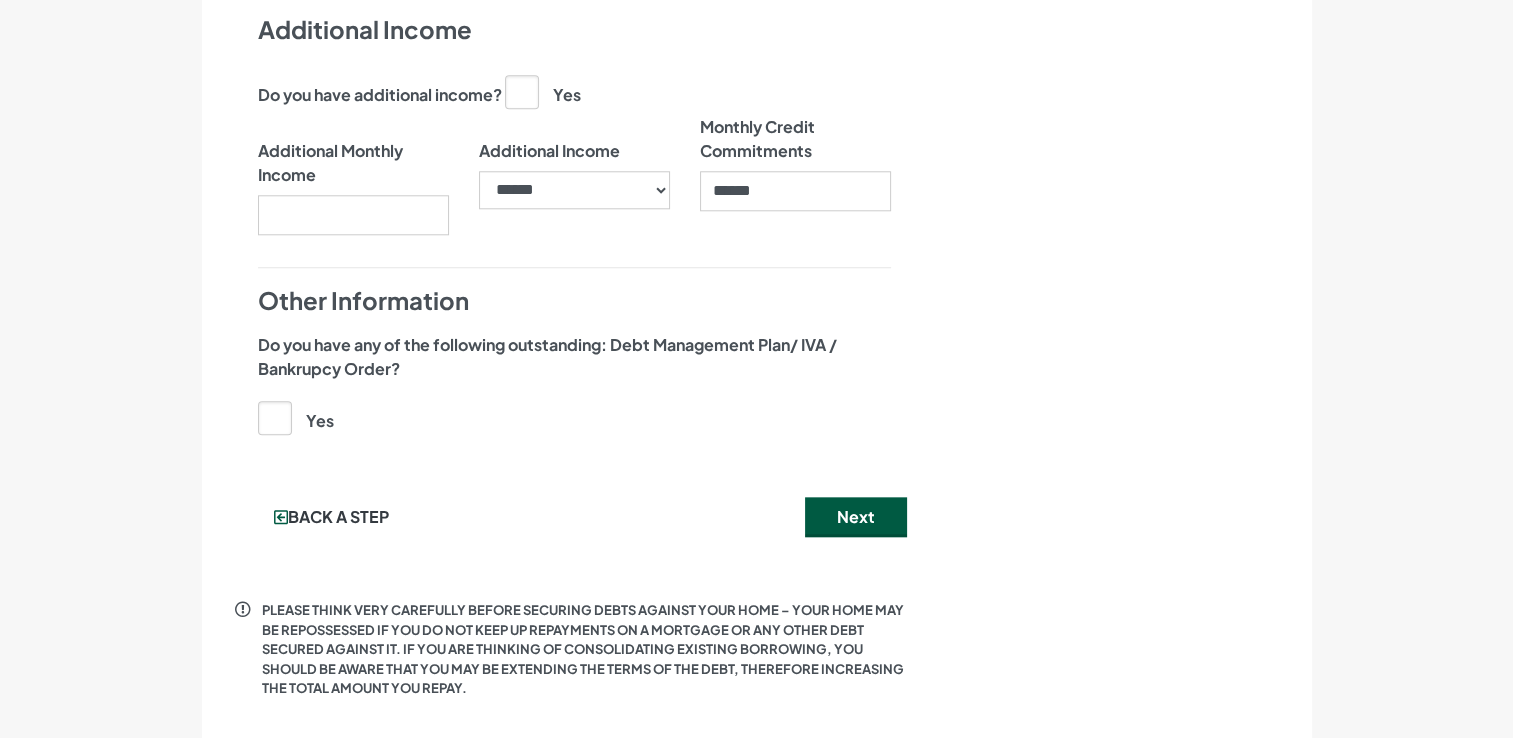 scroll, scrollTop: 2048, scrollLeft: 0, axis: vertical 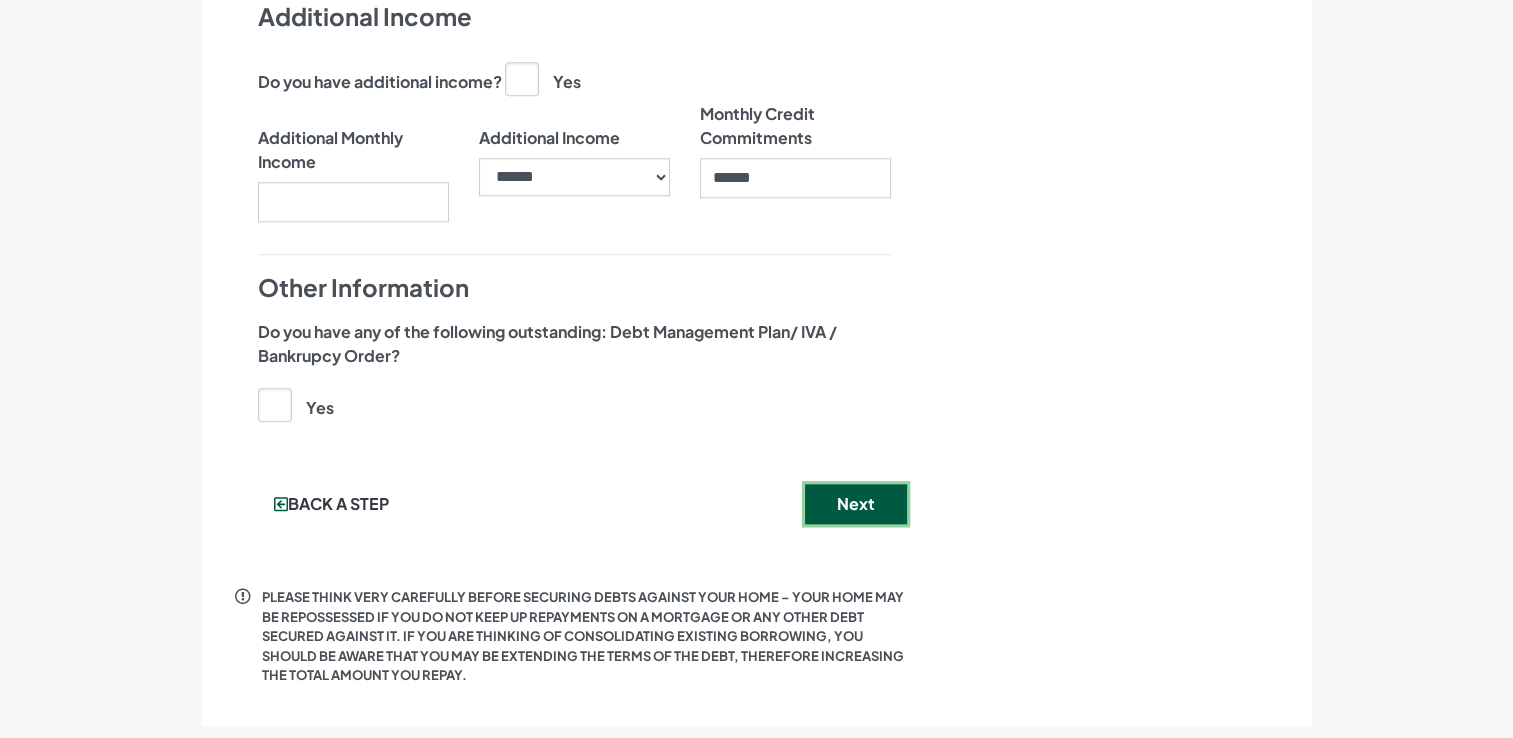 click on "Next" at bounding box center (856, 504) 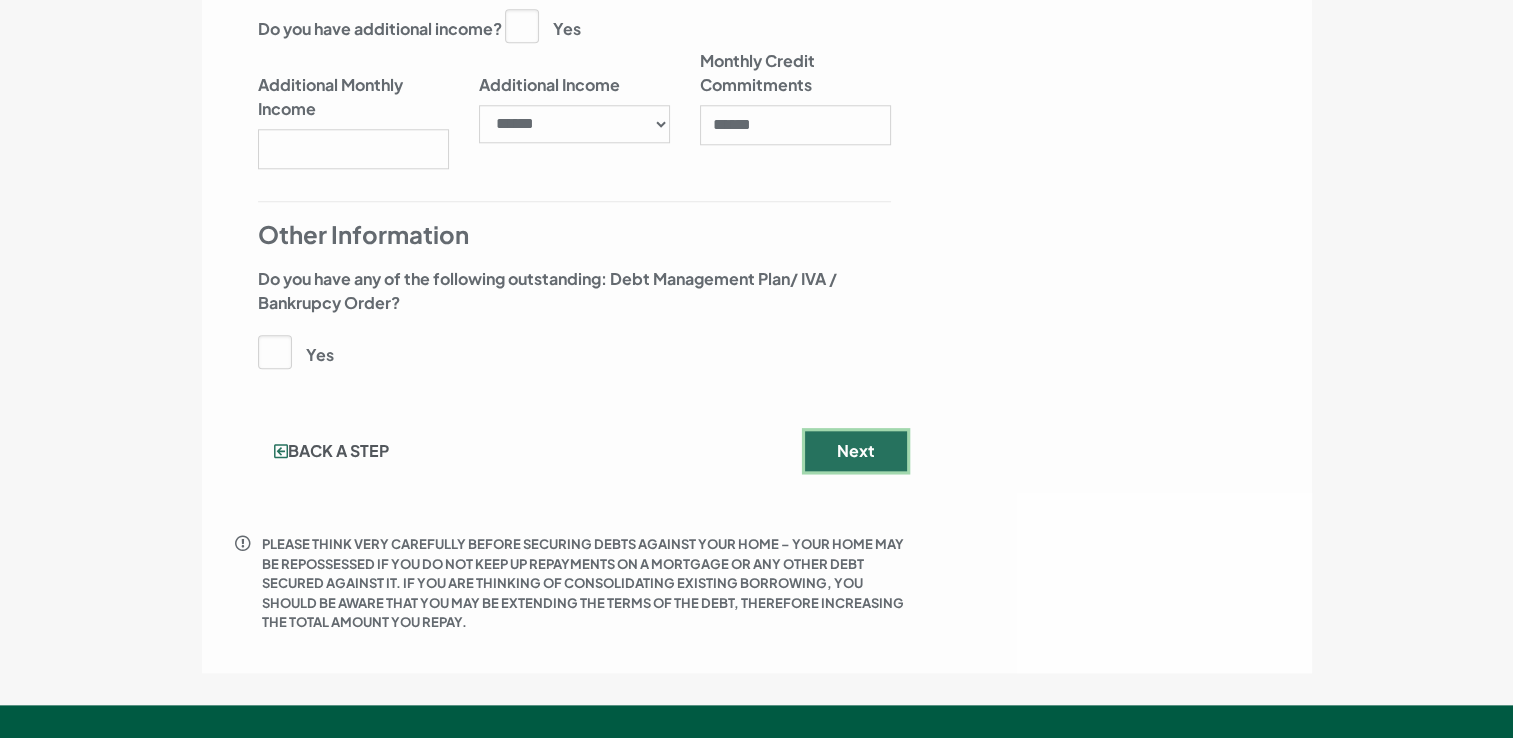 scroll, scrollTop: 0, scrollLeft: 0, axis: both 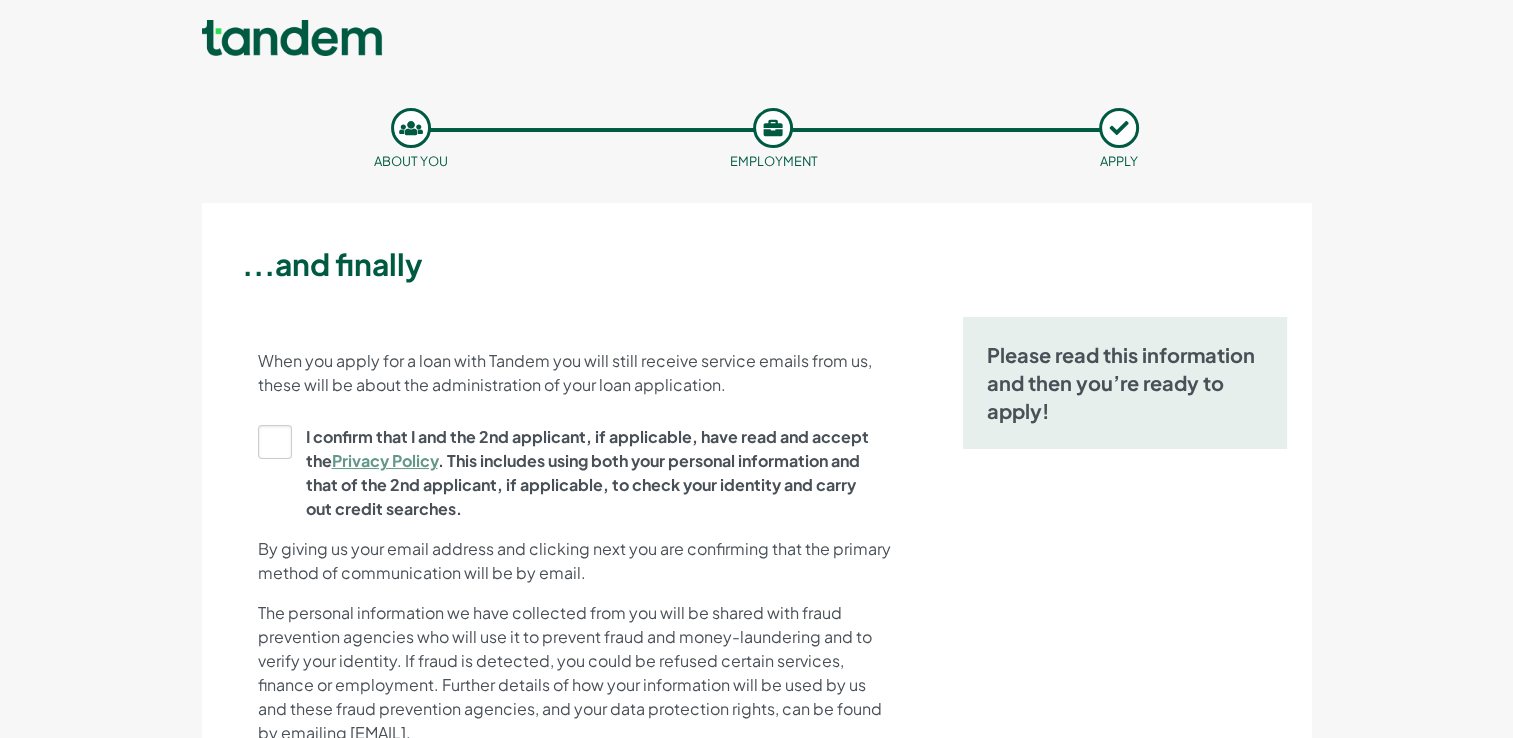 click on "I confirm that I and the 2nd applicant, if applicable, have read and accept the  Privacy Policy . This includes using both your personal information and that of the 2nd applicant, if applicable, to check your identity and carry out credit searches." at bounding box center [568, 473] 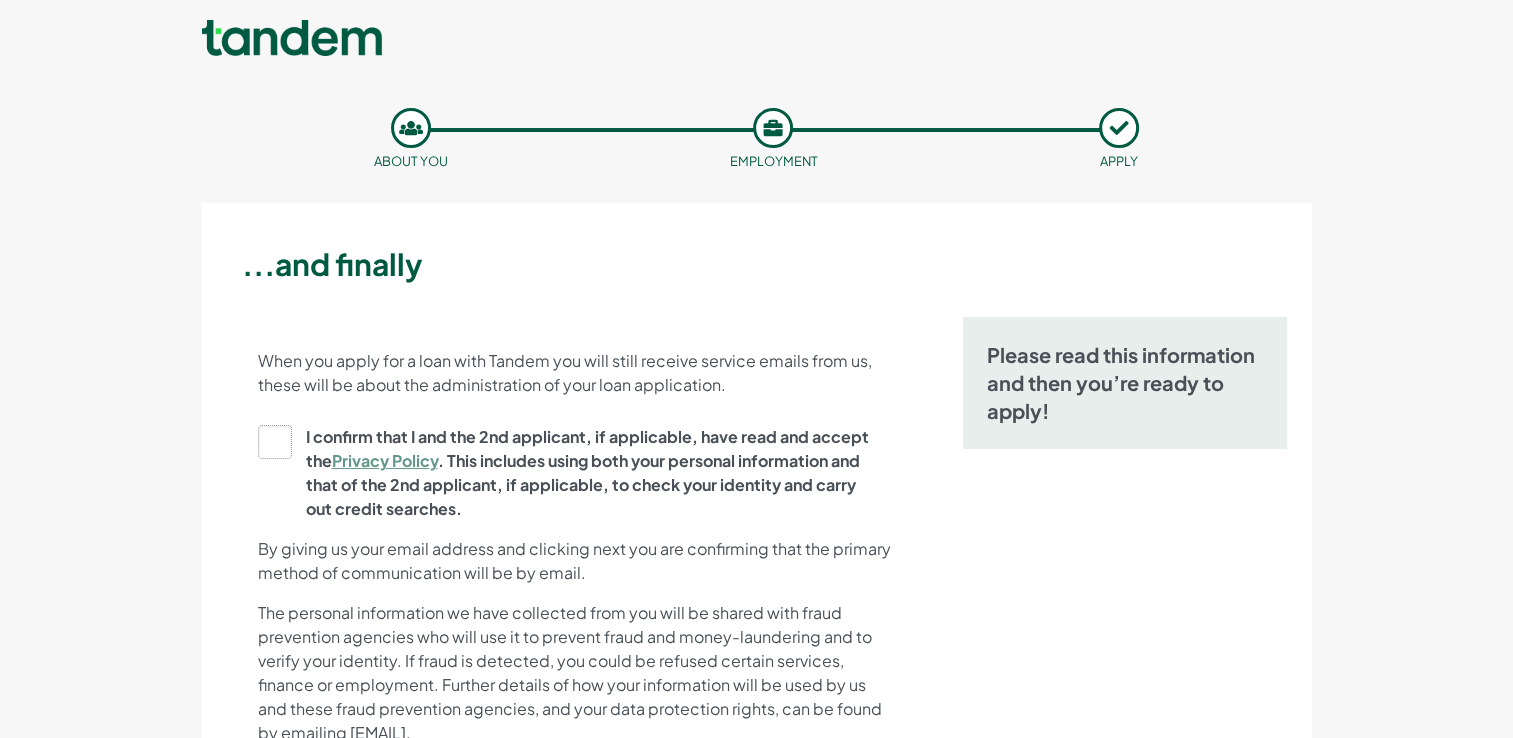 click on "I confirm that I and the 2nd applicant, if applicable, have read and accept the  Privacy Policy . This includes using both your personal information and that of the 2nd applicant, if applicable, to check your identity and carry out credit searches." at bounding box center [-9735, 473] 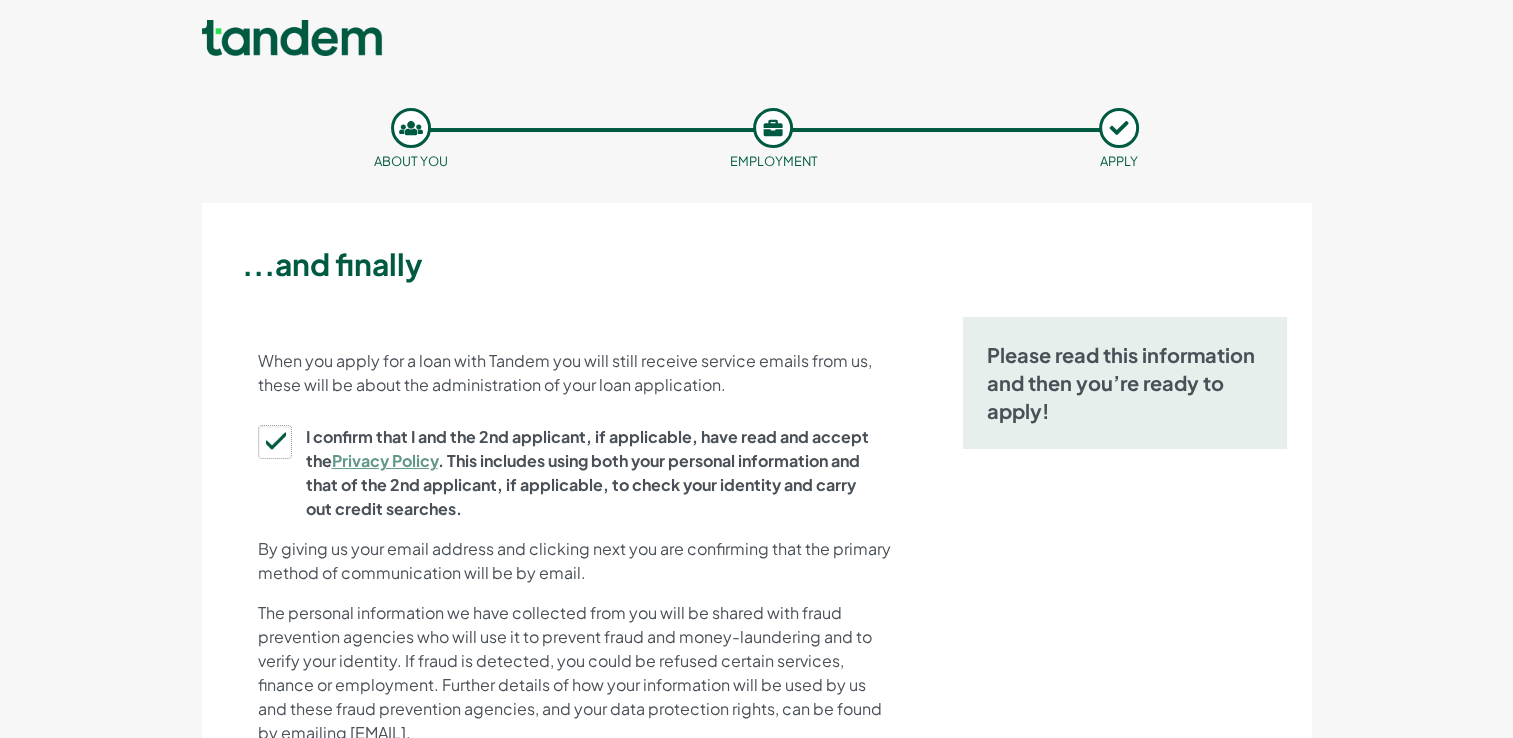 scroll, scrollTop: 175, scrollLeft: 0, axis: vertical 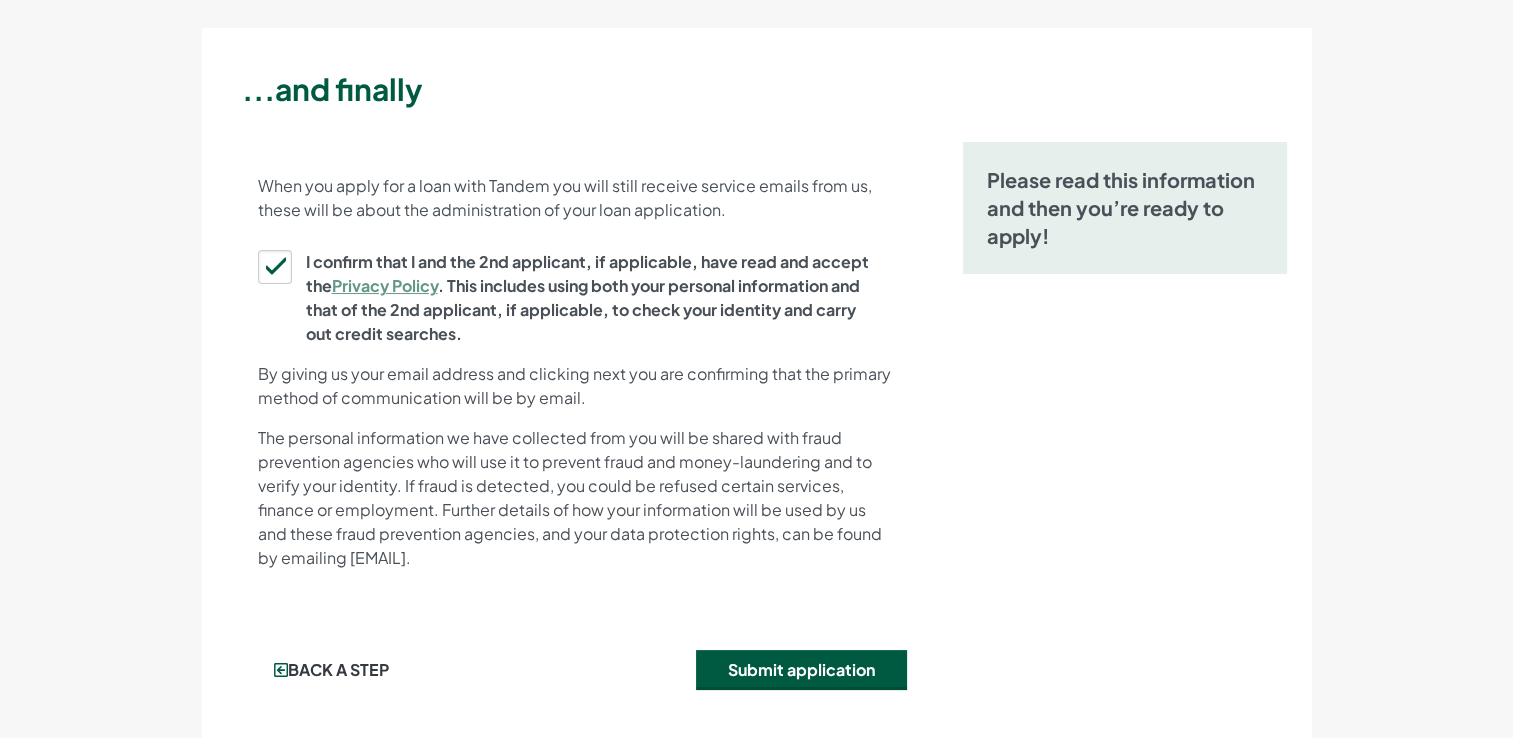 click on "Privacy Policy" at bounding box center [385, 285] 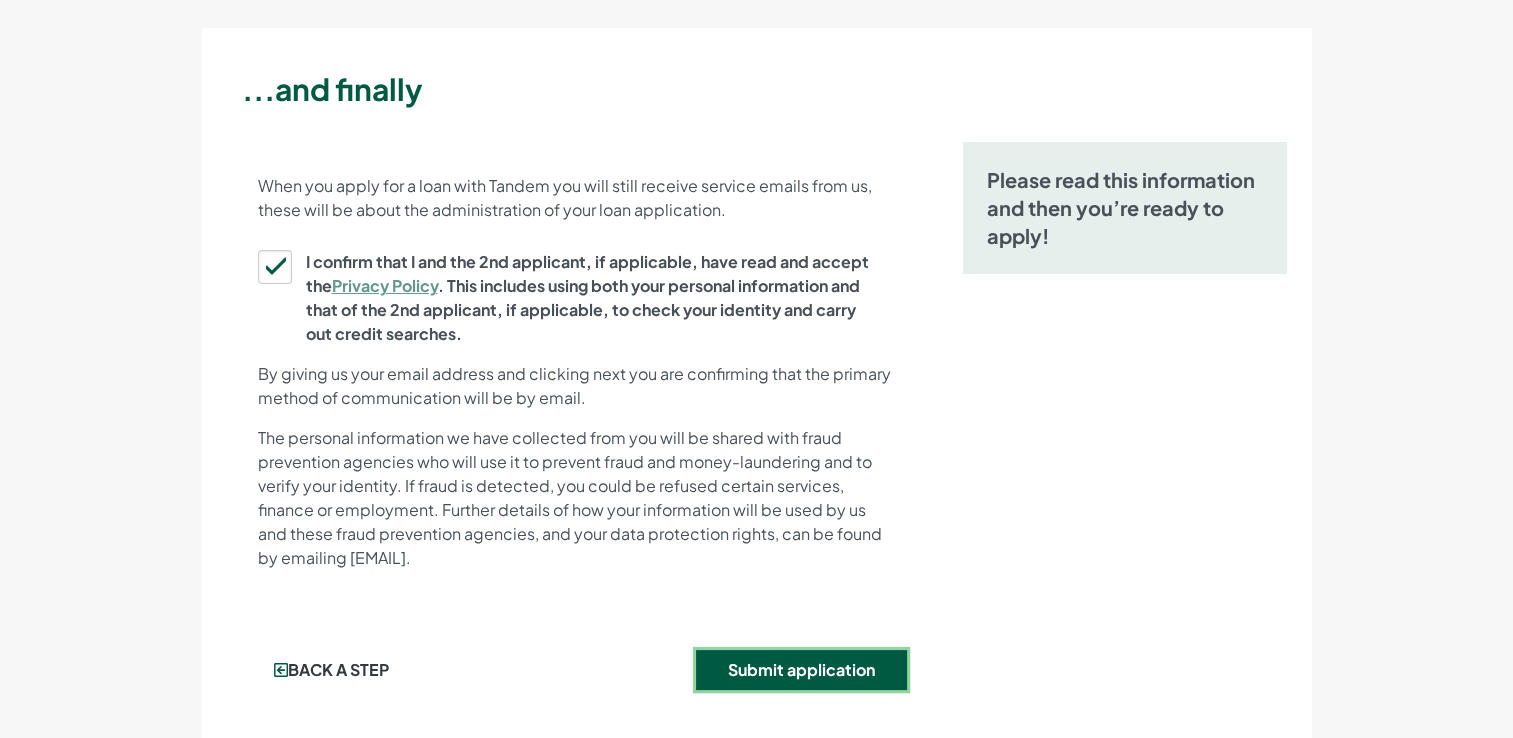 click on "Submit application" at bounding box center [801, 670] 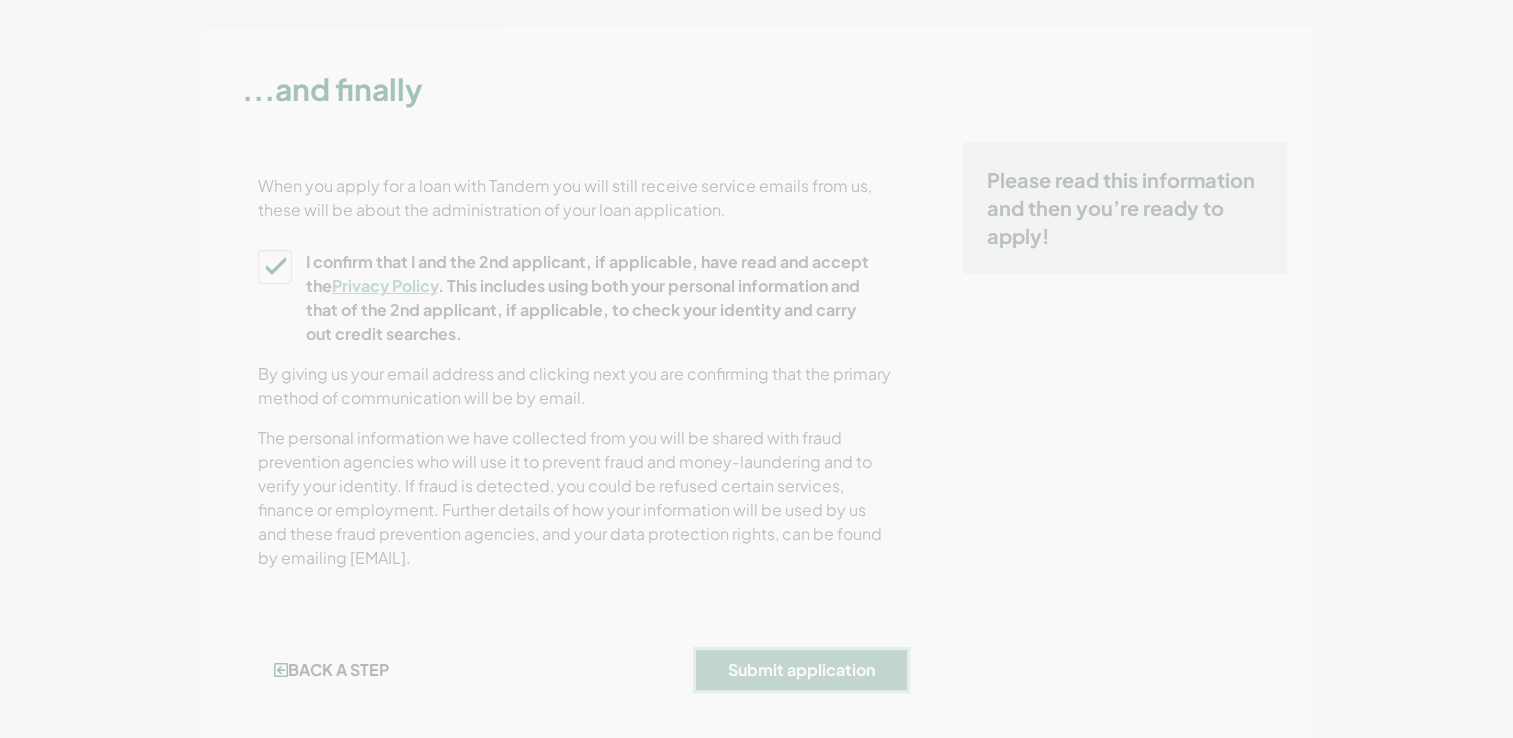 scroll, scrollTop: 0, scrollLeft: 0, axis: both 